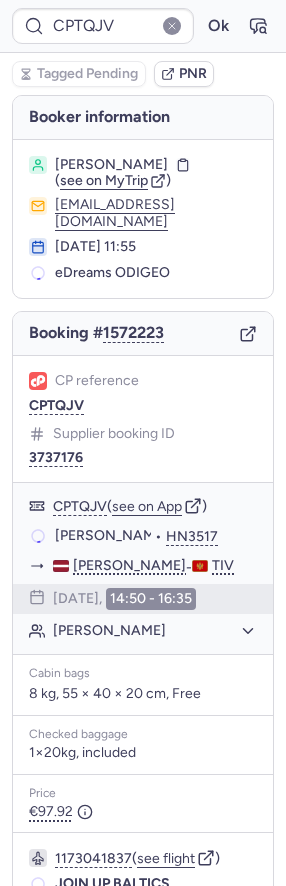 scroll, scrollTop: 0, scrollLeft: 0, axis: both 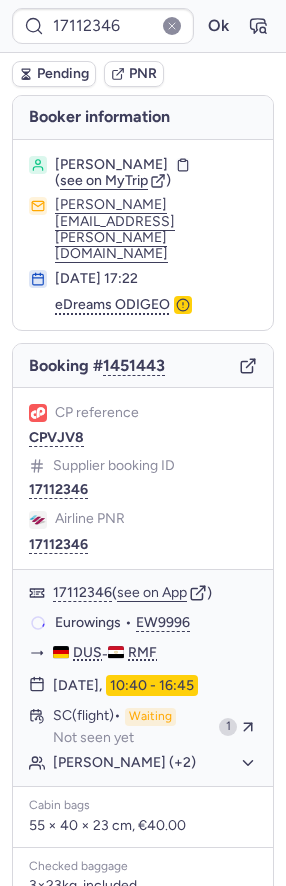 type on "CPTQJV" 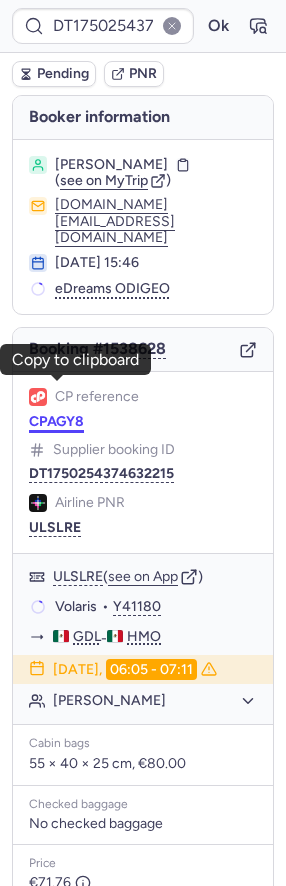 click on "CPAGY8" at bounding box center (56, 422) 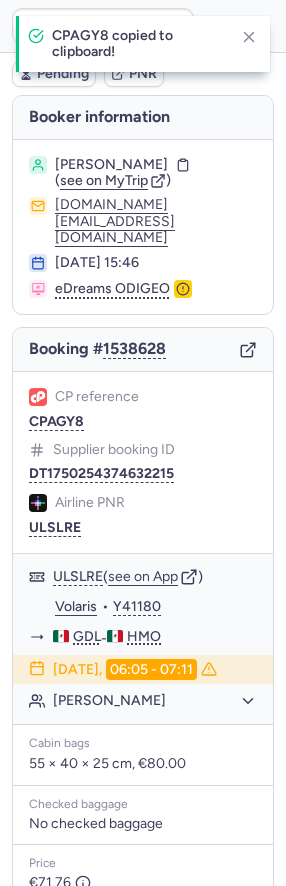 type on "CPAGY8" 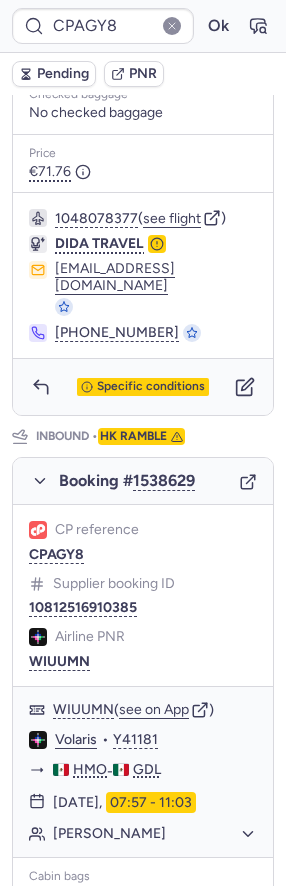 scroll, scrollTop: 787, scrollLeft: 0, axis: vertical 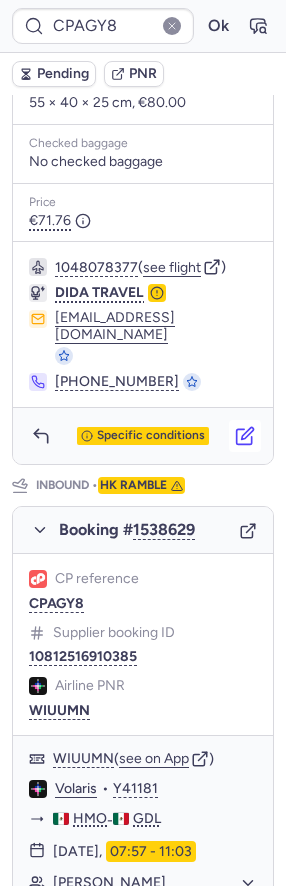 click 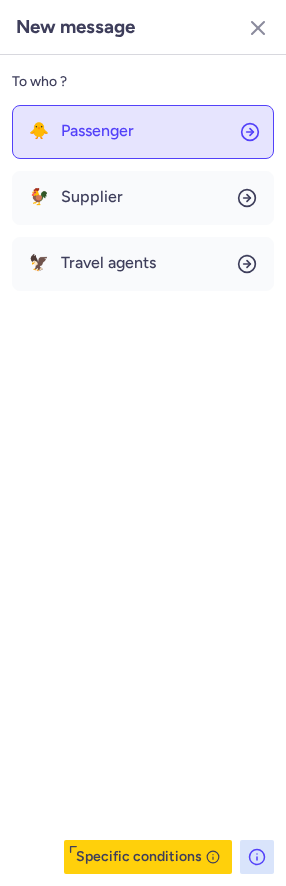 click on "🐥 Passenger" 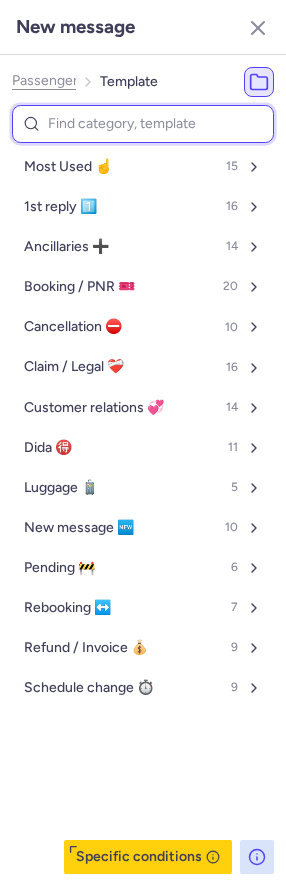 type on "c" 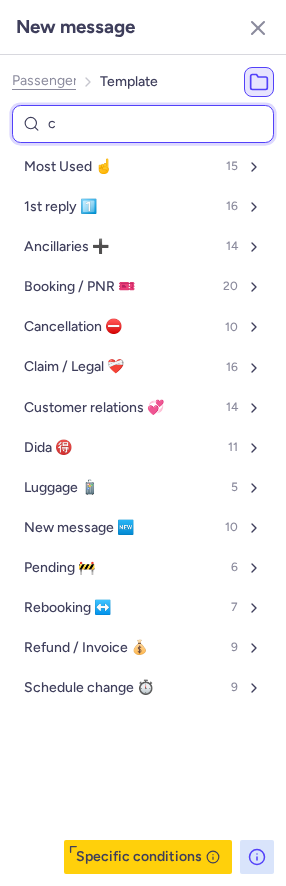 select on "en" 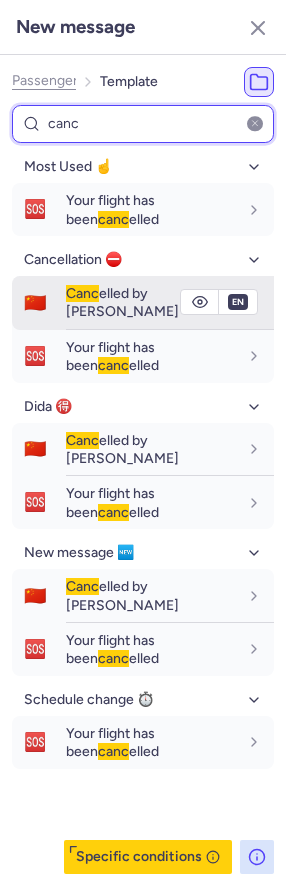 type on "canc" 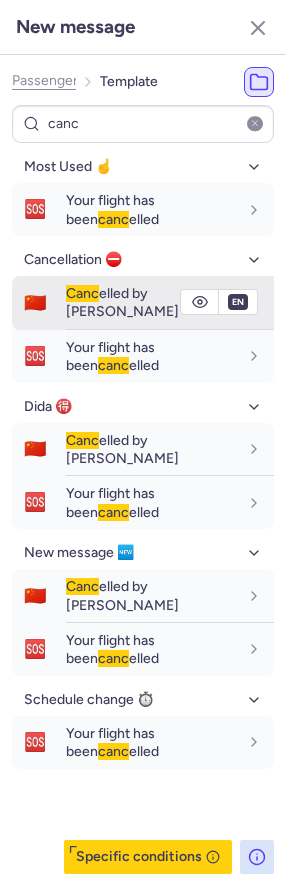 click on "Canc elled by PAX" at bounding box center (170, 303) 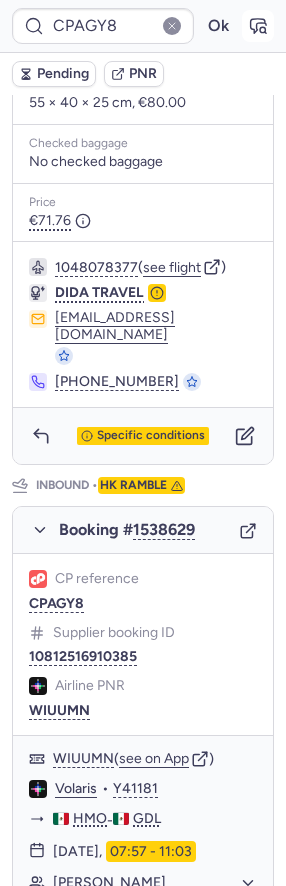 click 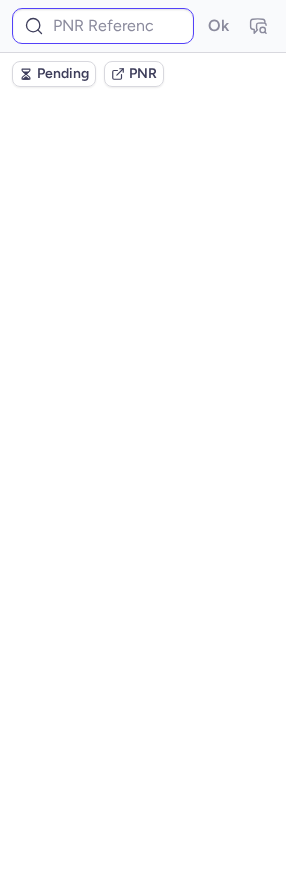 scroll, scrollTop: 0, scrollLeft: 0, axis: both 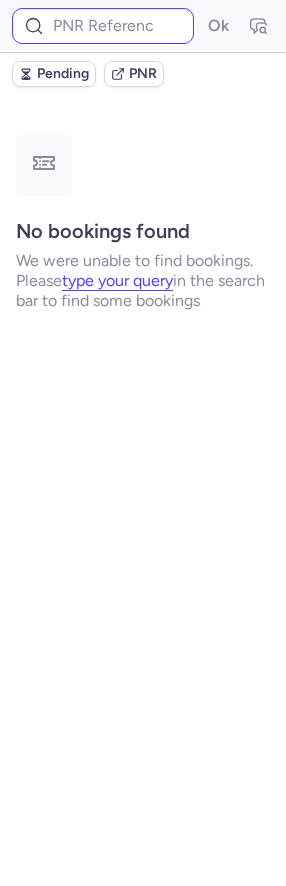 type on "CPAGY8" 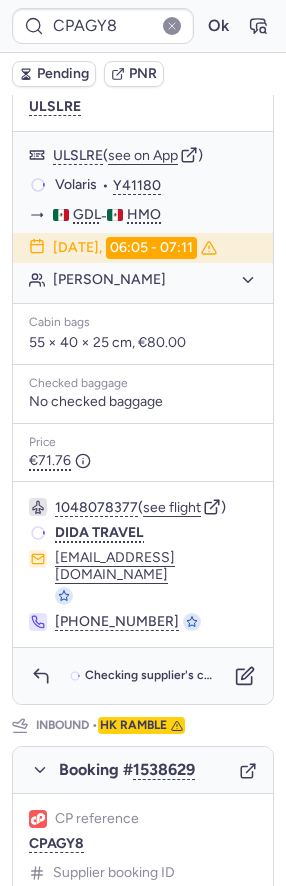 scroll, scrollTop: 633, scrollLeft: 0, axis: vertical 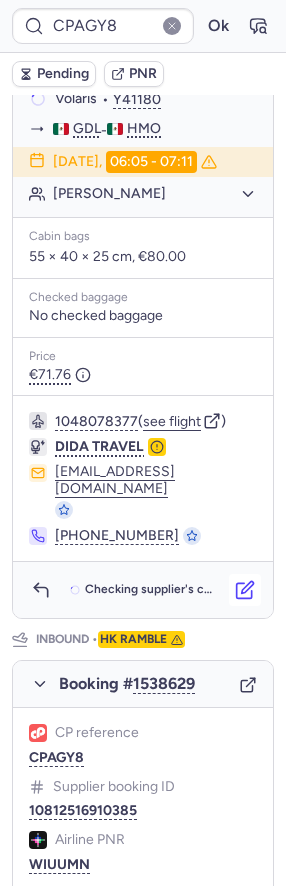 click 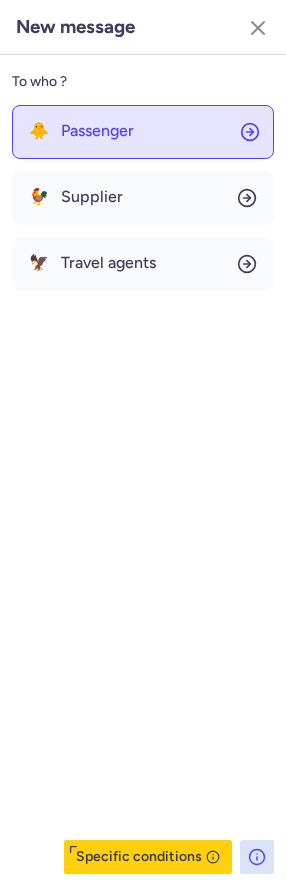 click on "Passenger" at bounding box center (97, 131) 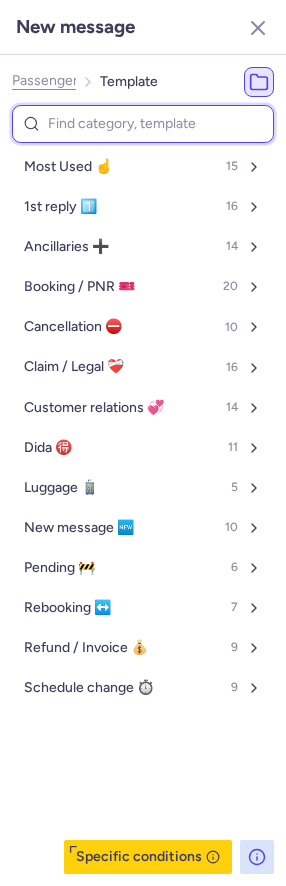 type on "c" 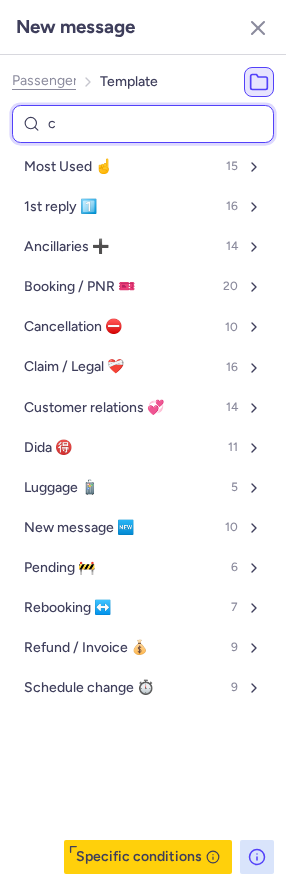 select on "en" 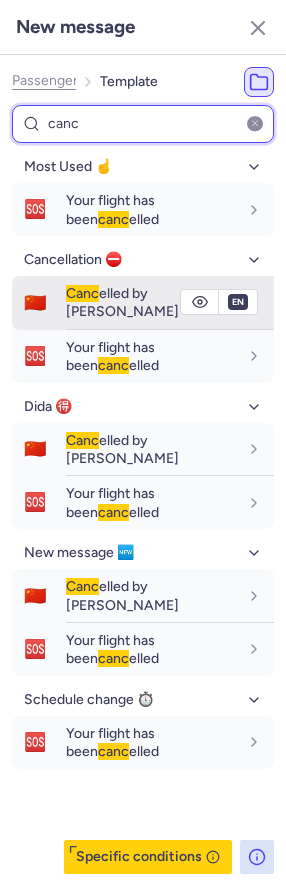 type on "canc" 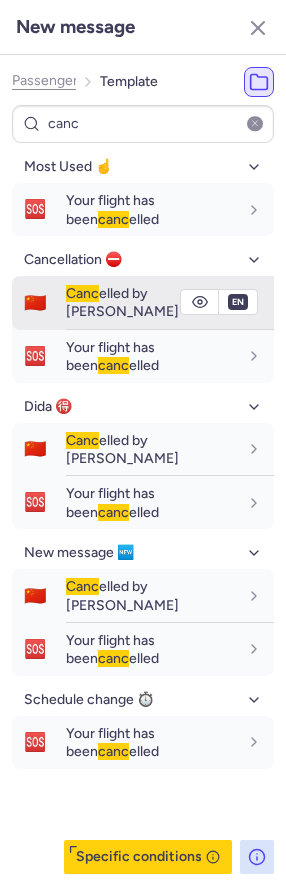 click on "Canc elled by PAX" at bounding box center (170, 303) 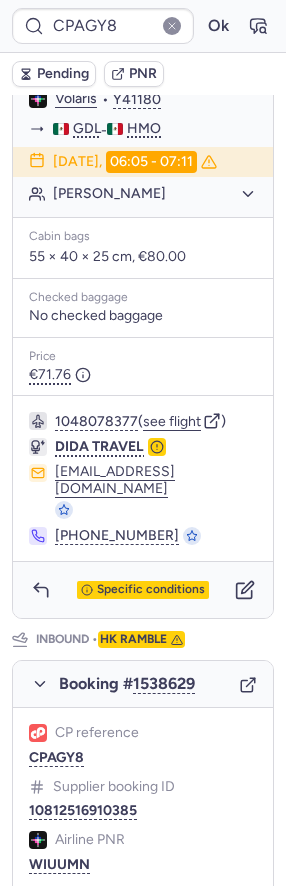type on "CPTQJV" 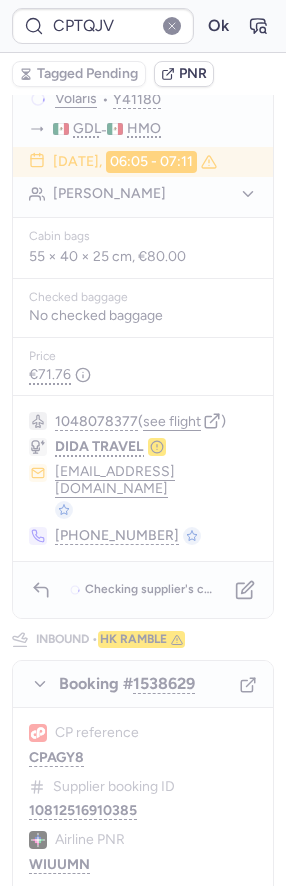 scroll, scrollTop: 0, scrollLeft: 0, axis: both 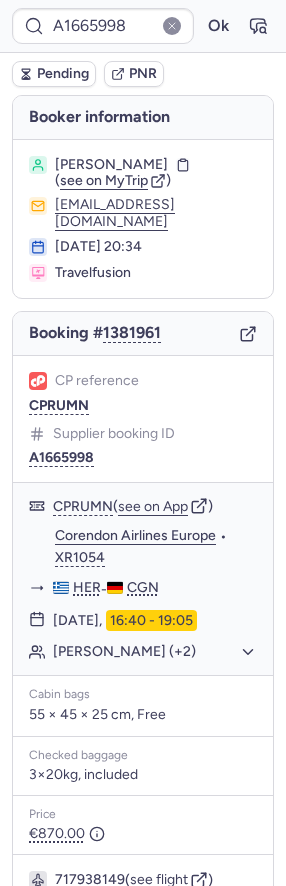 type on "CPYIHT" 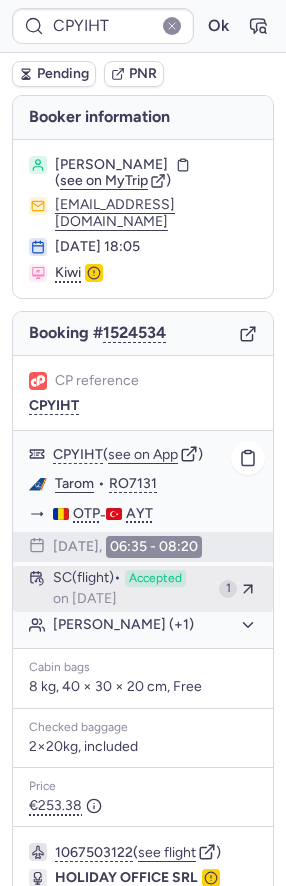 click on "SC   (flight)  Accepted  on Jul 10, 2025" at bounding box center (132, 589) 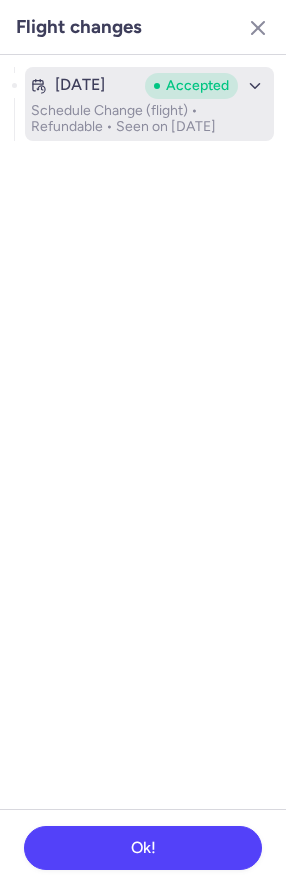 click on "Schedule Change (flight) • Refundable • Seen on Jul 10, 2025" at bounding box center [149, 119] 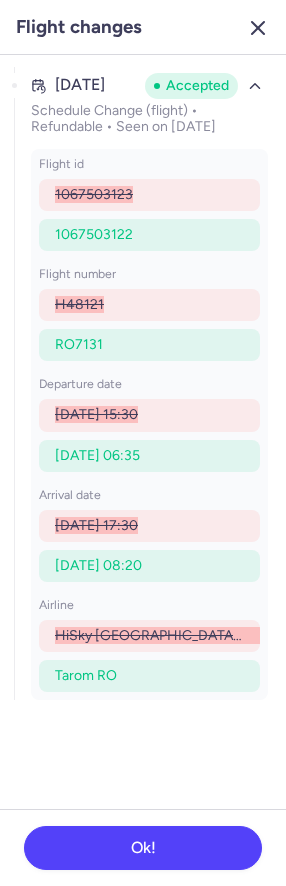 click 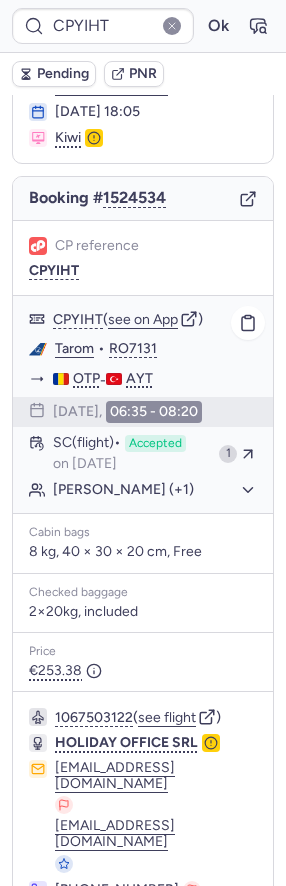 scroll, scrollTop: 161, scrollLeft: 0, axis: vertical 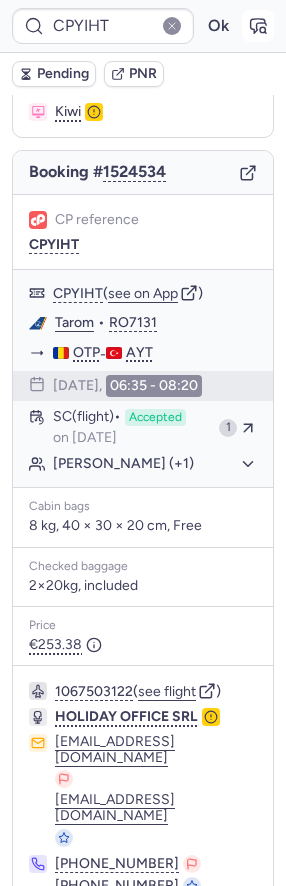 click 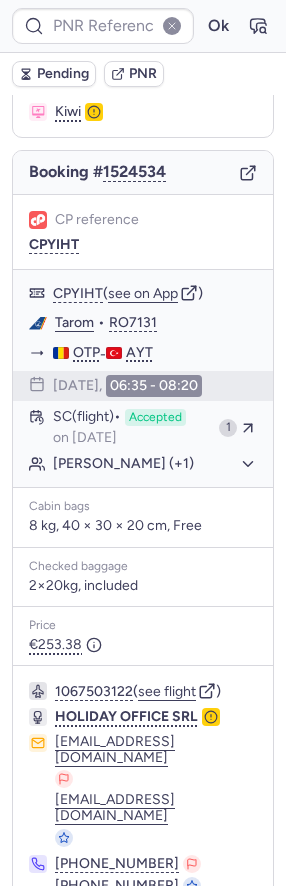 type on "CPYIHT" 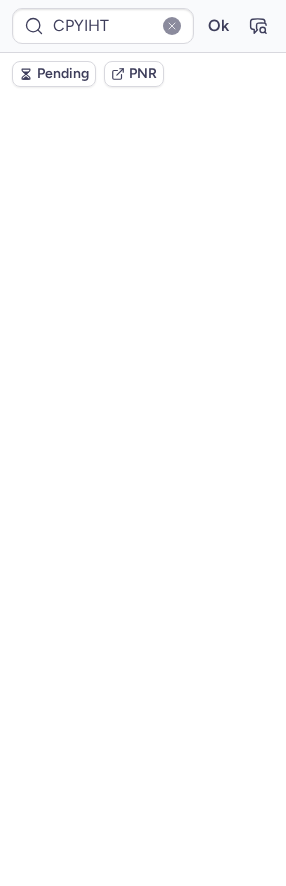 scroll, scrollTop: 0, scrollLeft: 0, axis: both 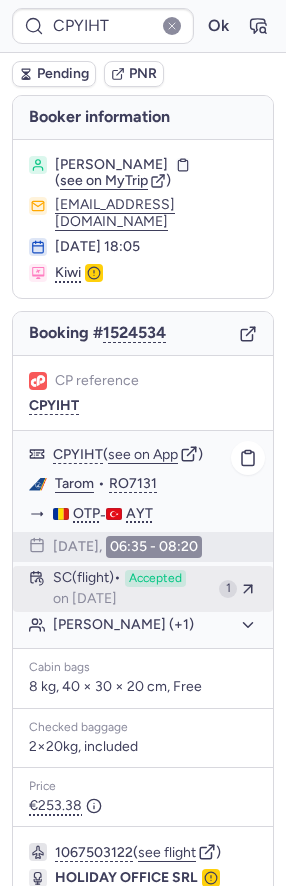 click on "SC   (flight)" at bounding box center [87, 579] 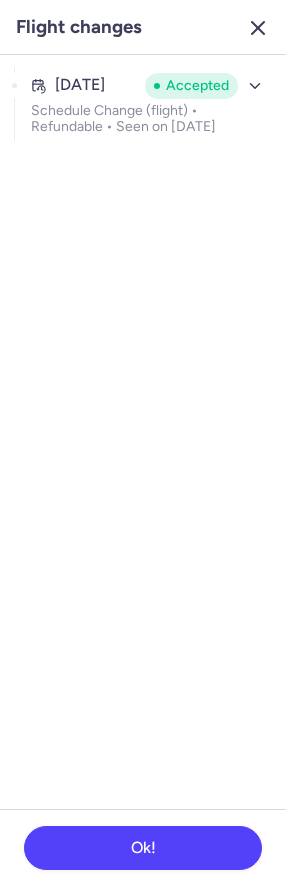 click 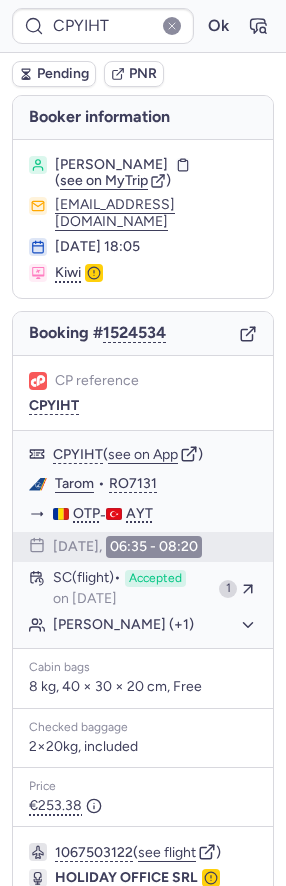 click on "CP reference CPYIHT" 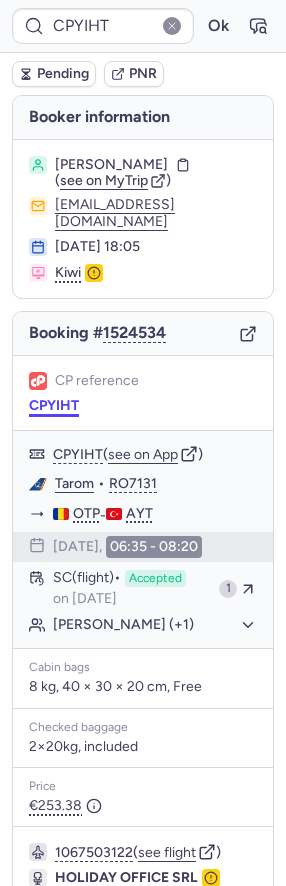 click on "CPYIHT" at bounding box center (54, 406) 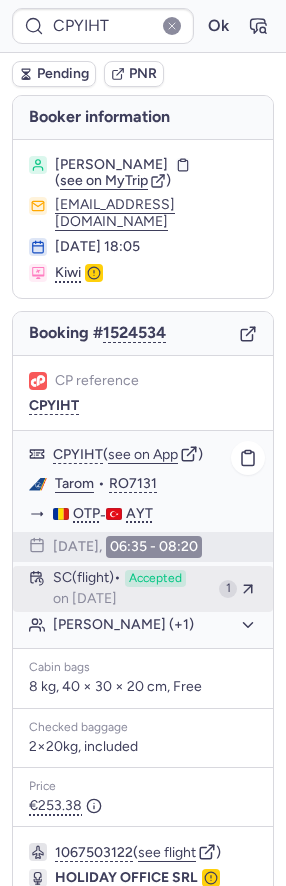 click on "SC   (flight)" at bounding box center [87, 579] 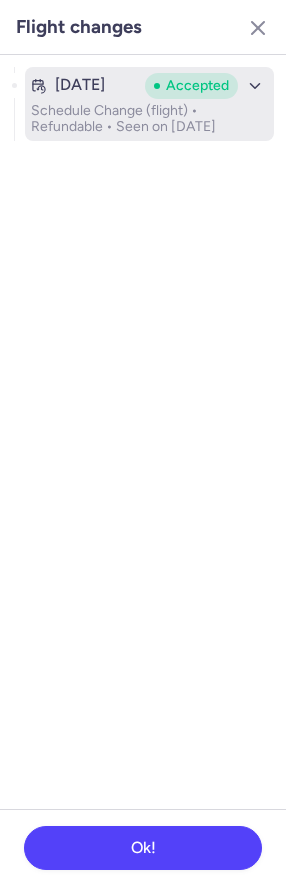 click on "Accepted" at bounding box center (197, 86) 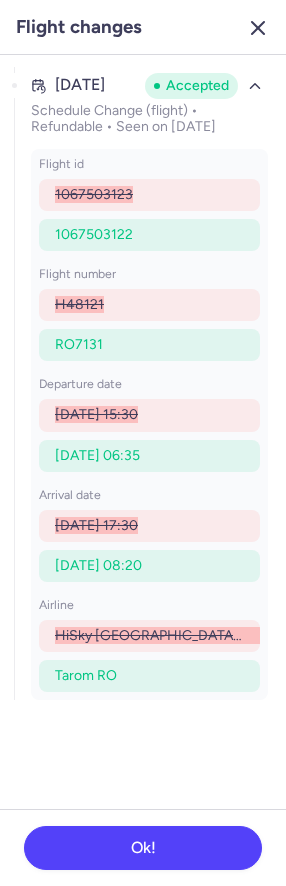 click 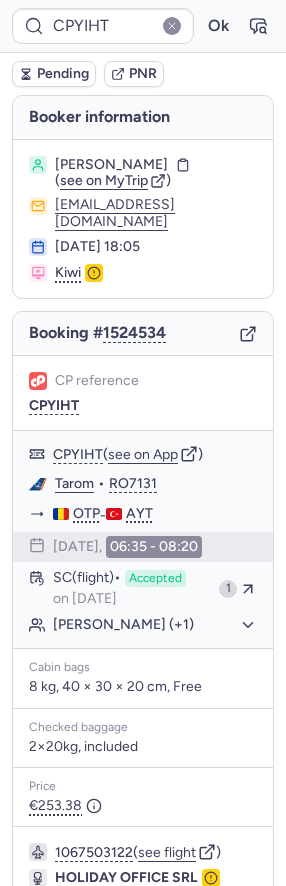 scroll, scrollTop: 161, scrollLeft: 0, axis: vertical 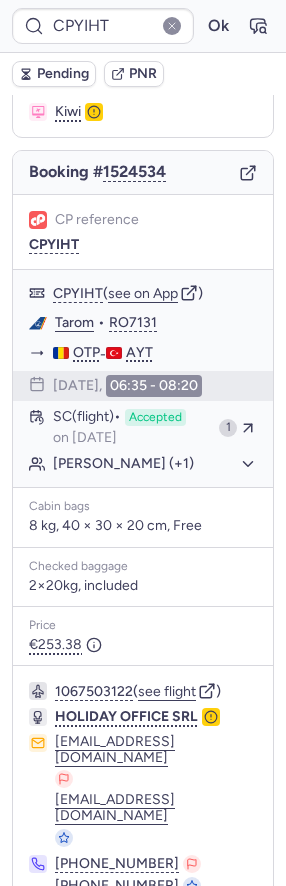 click 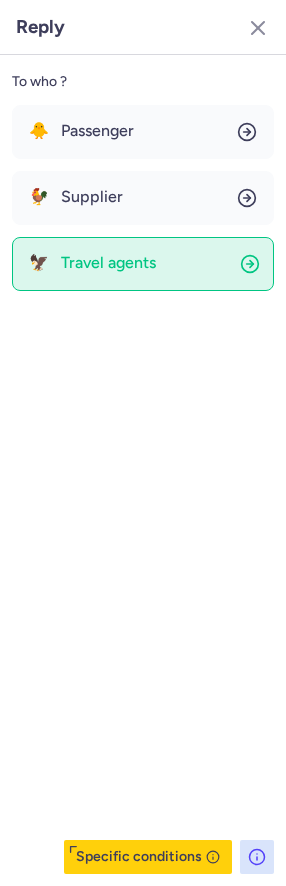 click on "Travel agents" at bounding box center (108, 263) 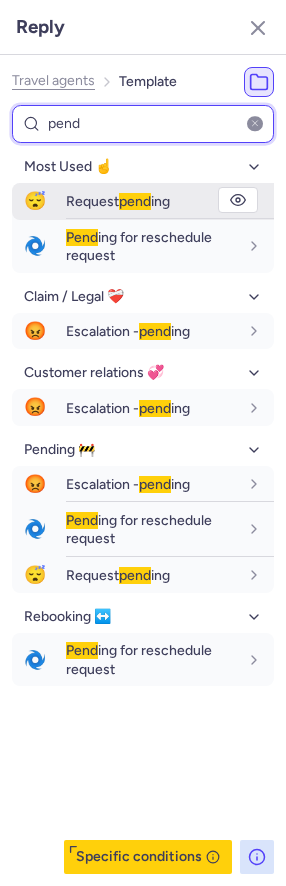 type on "pend" 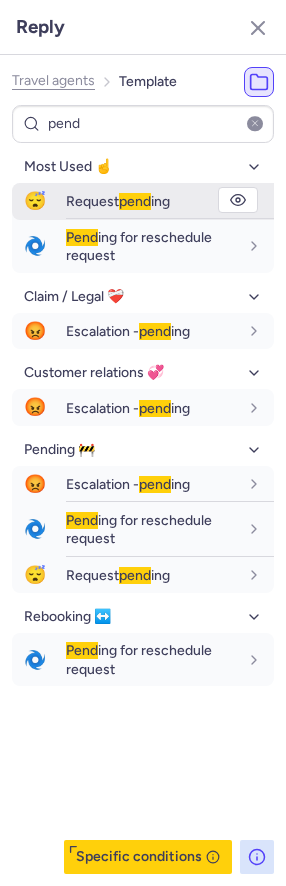 click on "Request  pend ing" at bounding box center (170, 201) 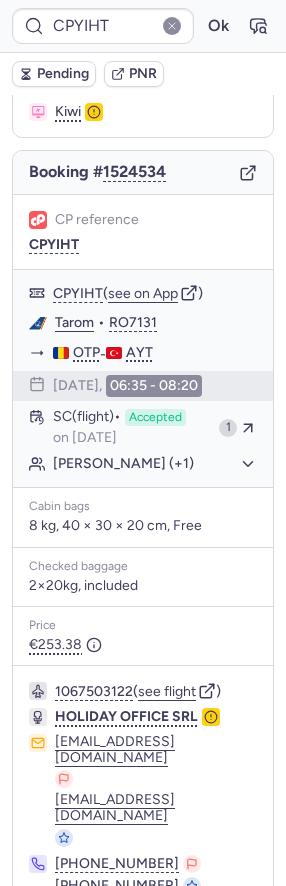 click on "Pending" at bounding box center [54, 74] 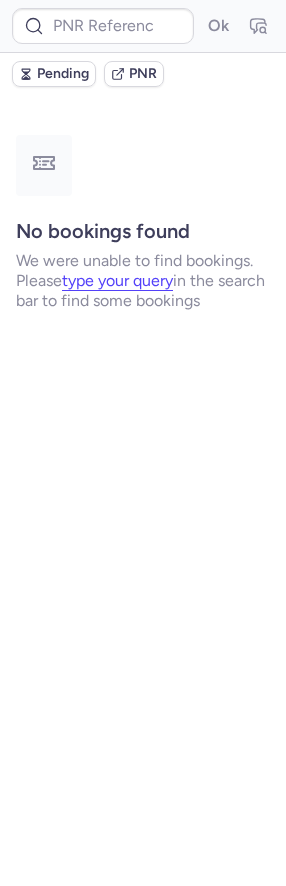 scroll, scrollTop: 0, scrollLeft: 0, axis: both 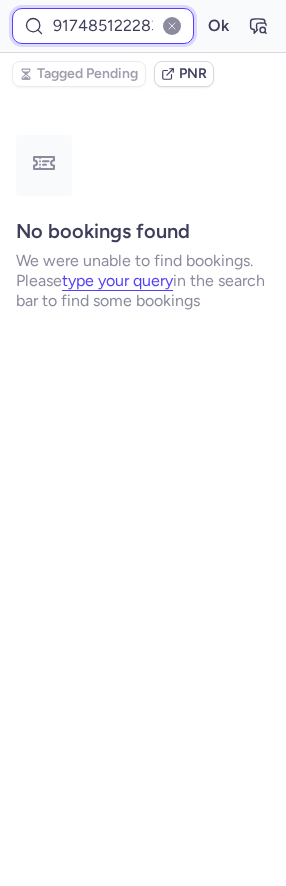 click on "917485122283245002" at bounding box center [103, 26] 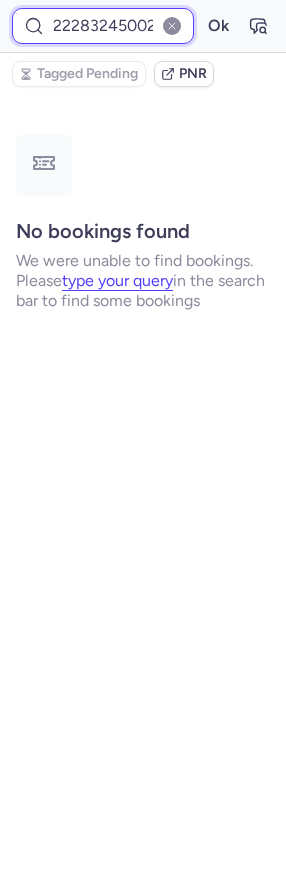click on "Ok" at bounding box center (218, 26) 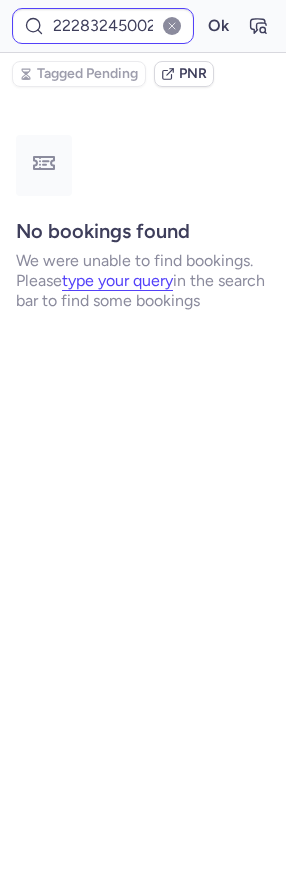 scroll, scrollTop: 0, scrollLeft: 0, axis: both 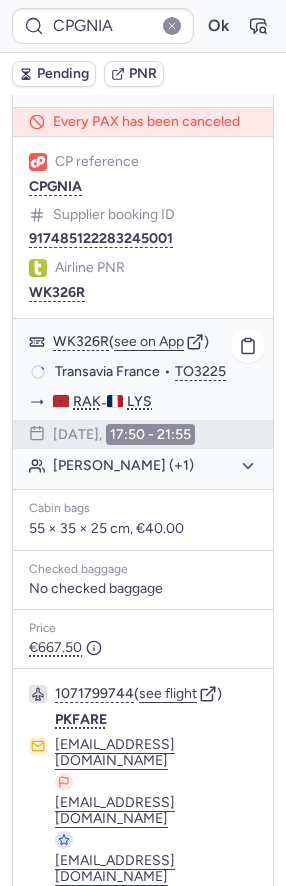 type on "917485122283245002" 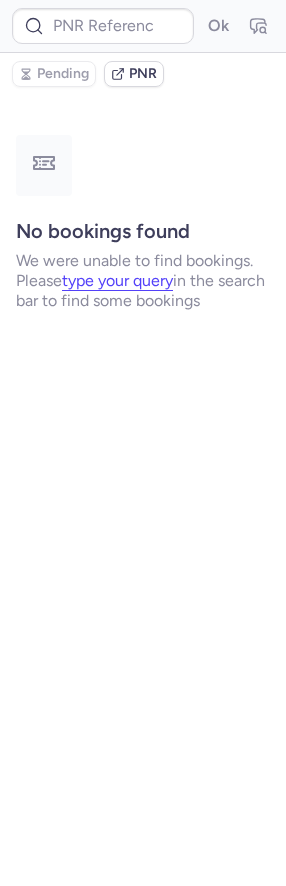 scroll, scrollTop: 0, scrollLeft: 0, axis: both 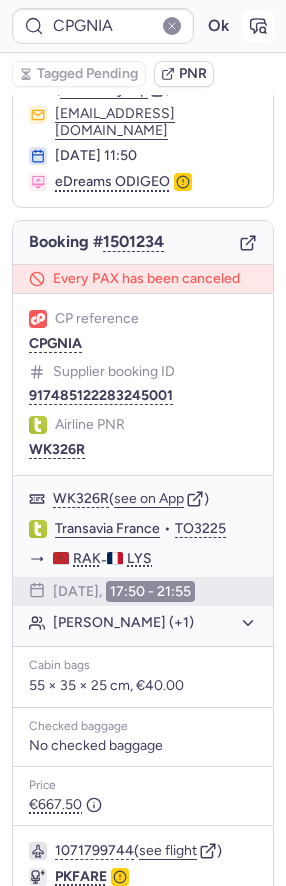 click 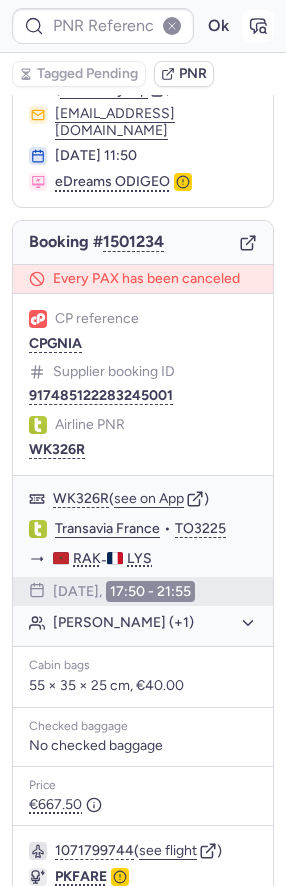 type on "CPGNIA" 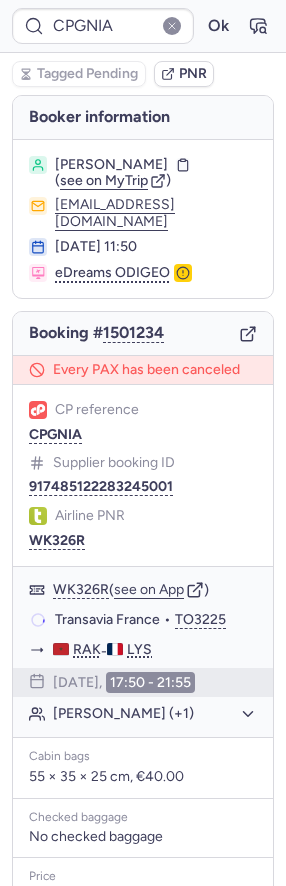 scroll, scrollTop: 248, scrollLeft: 0, axis: vertical 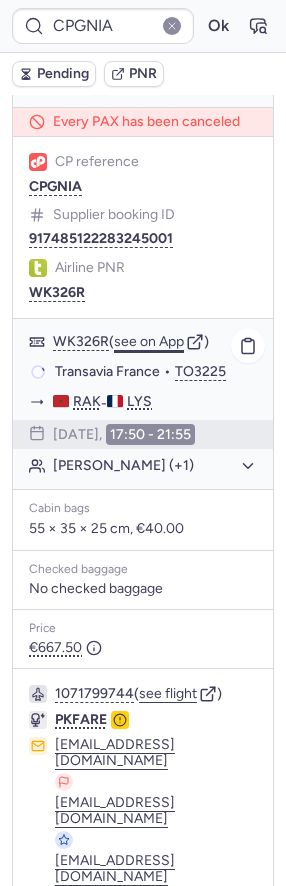 click on "see on App" 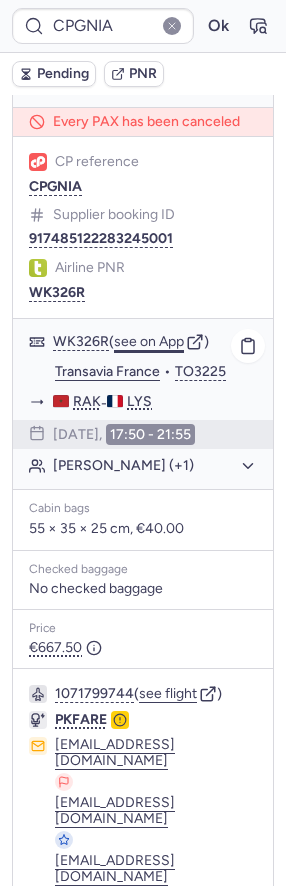 type 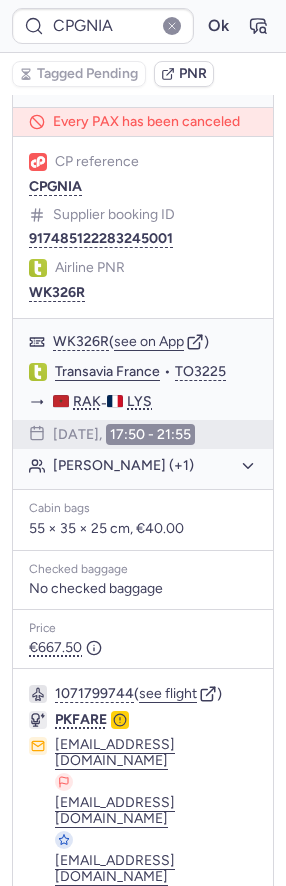 click 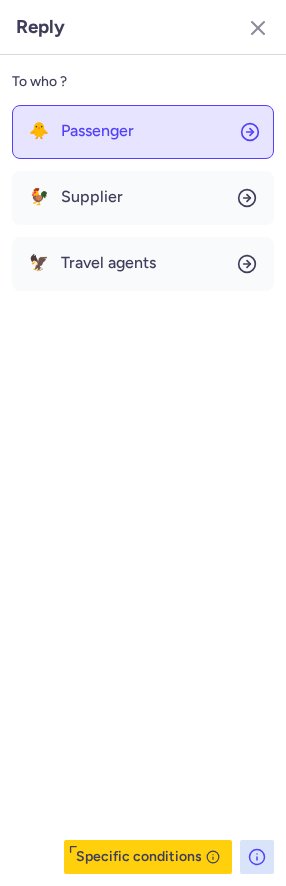 click on "Passenger" at bounding box center [97, 131] 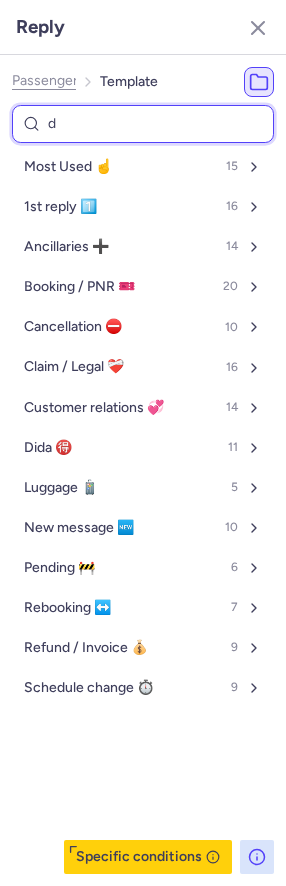 type on "do" 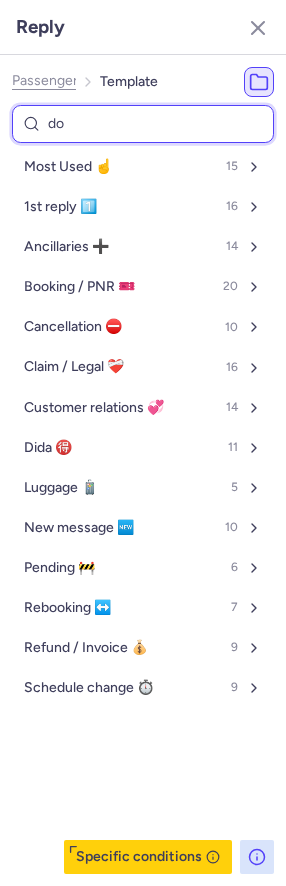 select on "en" 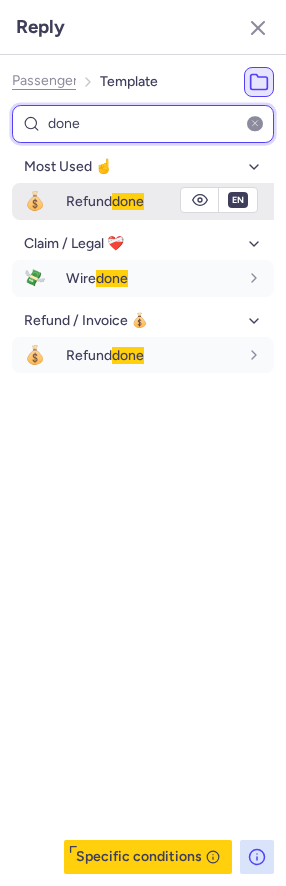 type on "done" 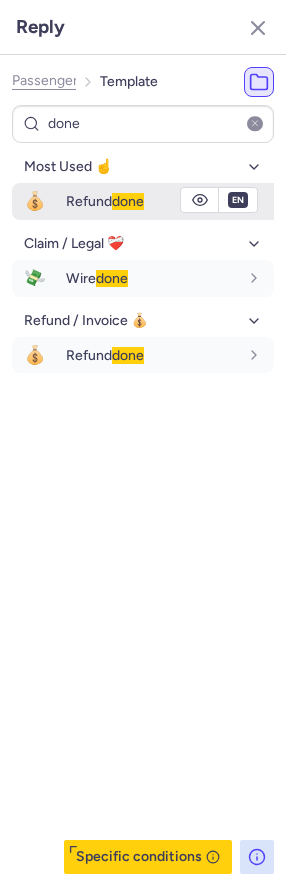 click on "done" at bounding box center [128, 201] 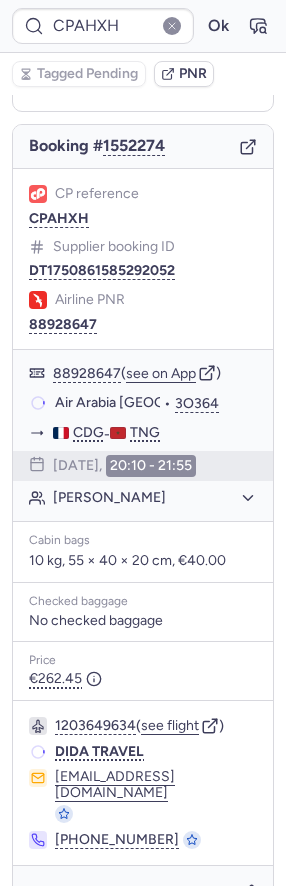 scroll, scrollTop: 178, scrollLeft: 0, axis: vertical 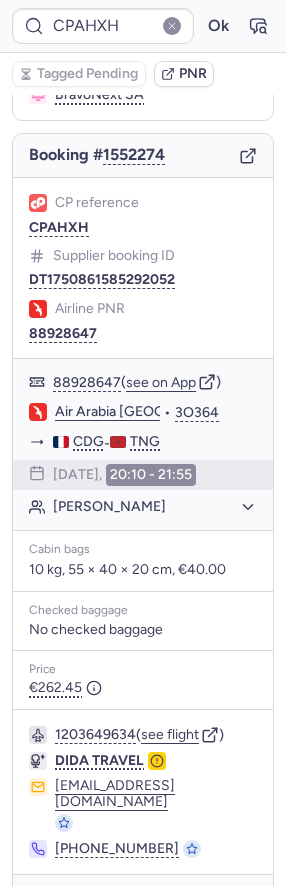 type on "CPHEAK" 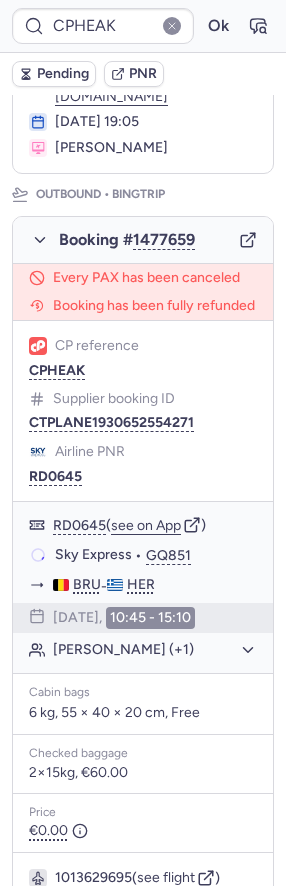 scroll, scrollTop: 271, scrollLeft: 0, axis: vertical 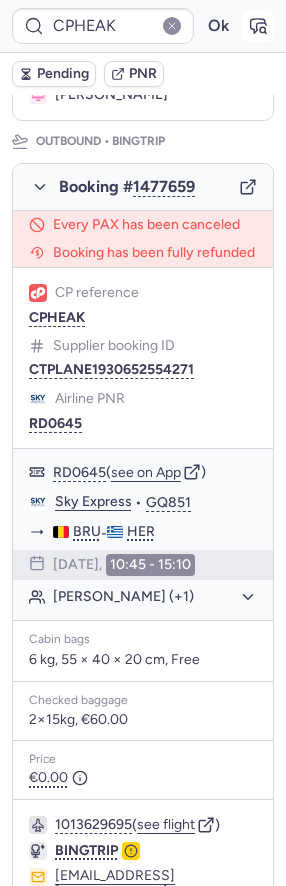 click 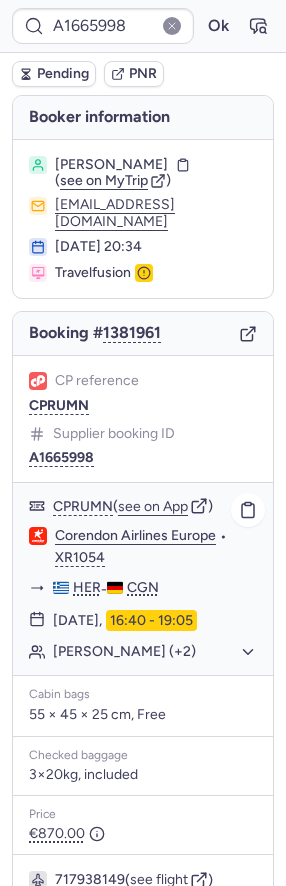 scroll, scrollTop: 207, scrollLeft: 0, axis: vertical 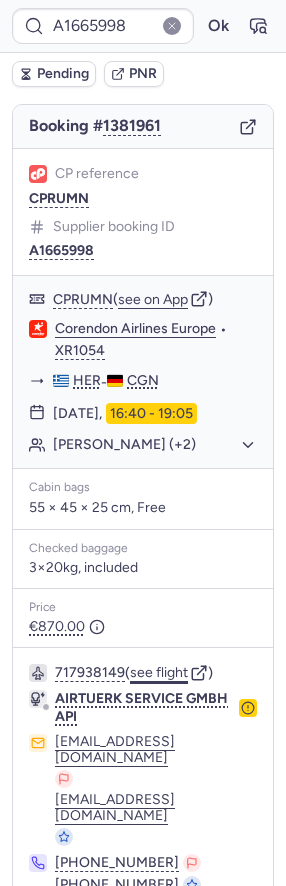 click on "see flight" 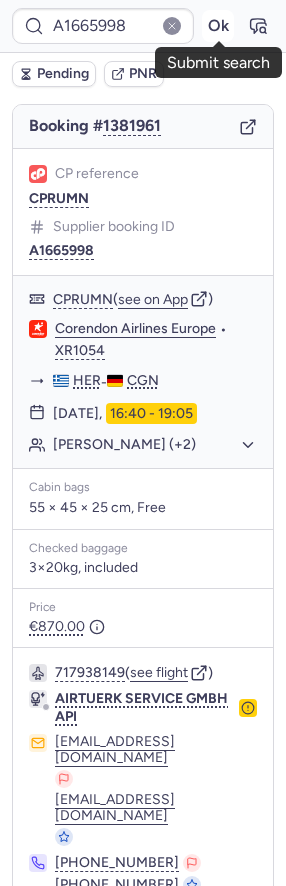 click on "Ok" at bounding box center [218, 26] 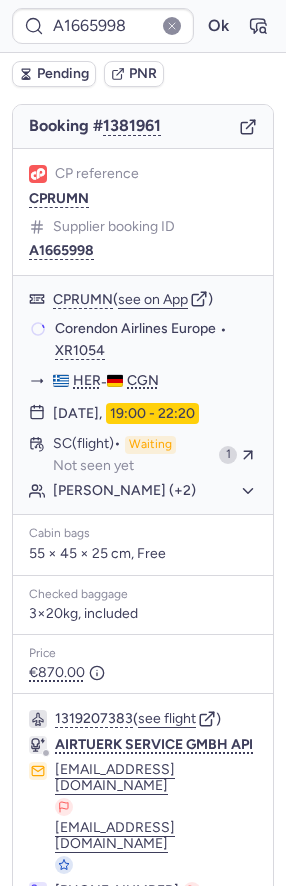 type on "CPYIHT" 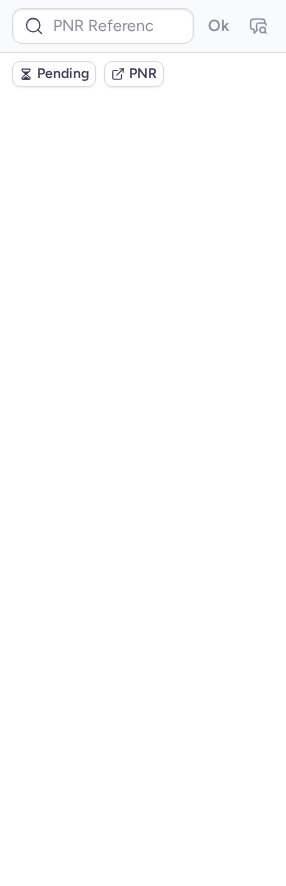 scroll, scrollTop: 0, scrollLeft: 0, axis: both 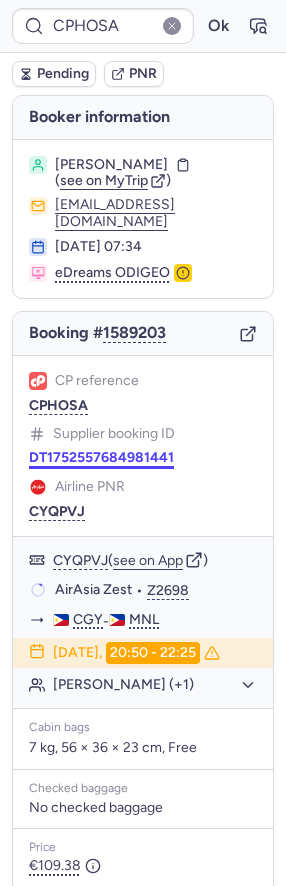 click on "DT1752557684981441" at bounding box center [101, 458] 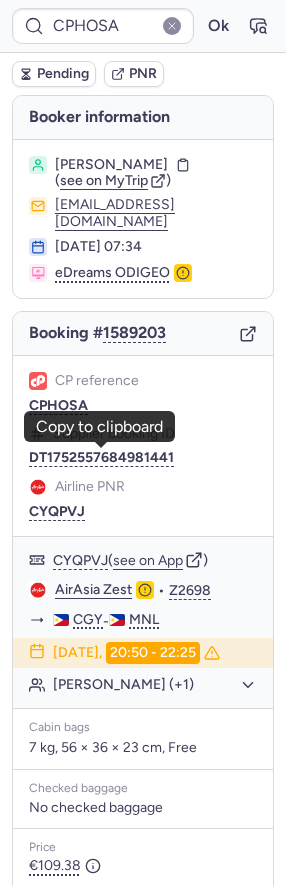 scroll, scrollTop: 203, scrollLeft: 0, axis: vertical 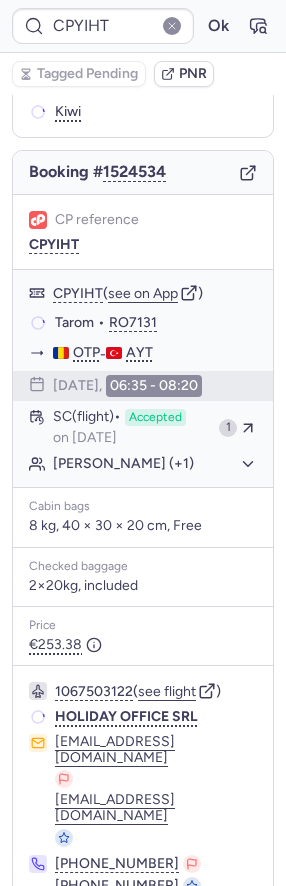 type on "10812519410786" 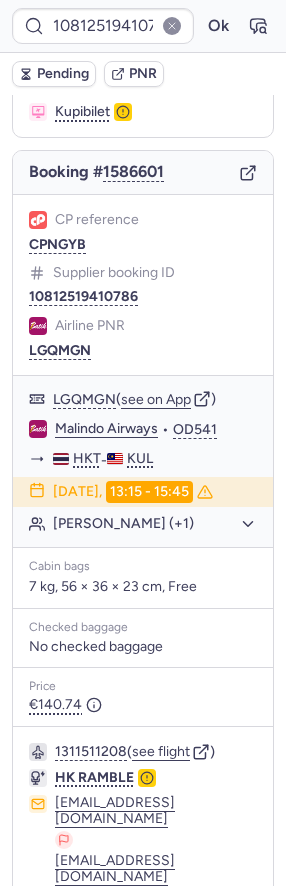scroll, scrollTop: 282, scrollLeft: 0, axis: vertical 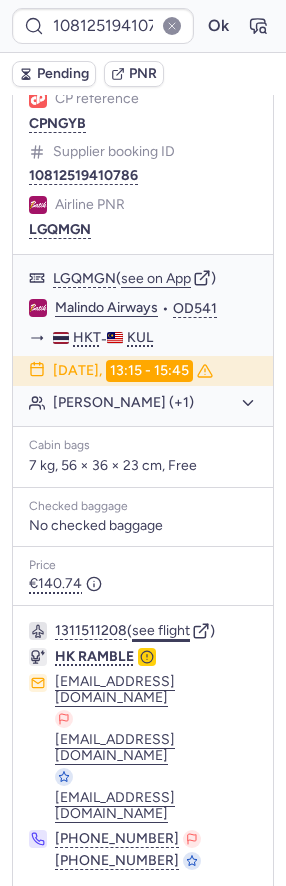 click on "see flight" 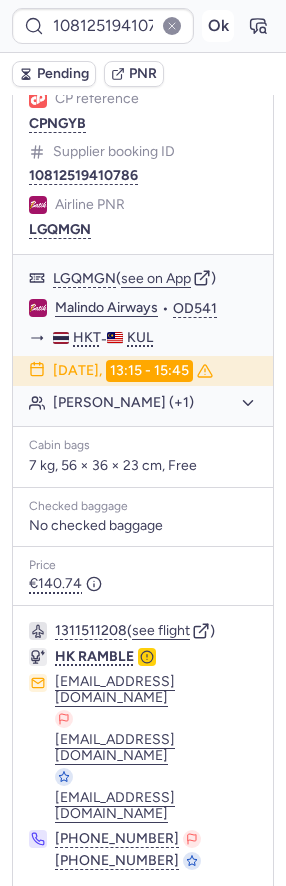 click on "Ok" at bounding box center [218, 26] 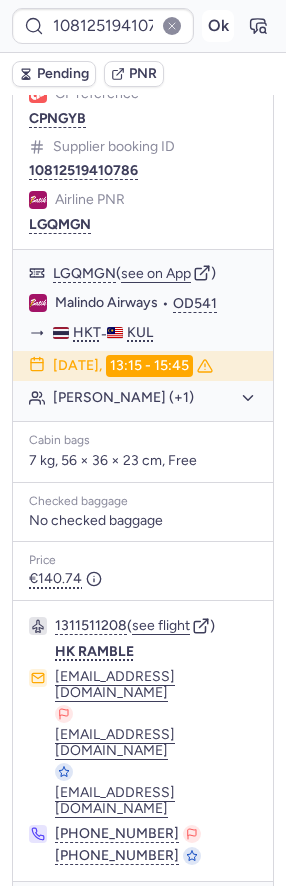 scroll, scrollTop: 282, scrollLeft: 0, axis: vertical 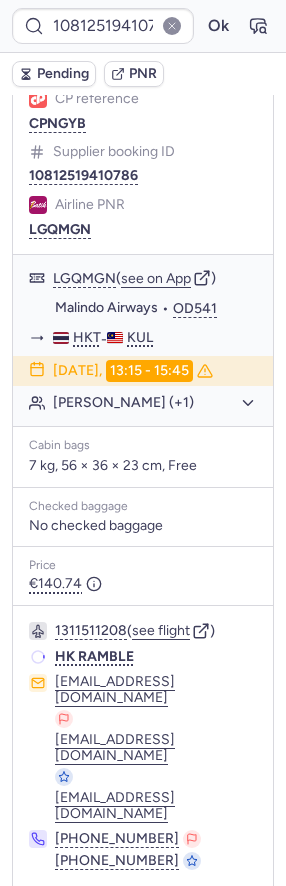 type 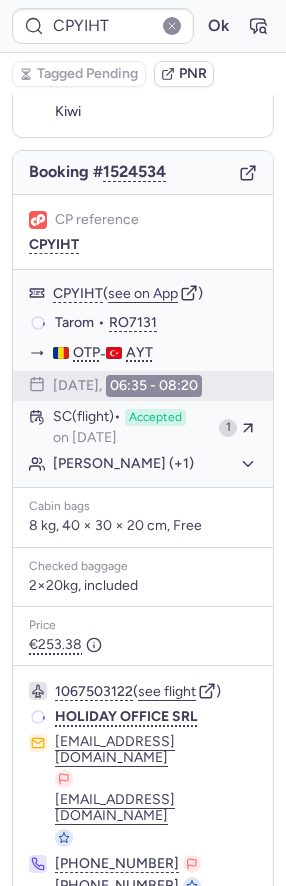 scroll, scrollTop: 161, scrollLeft: 0, axis: vertical 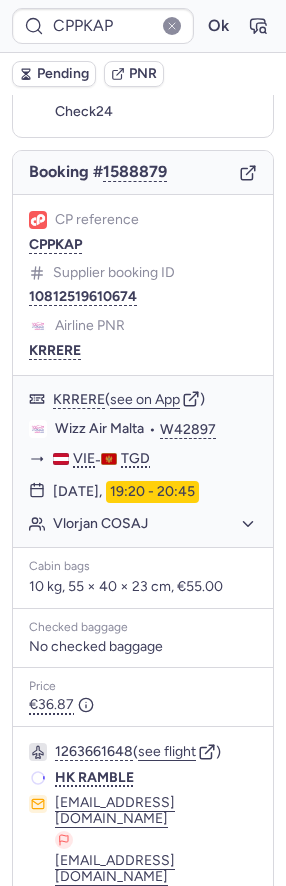 type on "CPGNIA" 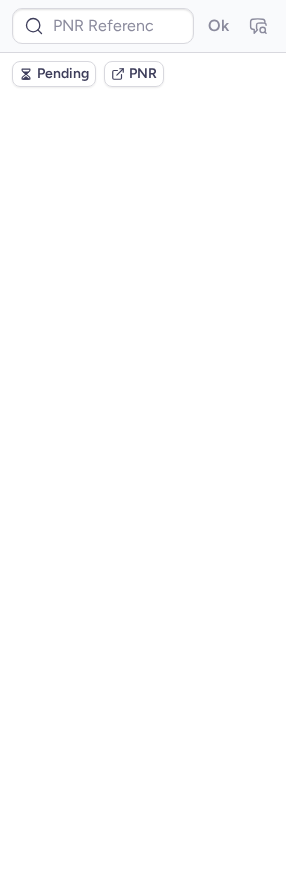 scroll, scrollTop: 0, scrollLeft: 0, axis: both 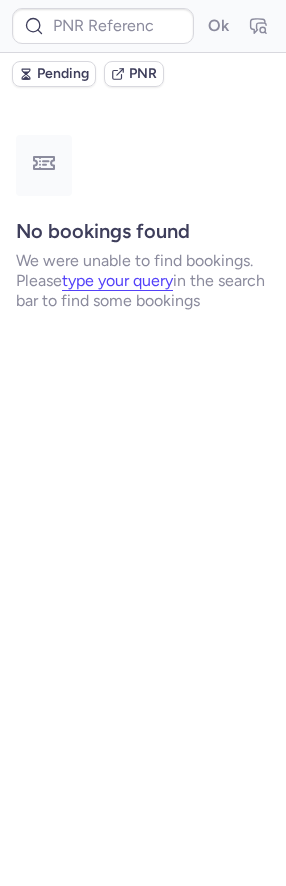 type on "CPPKAP" 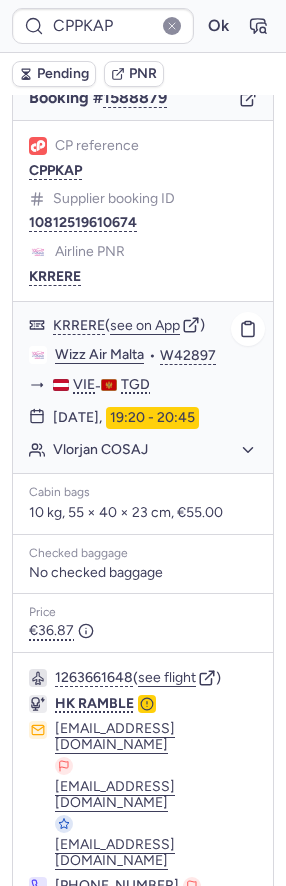 scroll, scrollTop: 282, scrollLeft: 0, axis: vertical 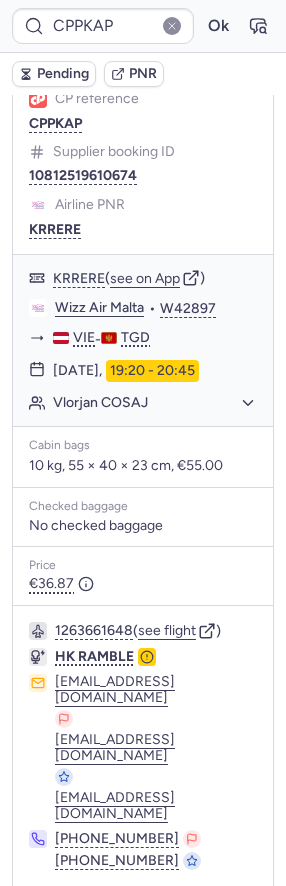 click 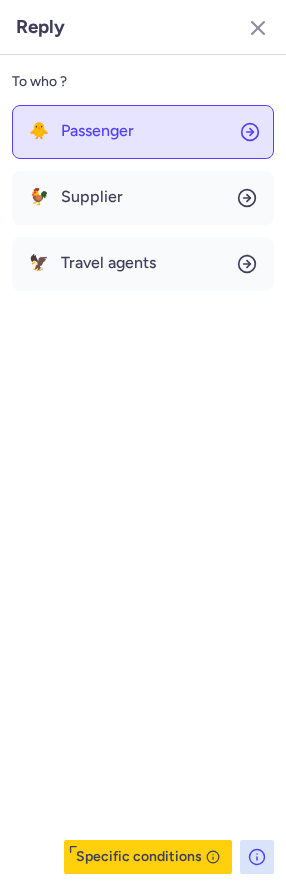 click on "🐥 Passenger" 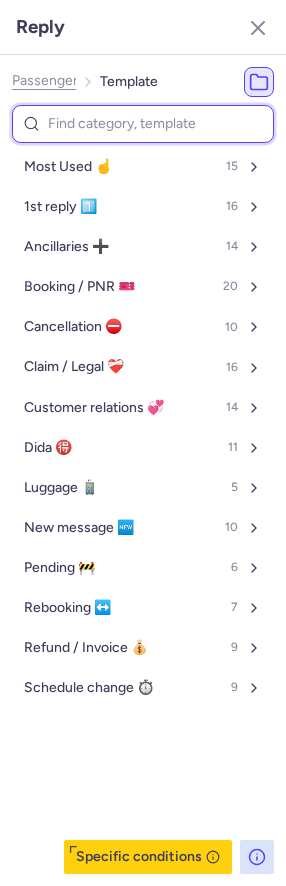 type on "n" 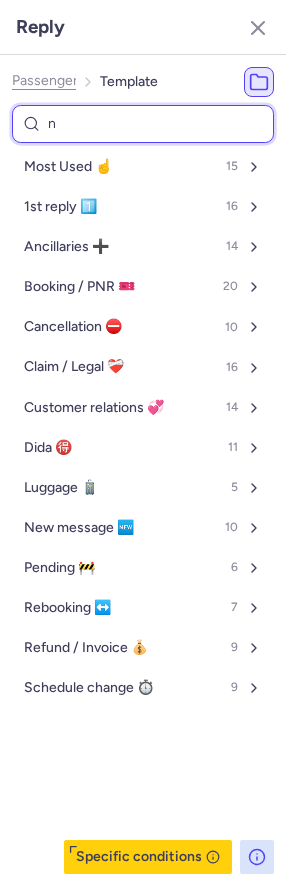 select on "en" 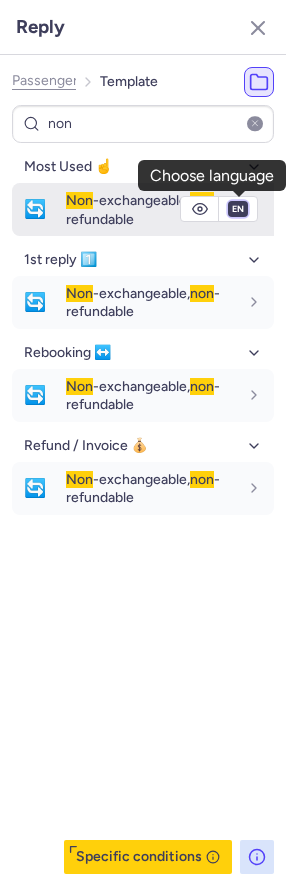 click on "fr en de nl pt es it ru" at bounding box center [238, 209] 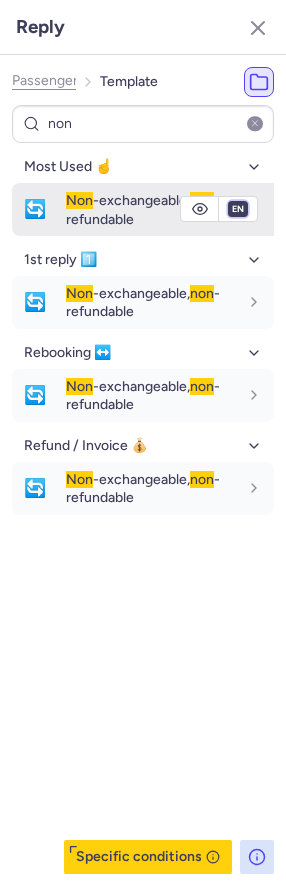 select on "de" 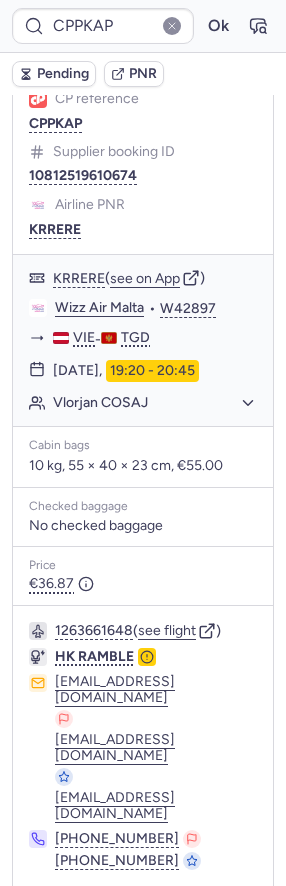 type on "CPYIHT" 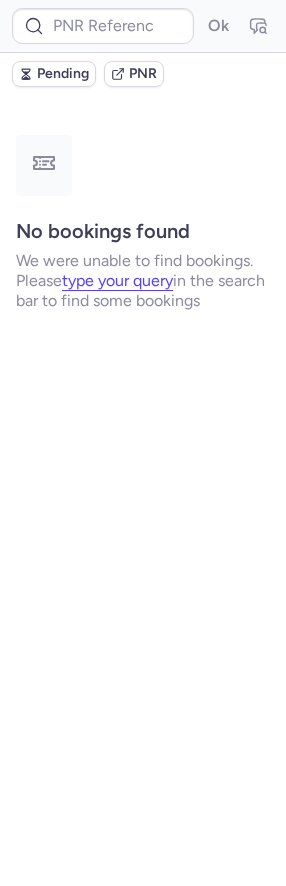 scroll, scrollTop: 0, scrollLeft: 0, axis: both 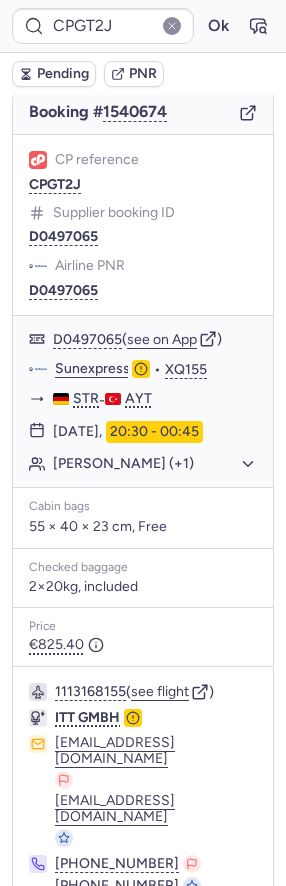 type on "CPCS5J" 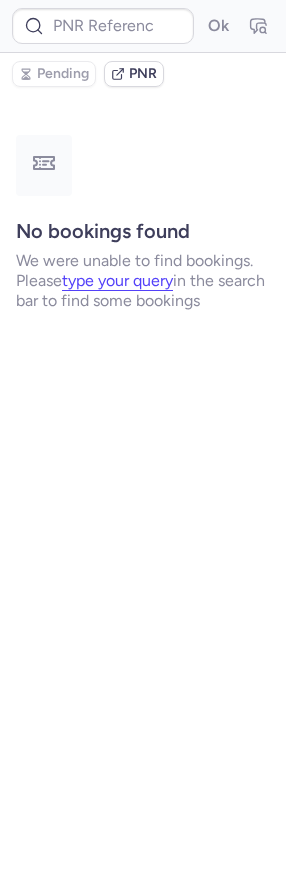 scroll, scrollTop: 0, scrollLeft: 0, axis: both 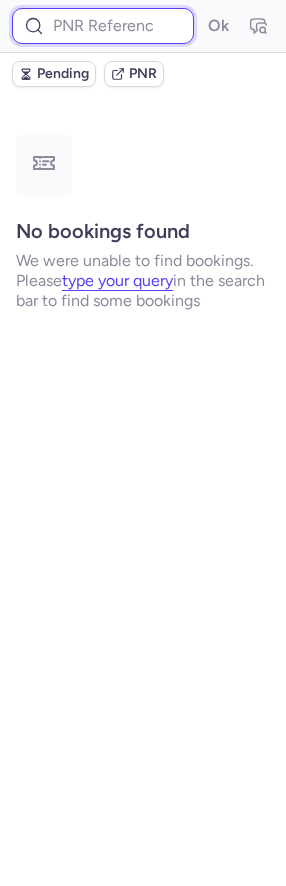 click at bounding box center (103, 26) 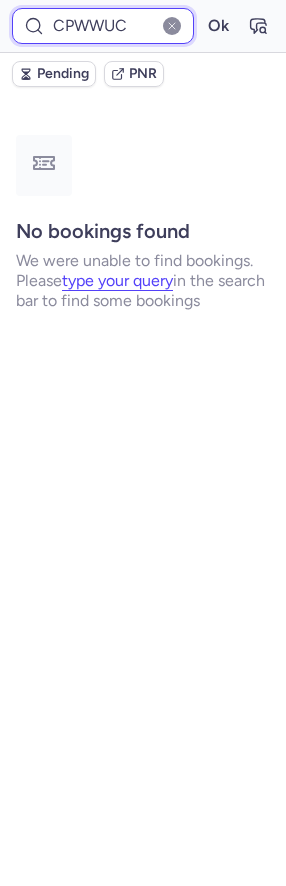 click on "Ok" at bounding box center [218, 26] 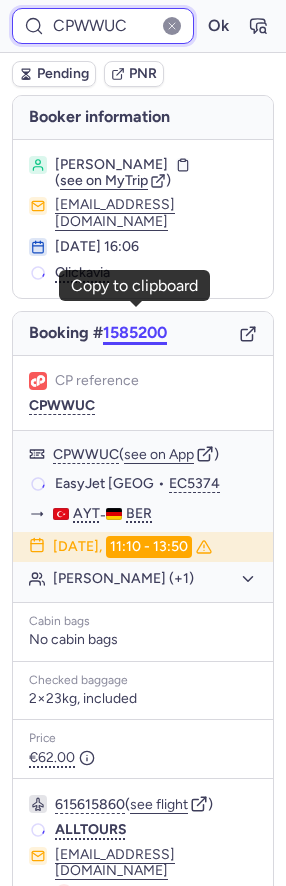 scroll, scrollTop: 3, scrollLeft: 0, axis: vertical 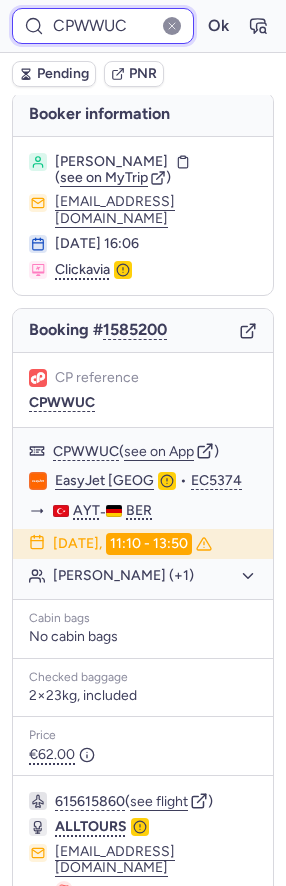 paste on "maria	mokrov		CPWWUC	AYT	BER	NO PNR" 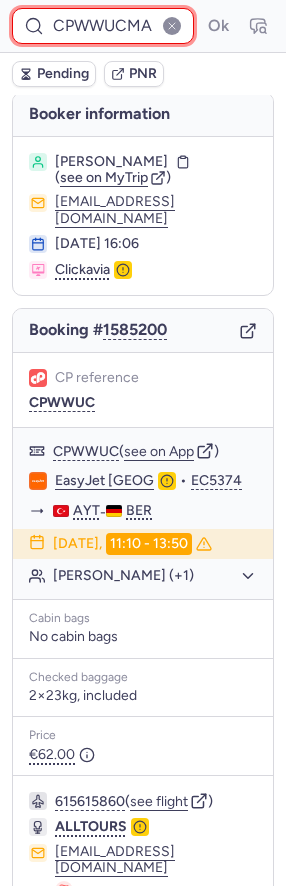 scroll, scrollTop: 0, scrollLeft: 322, axis: horizontal 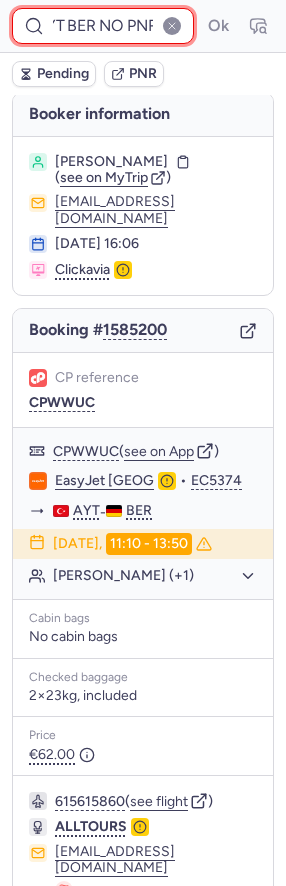 type on "CPWWUCmaria	mokrov		CPWWUC	AYT	BER	NO PNR" 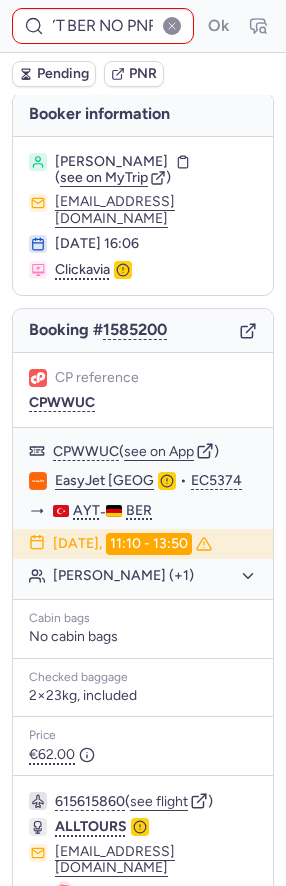 scroll, scrollTop: 0, scrollLeft: 0, axis: both 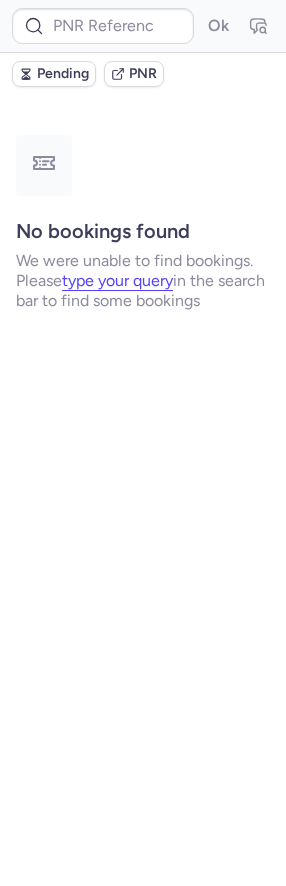 type on "CPYIHT" 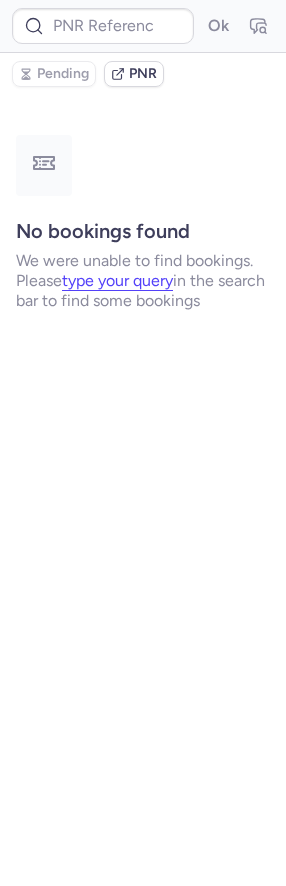 type on "CP4IUO" 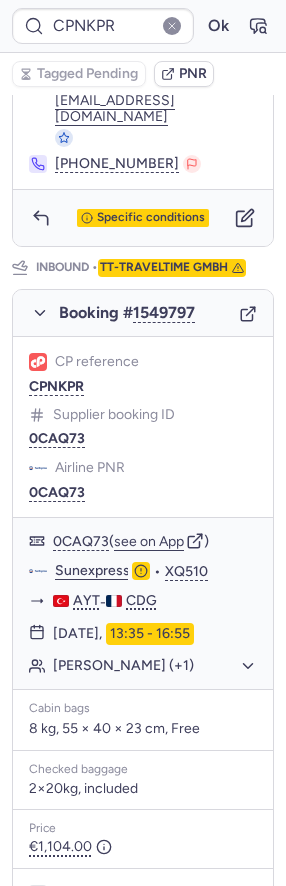 scroll, scrollTop: 1082, scrollLeft: 0, axis: vertical 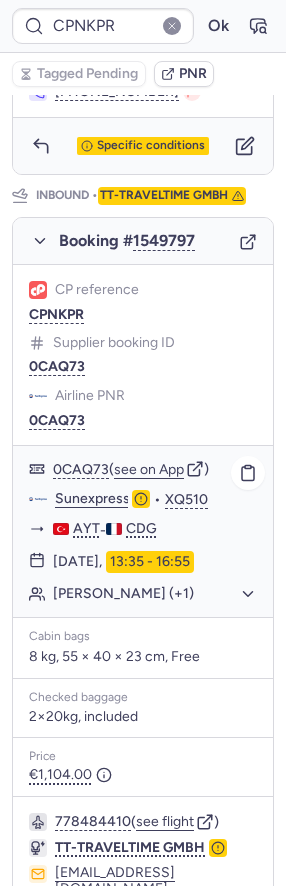 type on "CPHCBJ" 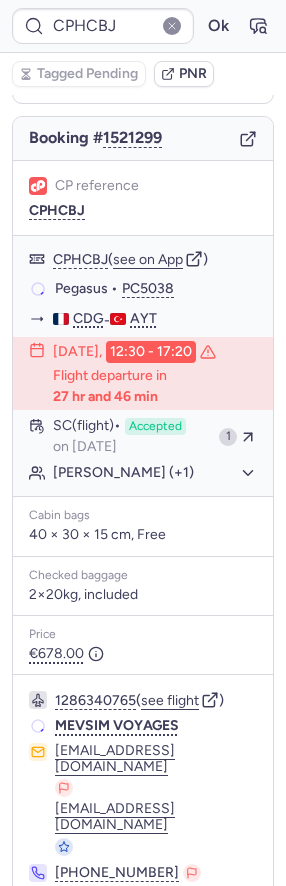 scroll, scrollTop: 182, scrollLeft: 0, axis: vertical 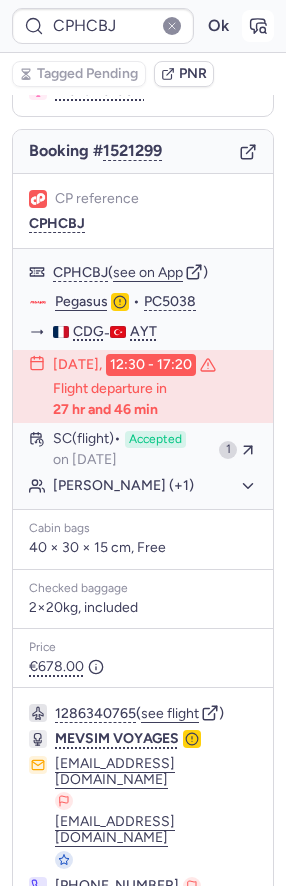 click 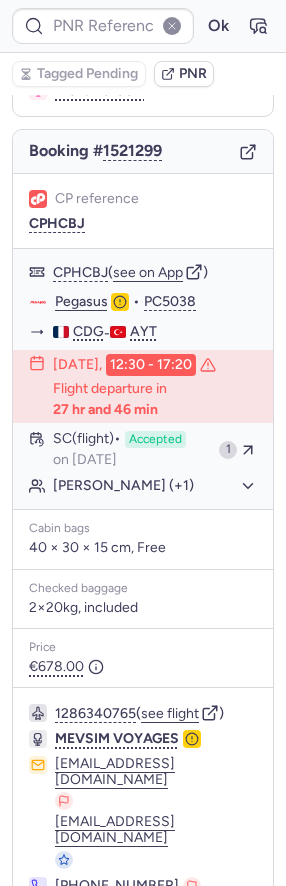 type on "CPHCBJ" 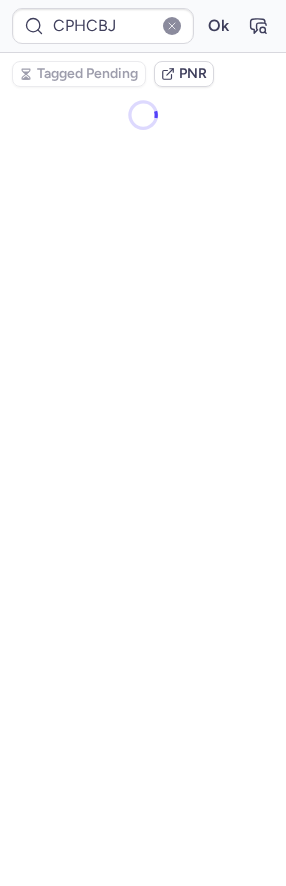 scroll, scrollTop: 0, scrollLeft: 0, axis: both 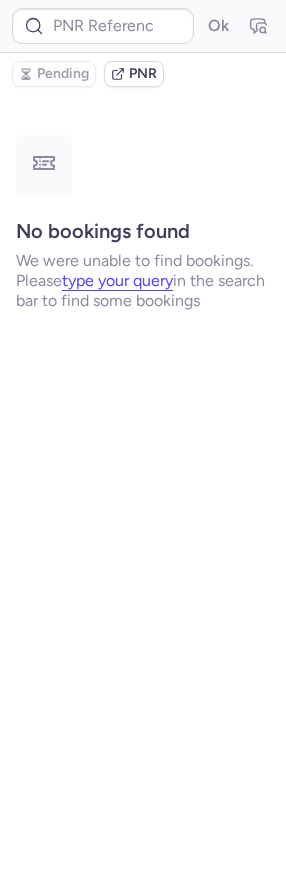 type on "CPHCBJ" 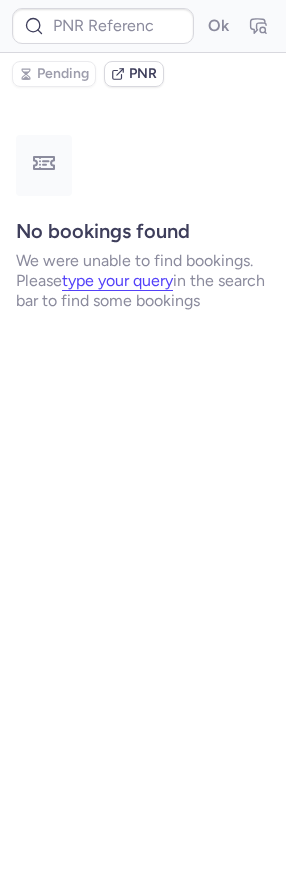 type on "CPHCBJ" 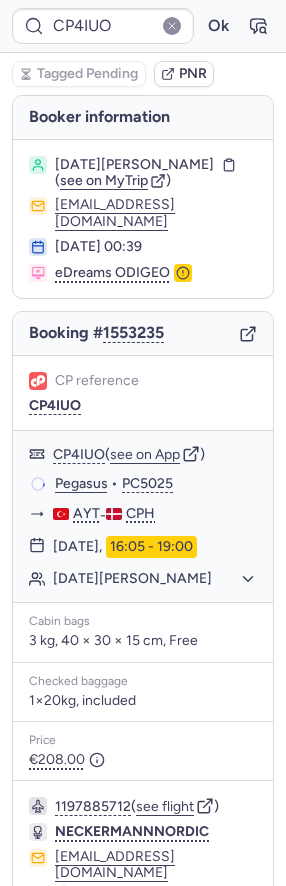 scroll, scrollTop: 171, scrollLeft: 0, axis: vertical 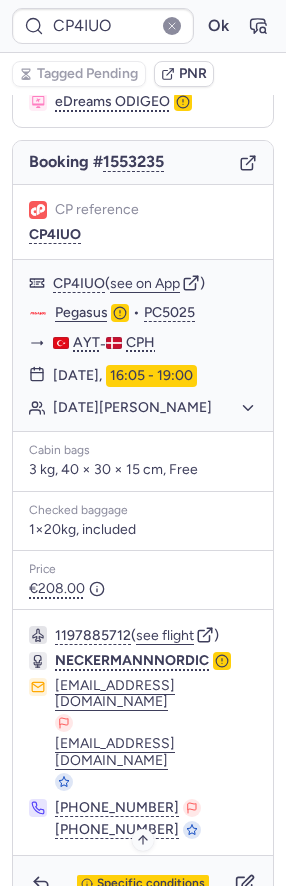 click on "Specific conditions" at bounding box center [143, 884] 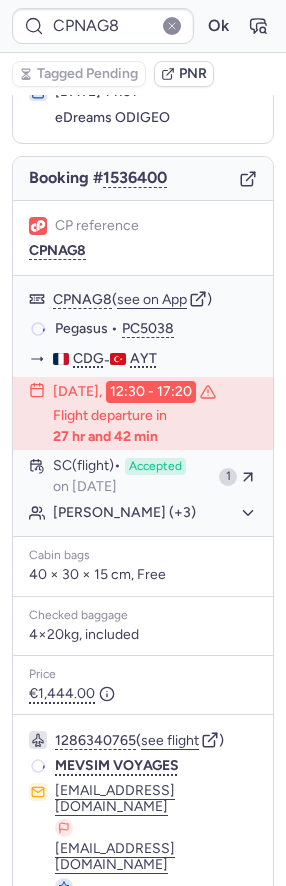 scroll, scrollTop: 115, scrollLeft: 0, axis: vertical 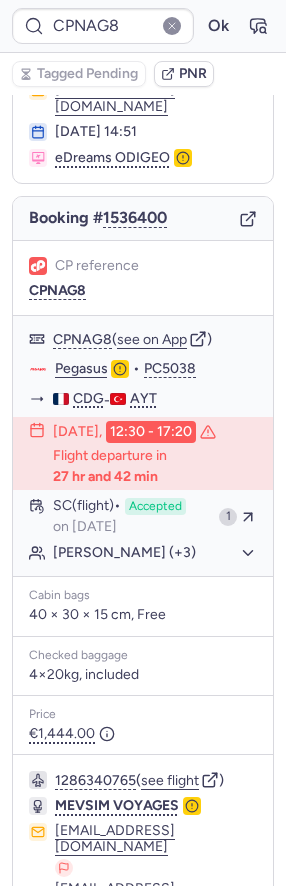 type on "10812519111047" 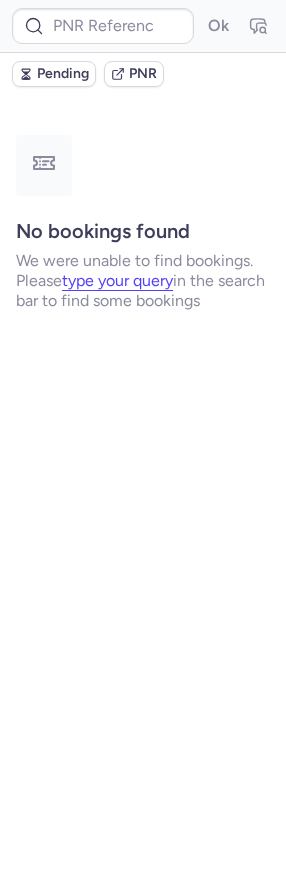 scroll, scrollTop: 0, scrollLeft: 0, axis: both 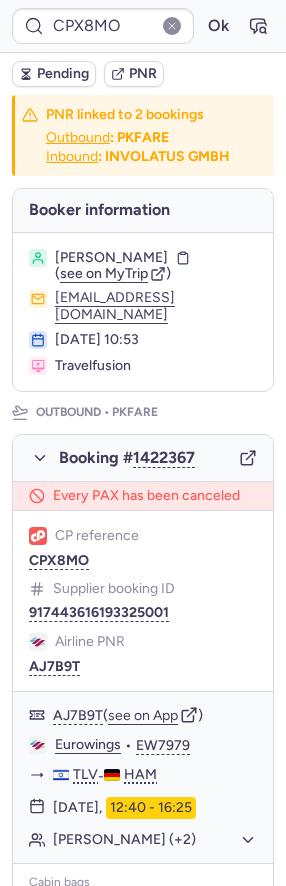 type on "10812519111047" 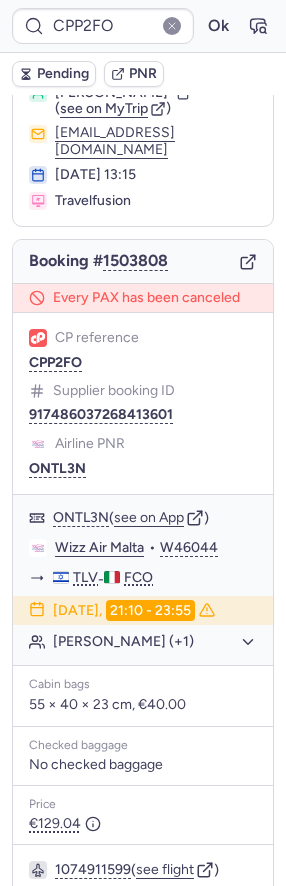 scroll, scrollTop: 248, scrollLeft: 0, axis: vertical 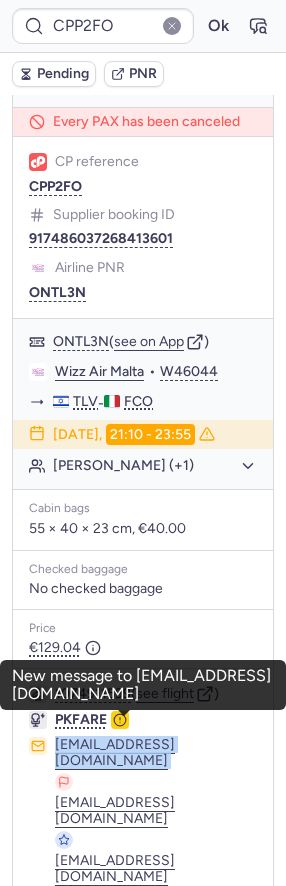 drag, startPoint x: 51, startPoint y: 719, endPoint x: 197, endPoint y: 720, distance: 146.00342 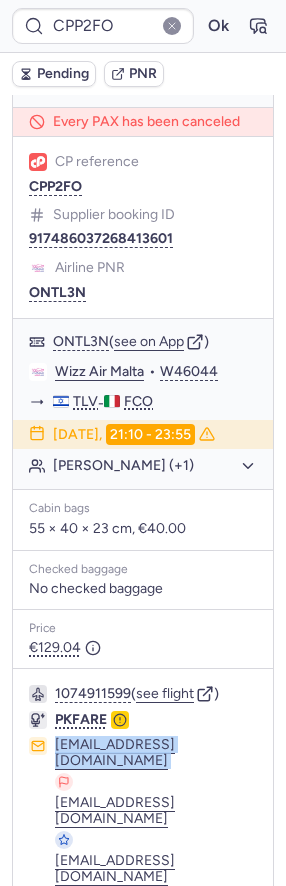 copy on "[EMAIL_ADDRESS][DOMAIN_NAME]" 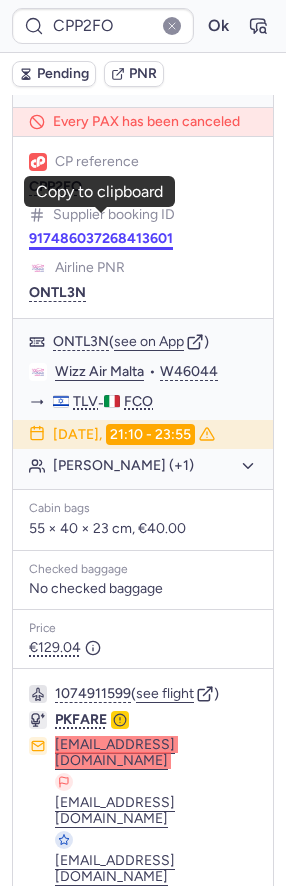 click on "917486037268413601" at bounding box center [101, 239] 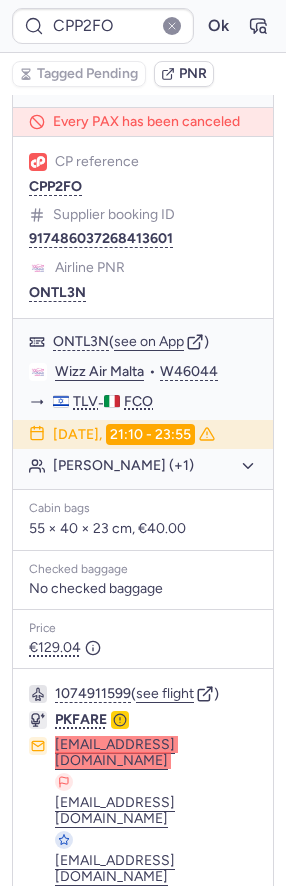 type on "10812519111047" 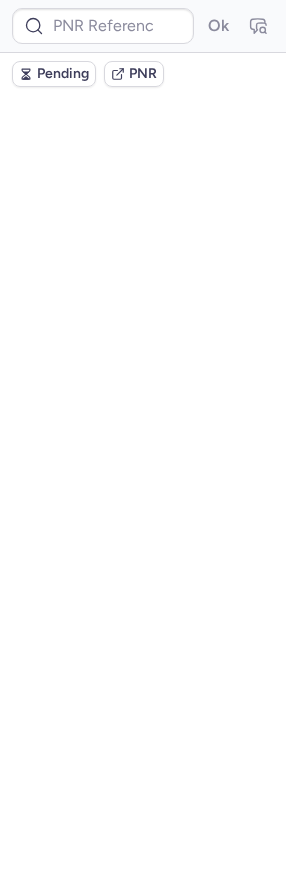 scroll, scrollTop: 0, scrollLeft: 0, axis: both 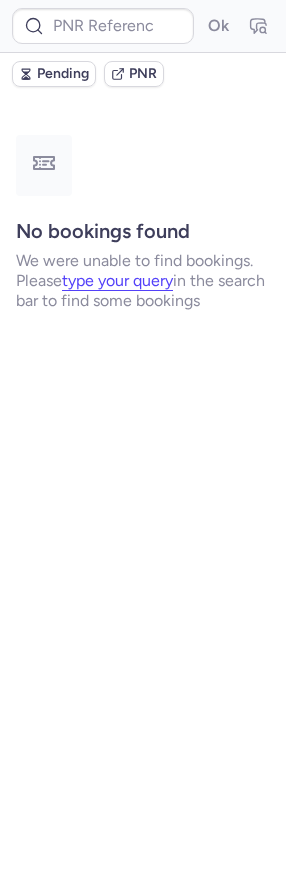 type on "CPHOSA" 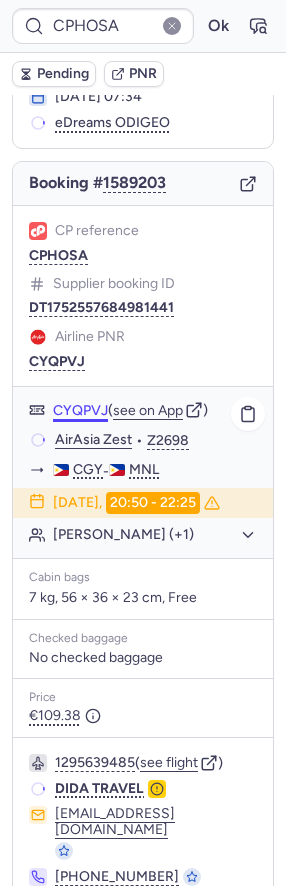 scroll, scrollTop: 203, scrollLeft: 0, axis: vertical 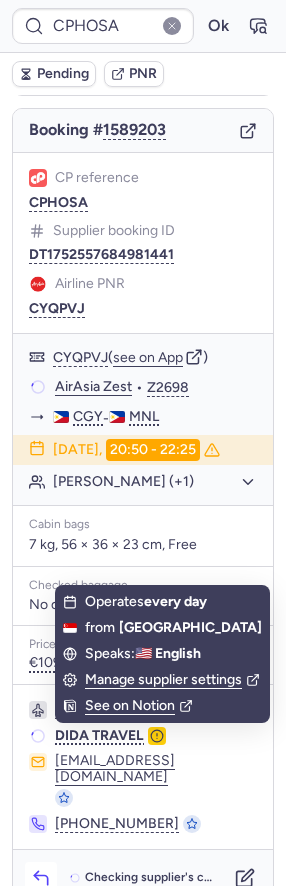 click 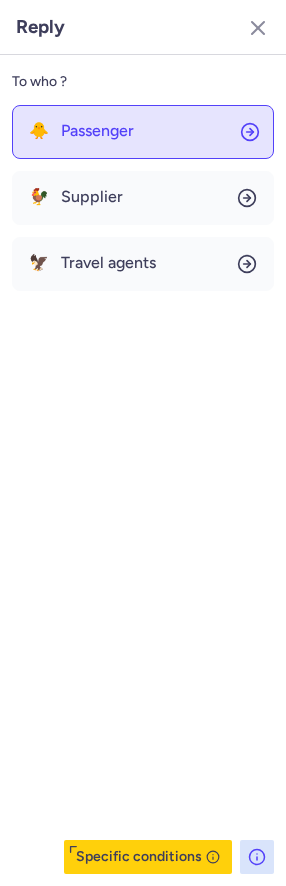 click on "Passenger" at bounding box center [97, 131] 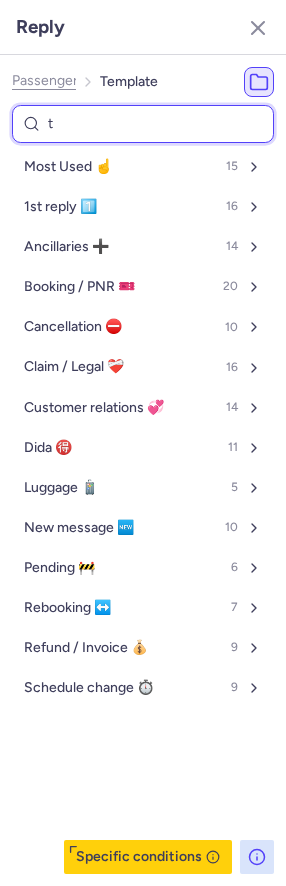 type on "tp" 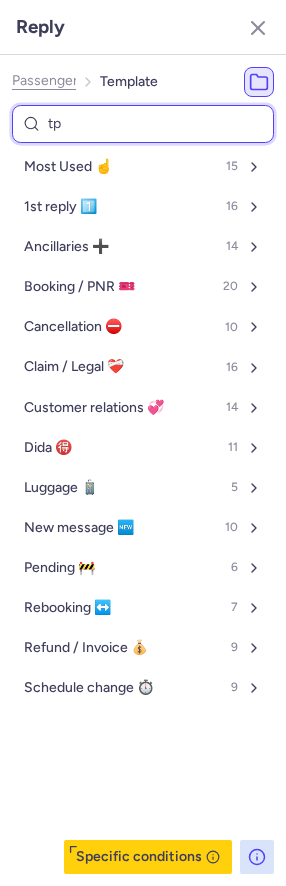 type 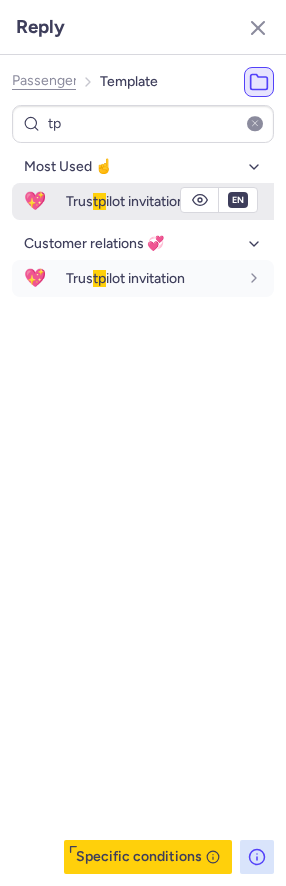 drag, startPoint x: 84, startPoint y: 235, endPoint x: 113, endPoint y: 193, distance: 51.0392 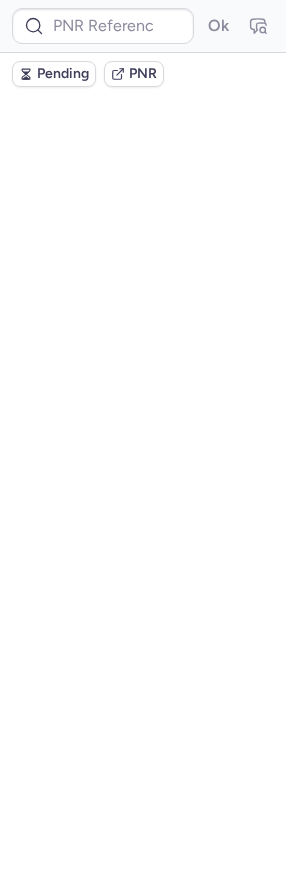 scroll, scrollTop: 0, scrollLeft: 0, axis: both 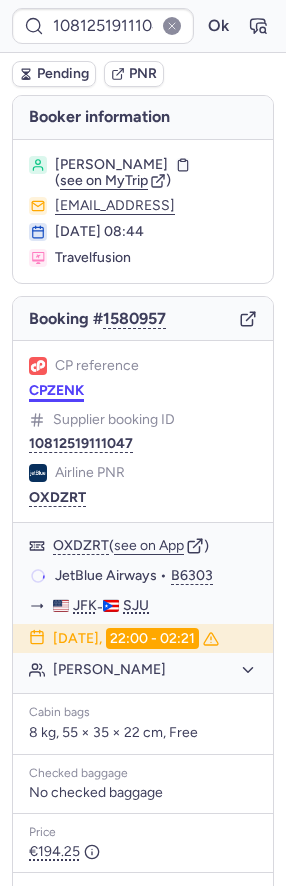 click on "CPZENK" at bounding box center (56, 391) 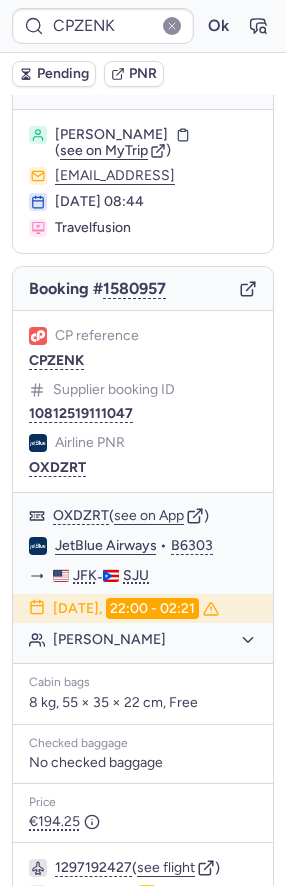 scroll, scrollTop: 0, scrollLeft: 0, axis: both 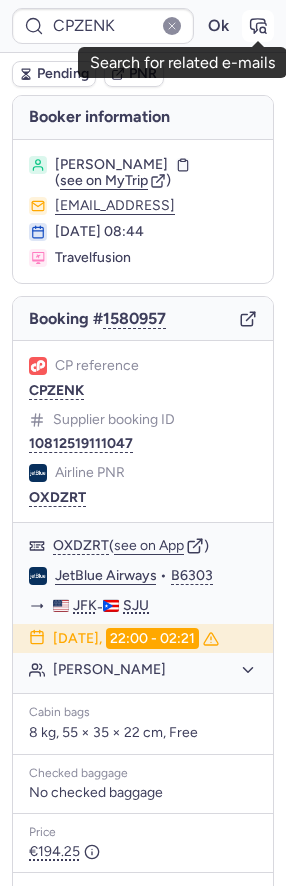 click at bounding box center [258, 26] 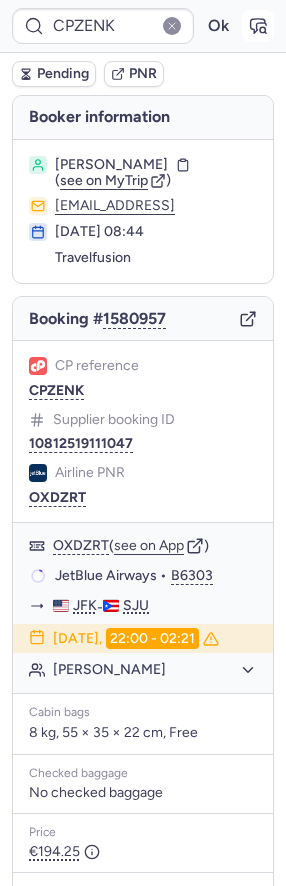 click 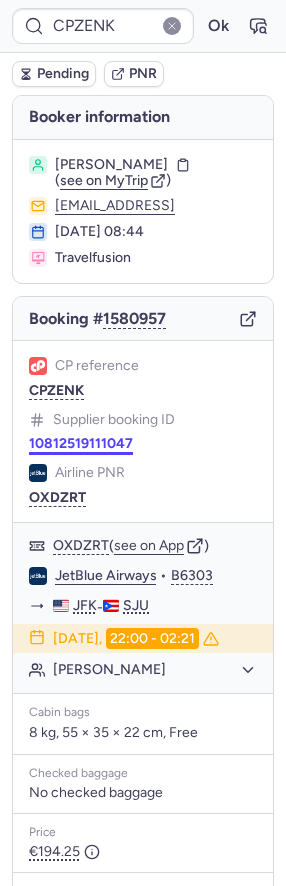 click on "10812519111047" at bounding box center [81, 444] 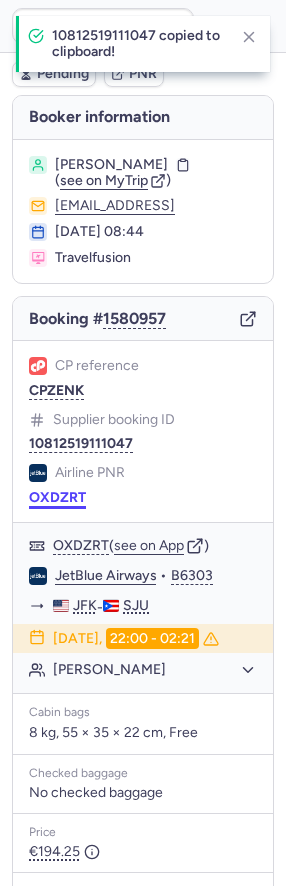 click on "OXDZRT" at bounding box center (57, 498) 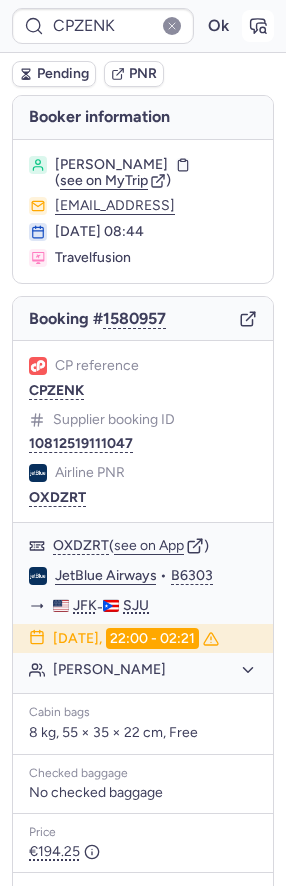 click 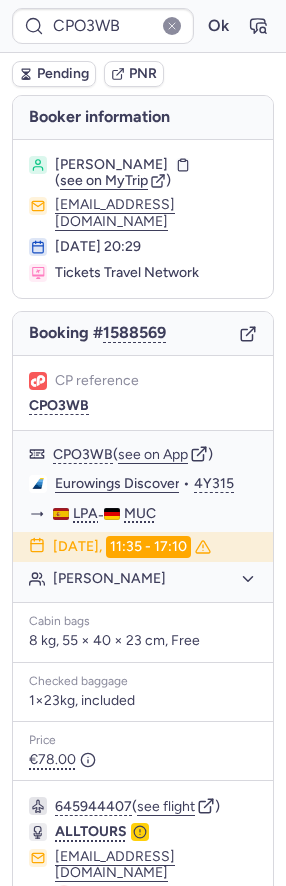 scroll, scrollTop: 141, scrollLeft: 0, axis: vertical 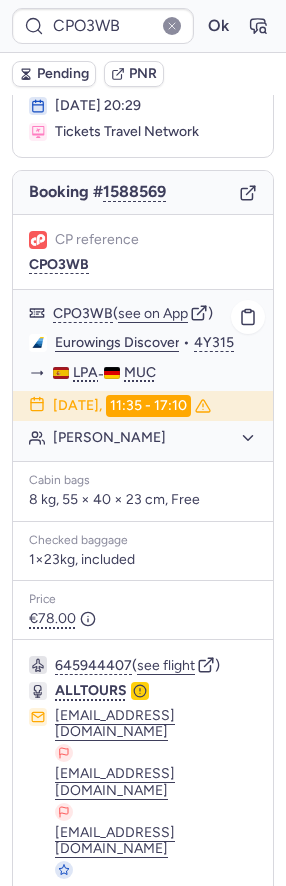 click on "[PERSON_NAME]" 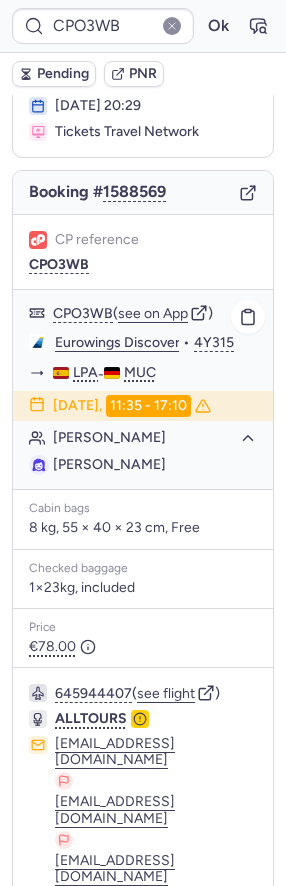 scroll, scrollTop: 169, scrollLeft: 0, axis: vertical 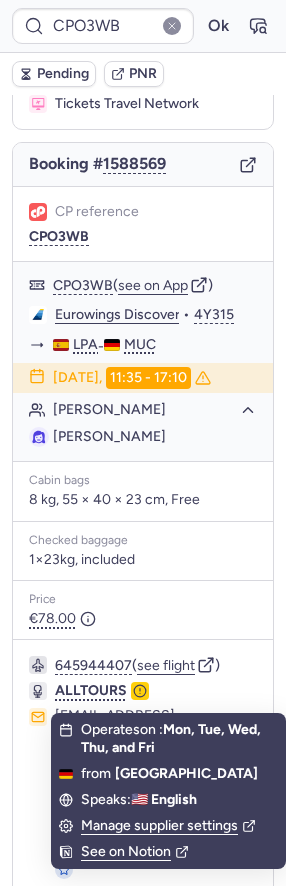 click at bounding box center (41, 950) 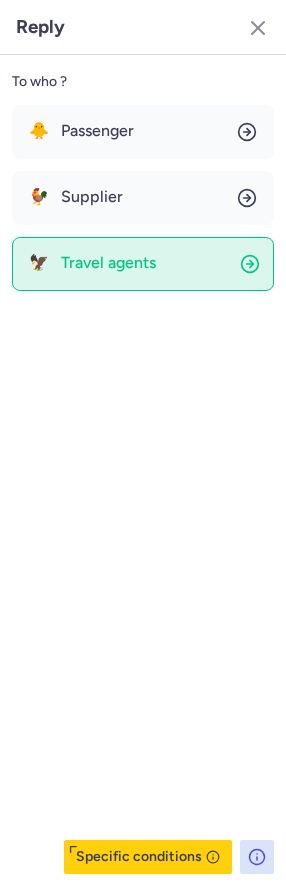 click on "🦅 Travel agents" 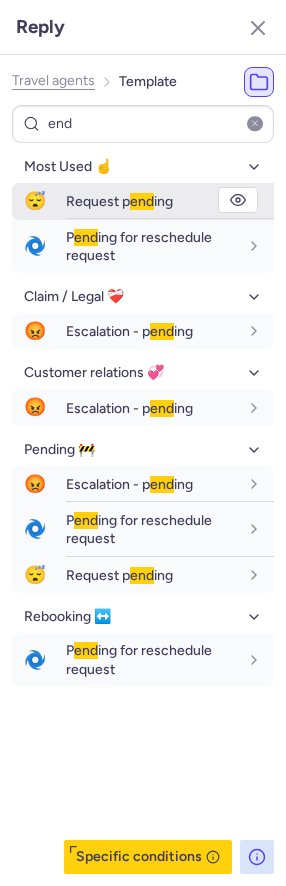 click on "Request p end ing" at bounding box center (119, 201) 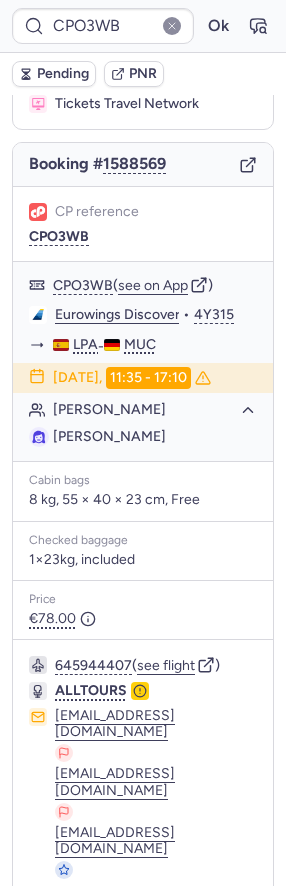 click on "Pending" at bounding box center (63, 74) 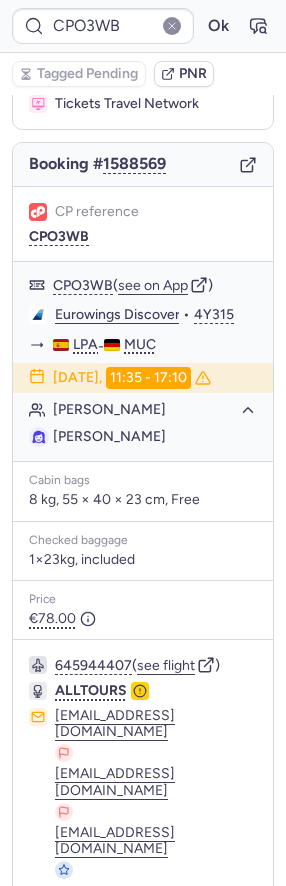 click on "Specific conditions" at bounding box center (143, 950) 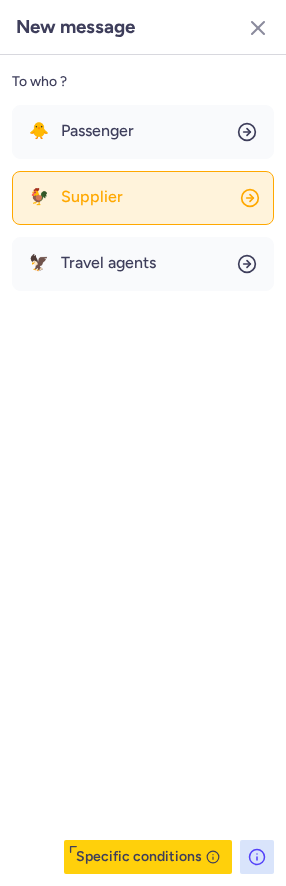 click on "🐓 Supplier" 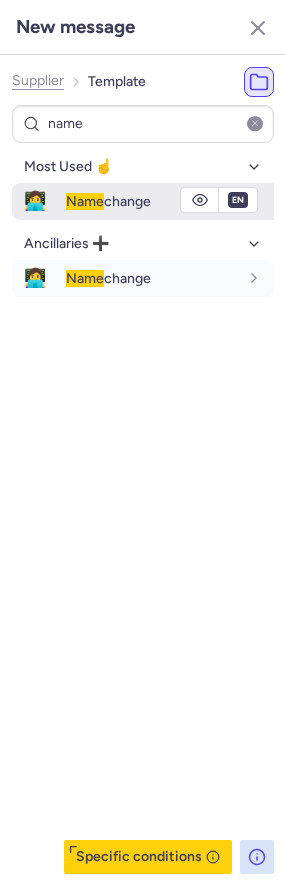 click on "Name  change" at bounding box center [108, 201] 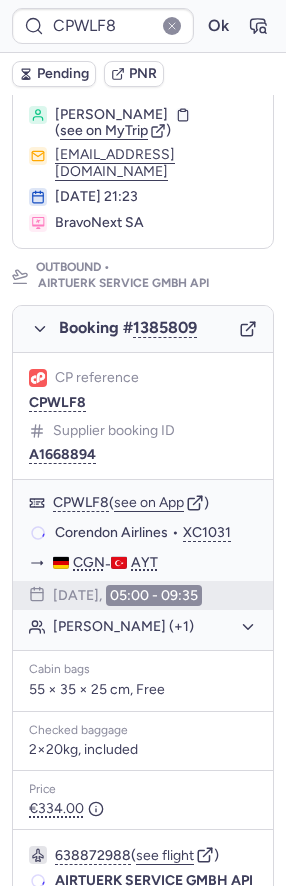 scroll, scrollTop: 272, scrollLeft: 0, axis: vertical 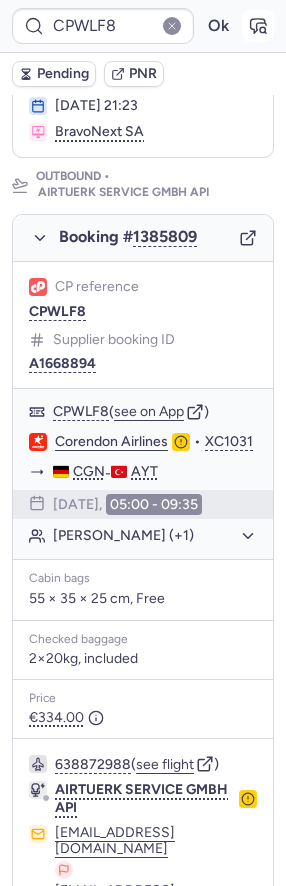click 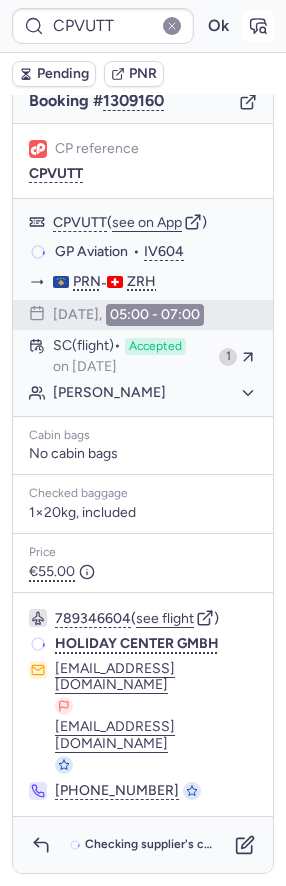 scroll, scrollTop: 138, scrollLeft: 0, axis: vertical 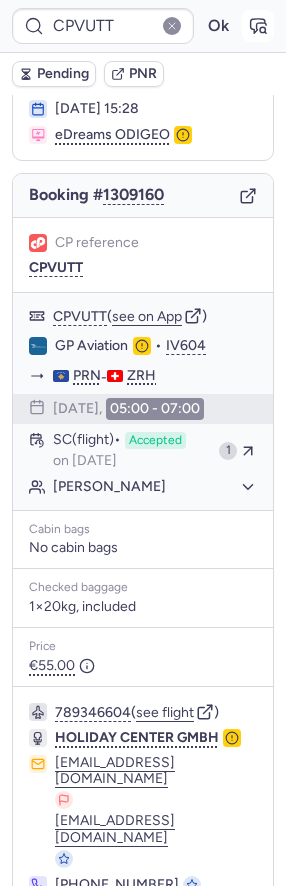 click at bounding box center [258, 26] 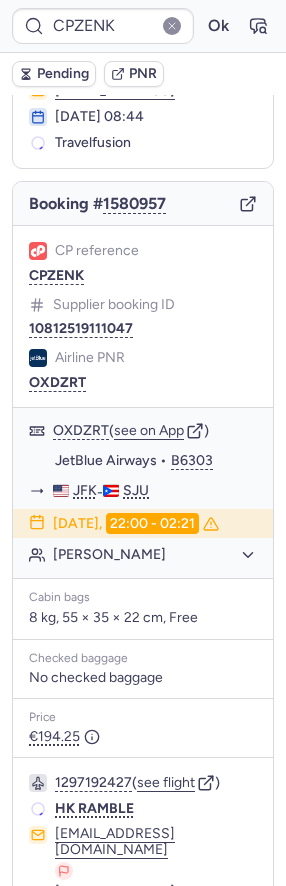 scroll, scrollTop: 115, scrollLeft: 0, axis: vertical 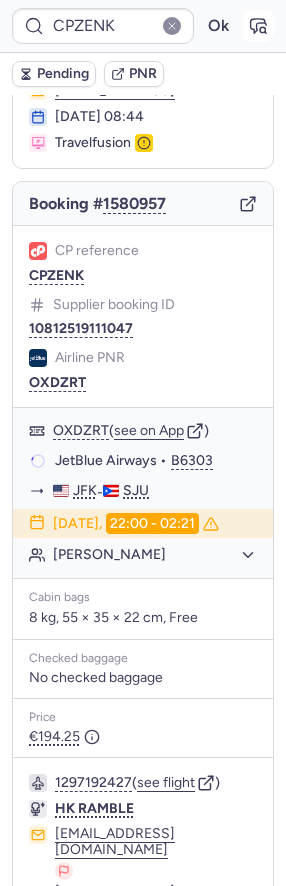 click 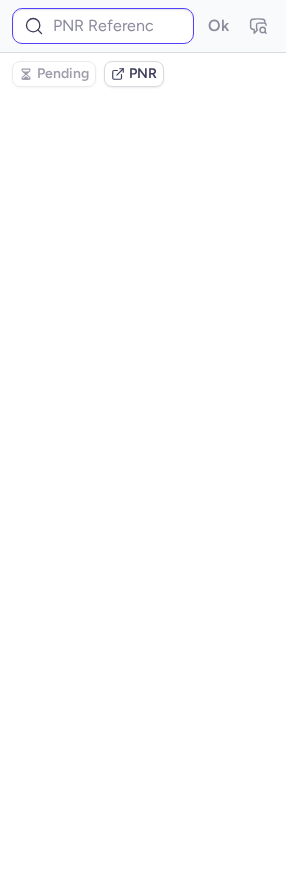 scroll, scrollTop: 0, scrollLeft: 0, axis: both 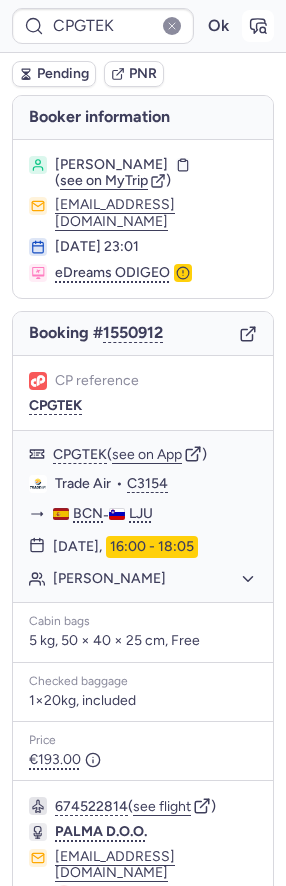 click at bounding box center [258, 26] 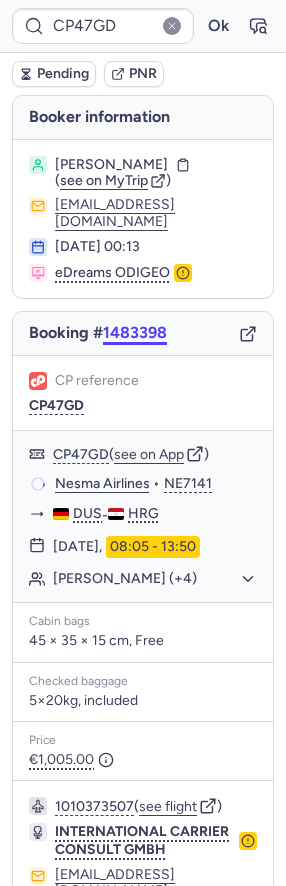 scroll, scrollTop: 133, scrollLeft: 0, axis: vertical 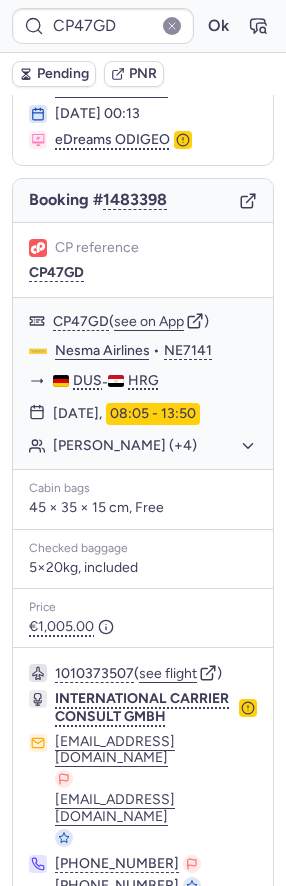 click on "Specific conditions" at bounding box center [143, 940] 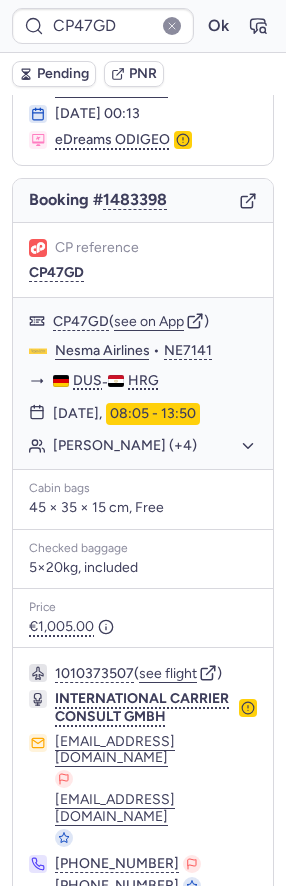 click on "Specific conditions" at bounding box center [151, 940] 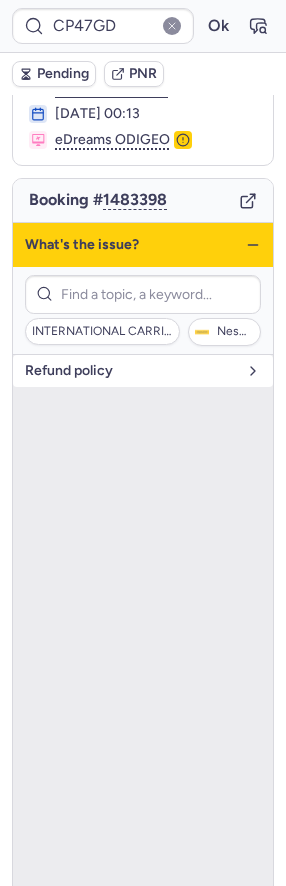 click on "refund policy" at bounding box center [131, 371] 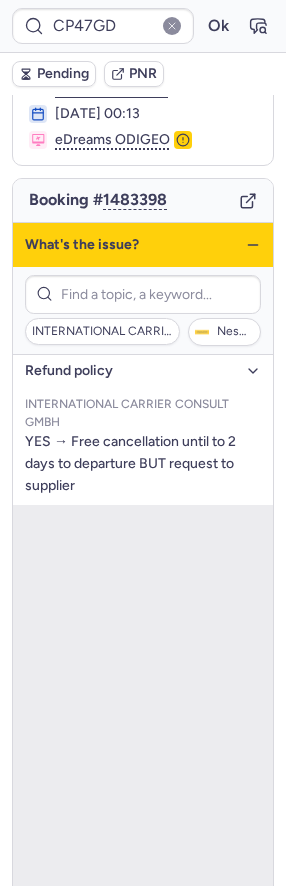 click on "What's the issue?" at bounding box center (143, 245) 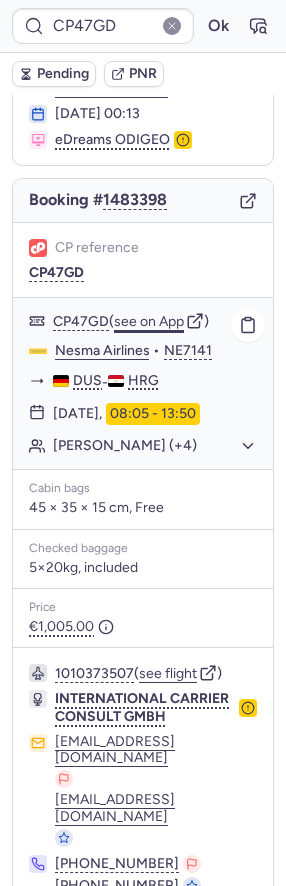 click on "see on App" 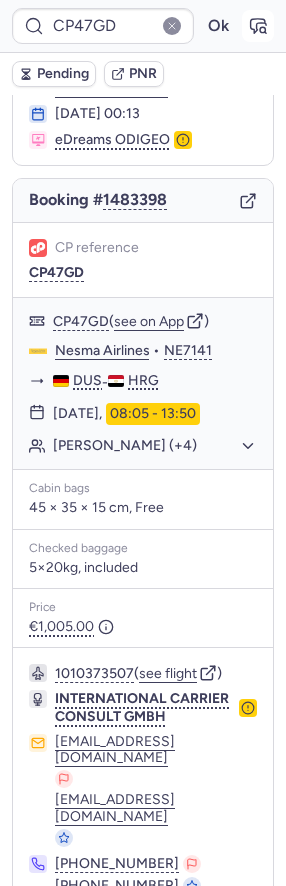 click 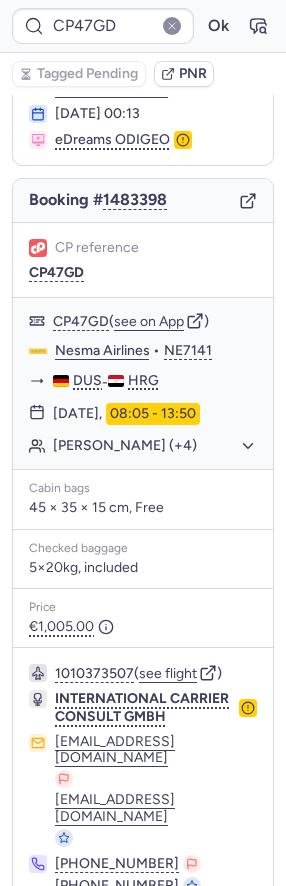 click 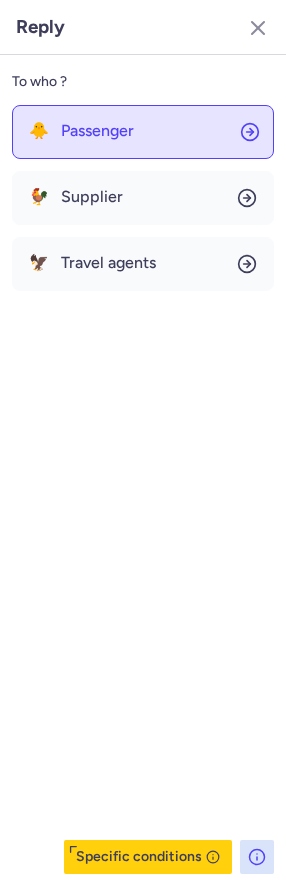 click on "🐥 Passenger" 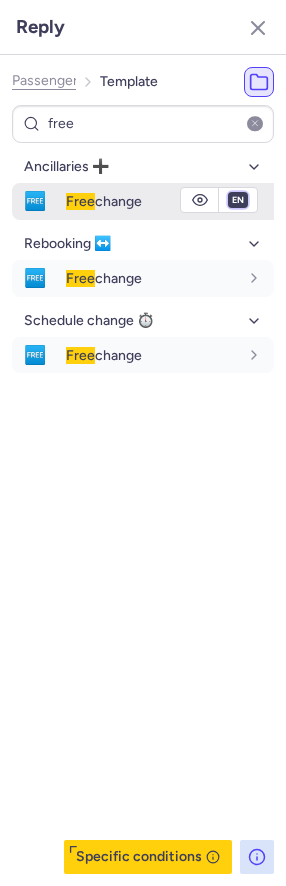 click on "fr en de nl pt es it ru" at bounding box center (238, 200) 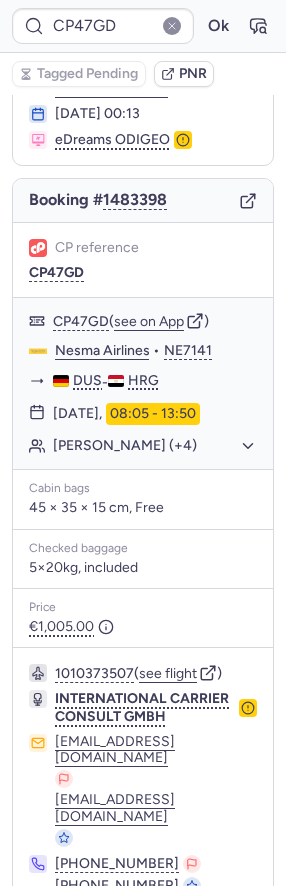 scroll, scrollTop: 0, scrollLeft: 0, axis: both 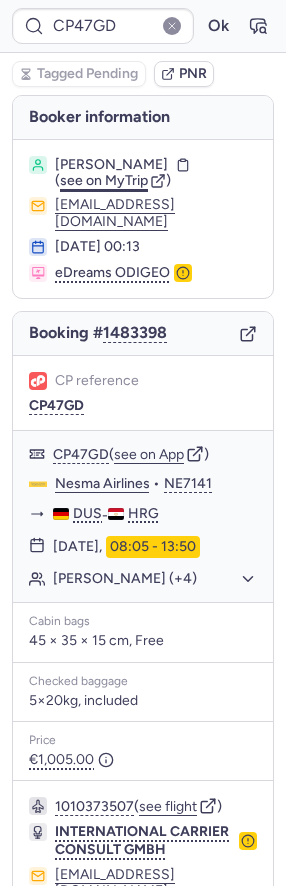 click on "see on MyTrip" at bounding box center (104, 180) 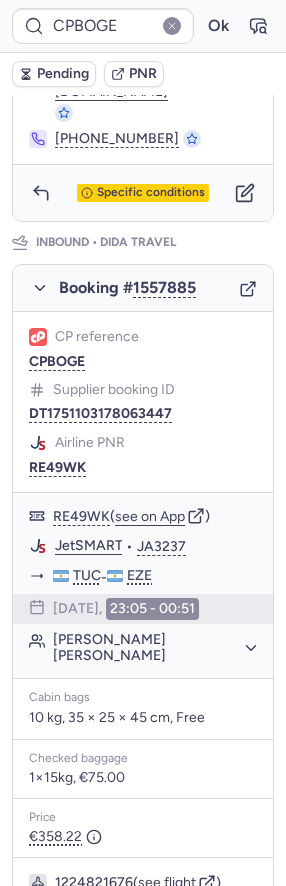 scroll, scrollTop: 1110, scrollLeft: 0, axis: vertical 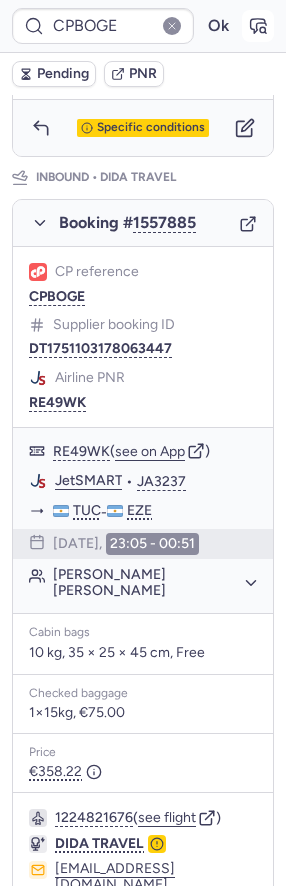 click 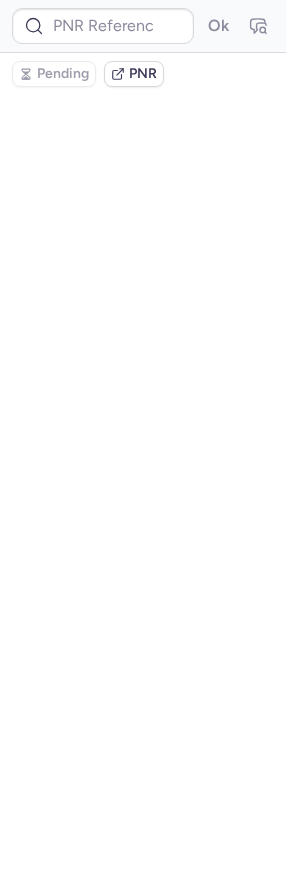 scroll, scrollTop: 0, scrollLeft: 0, axis: both 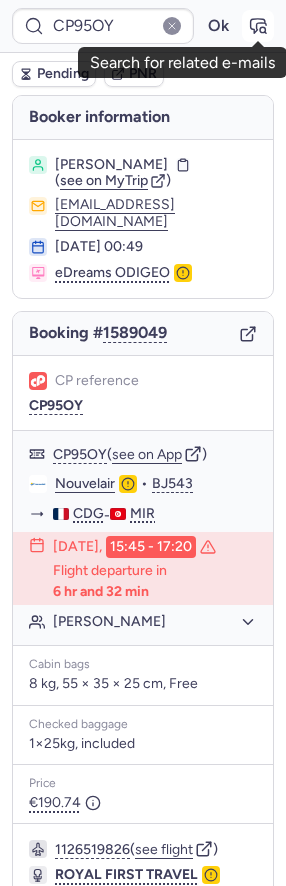 click at bounding box center (258, 26) 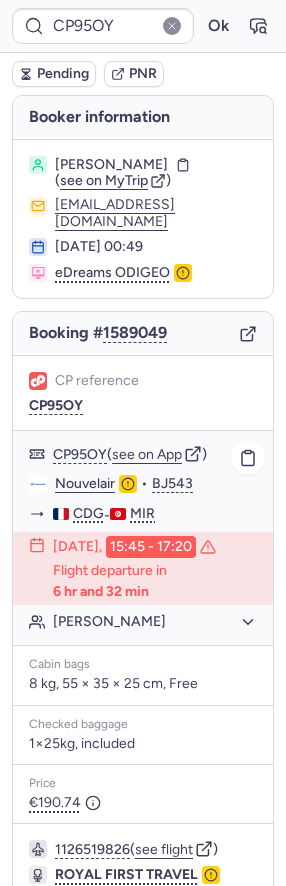 scroll, scrollTop: 223, scrollLeft: 0, axis: vertical 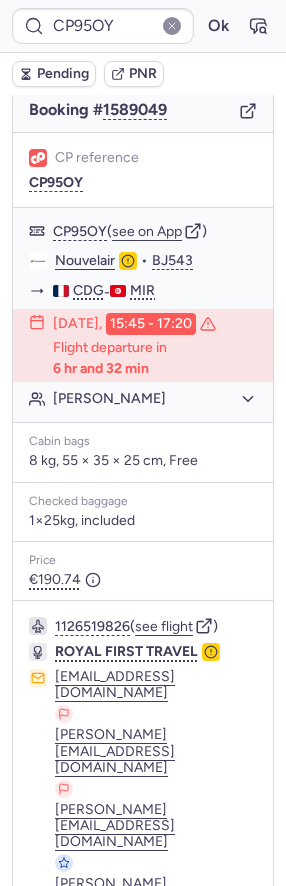 click at bounding box center (41, 1039) 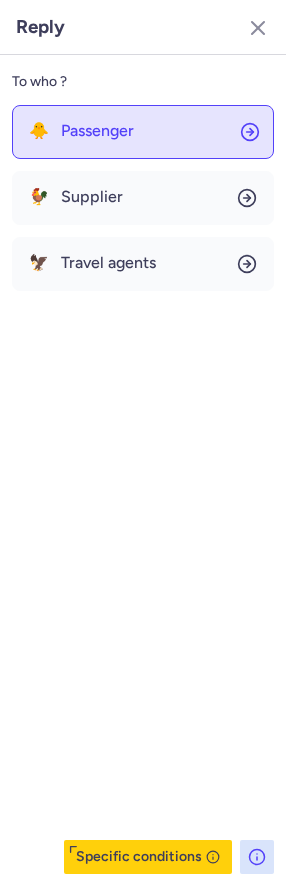 click on "Passenger" at bounding box center (97, 131) 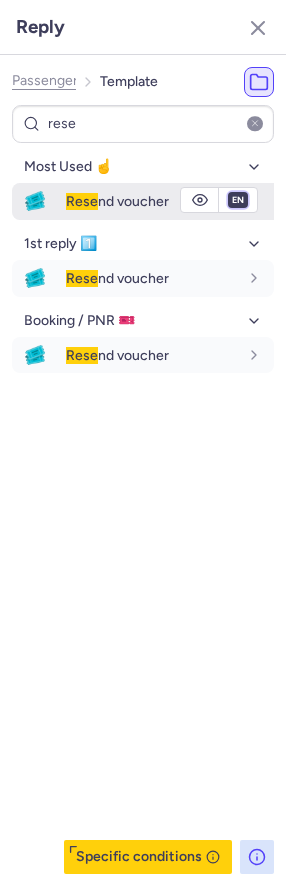 click on "fr en de nl pt es it ru" at bounding box center [238, 200] 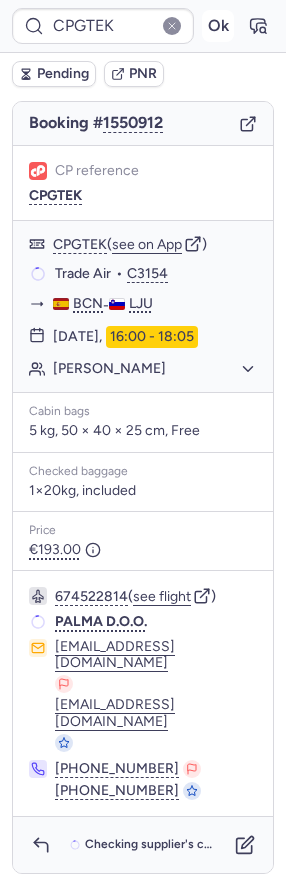 scroll, scrollTop: 115, scrollLeft: 0, axis: vertical 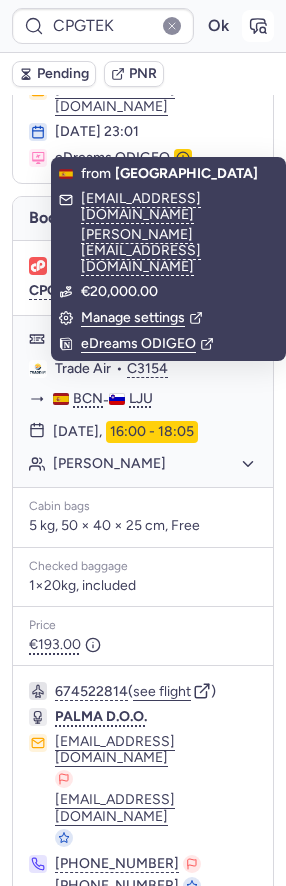 click 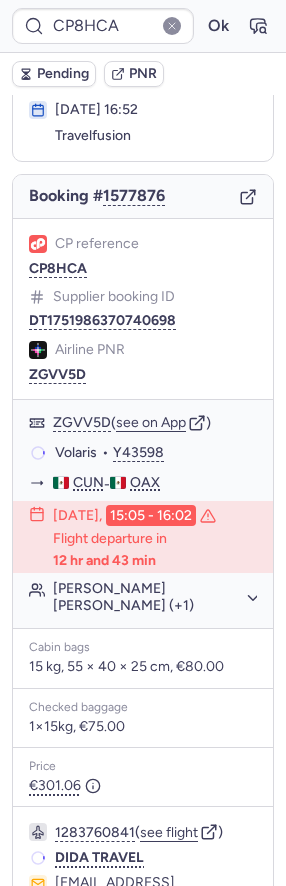 scroll, scrollTop: 115, scrollLeft: 0, axis: vertical 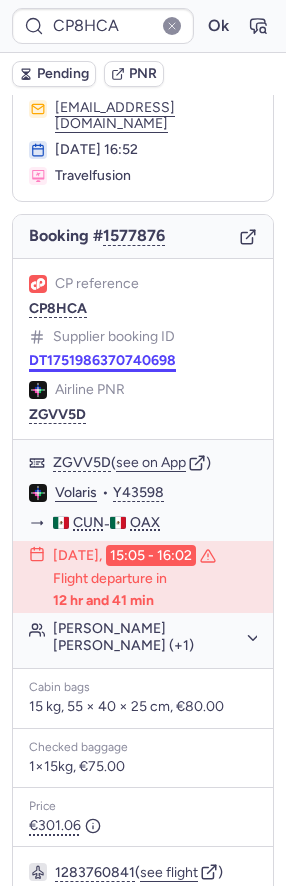click on "DT1751986370740698" at bounding box center [102, 361] 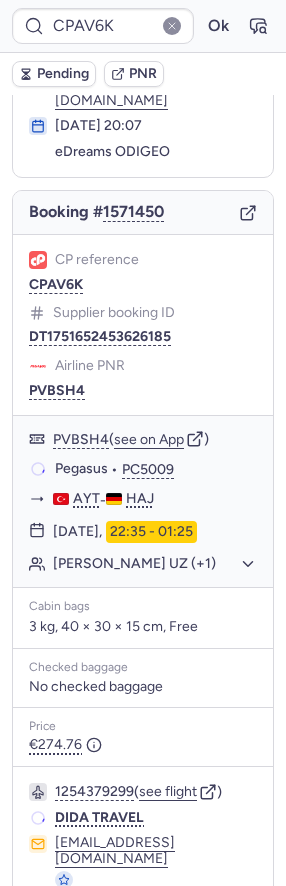 scroll, scrollTop: 115, scrollLeft: 0, axis: vertical 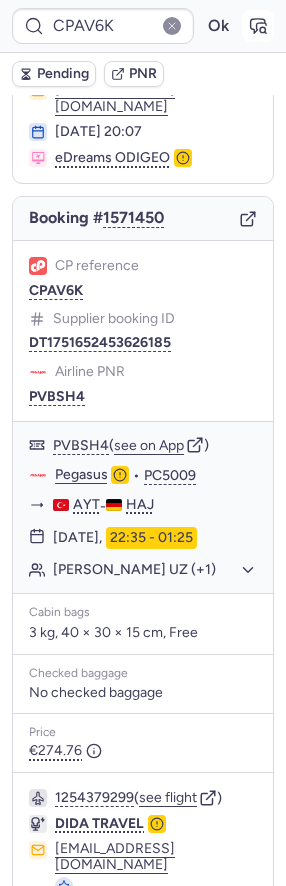 click 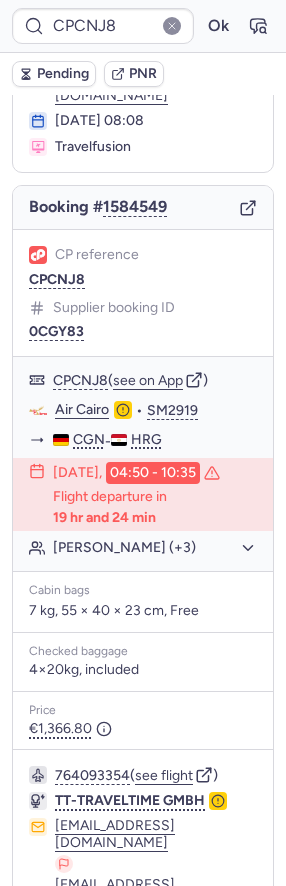 scroll, scrollTop: 211, scrollLeft: 0, axis: vertical 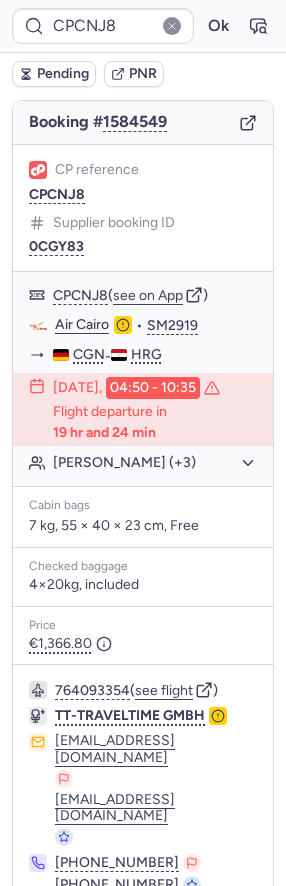 click 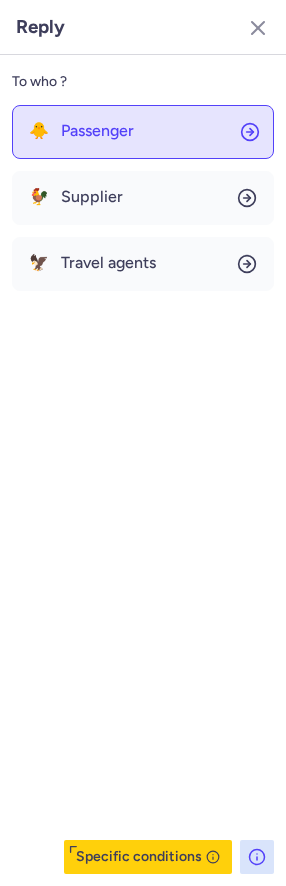 click on "🐥 Passenger" 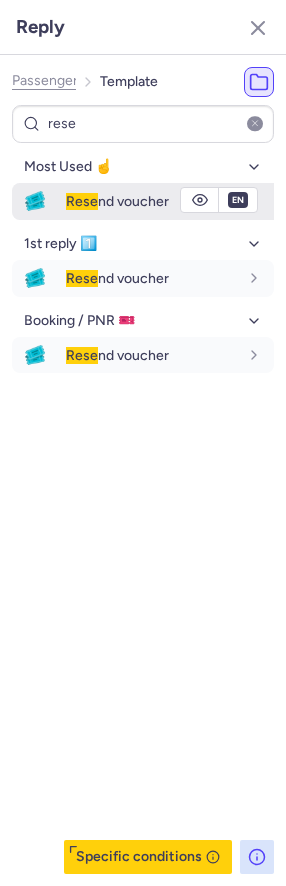click on "Rese" at bounding box center (82, 201) 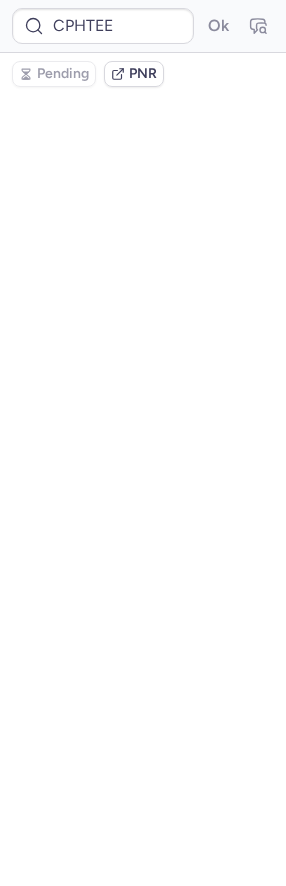 scroll, scrollTop: 0, scrollLeft: 0, axis: both 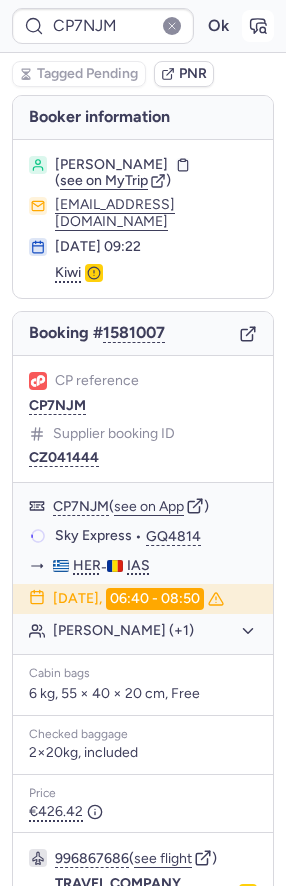 click 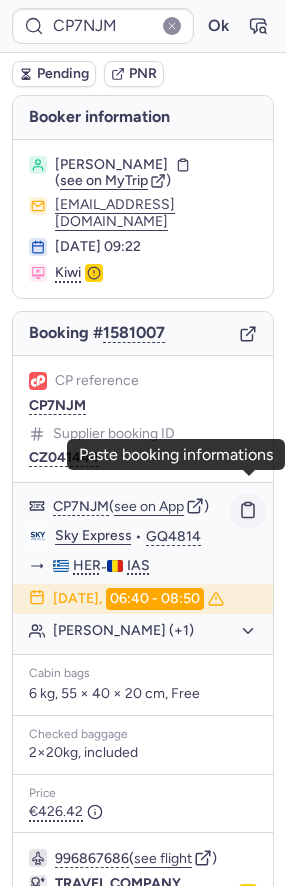 click 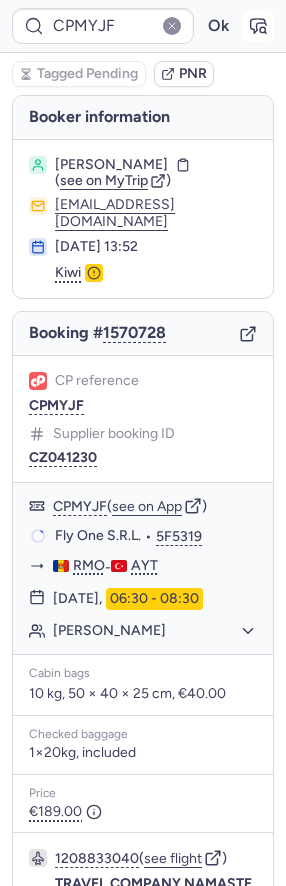click 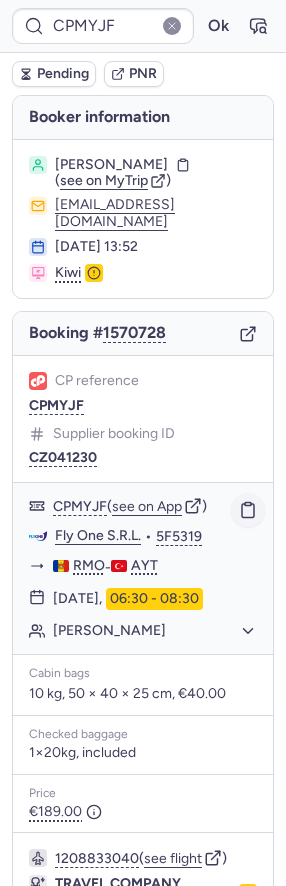 click 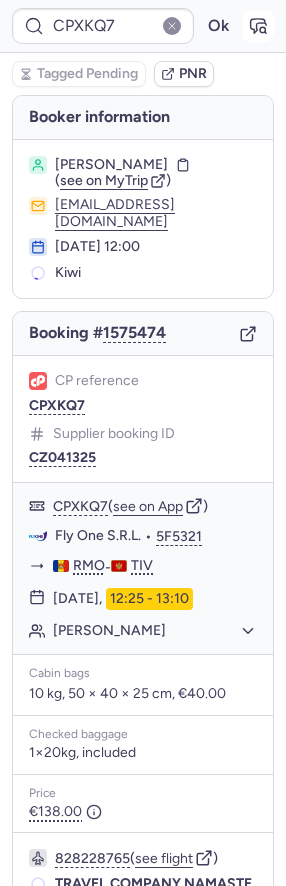 click 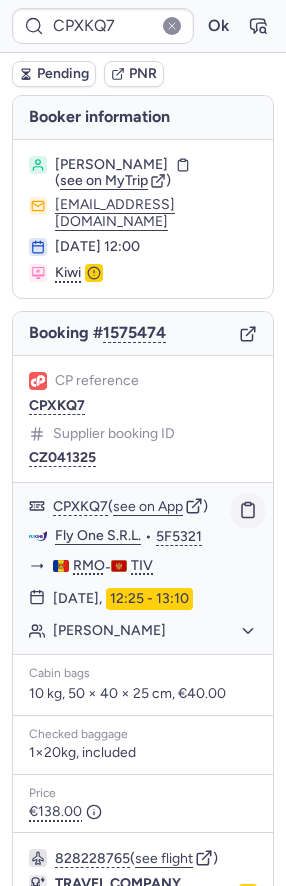 click 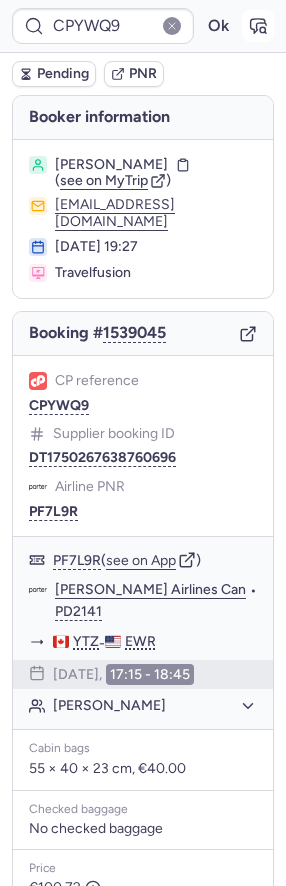 click 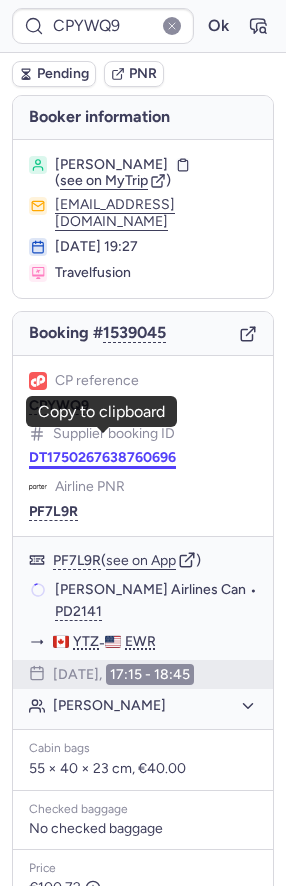 click on "DT1750267638760696" at bounding box center [102, 458] 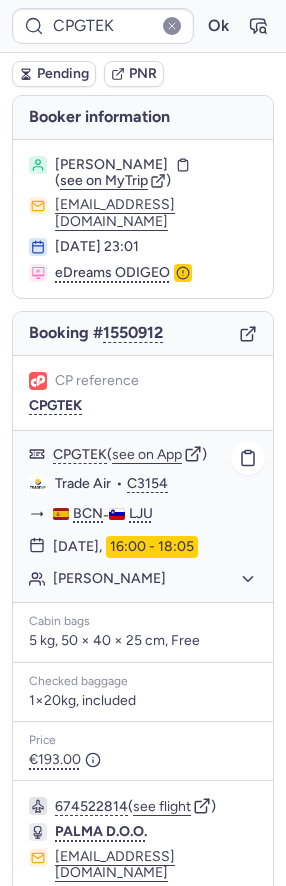 scroll, scrollTop: 115, scrollLeft: 0, axis: vertical 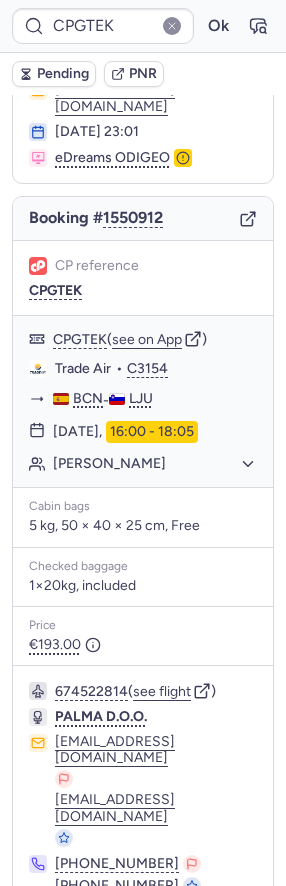 click on "No specific conditions" at bounding box center (143, 940) 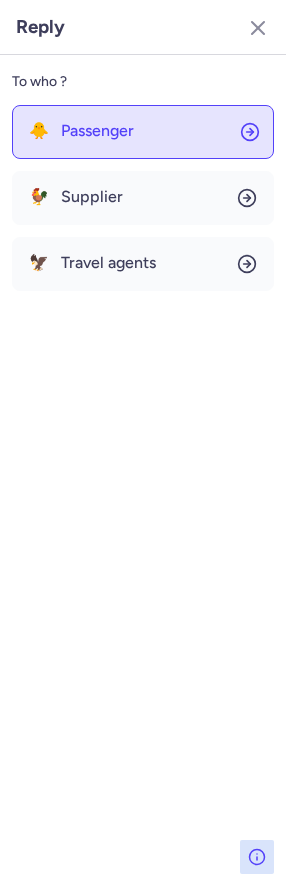 click on "Passenger" at bounding box center (97, 131) 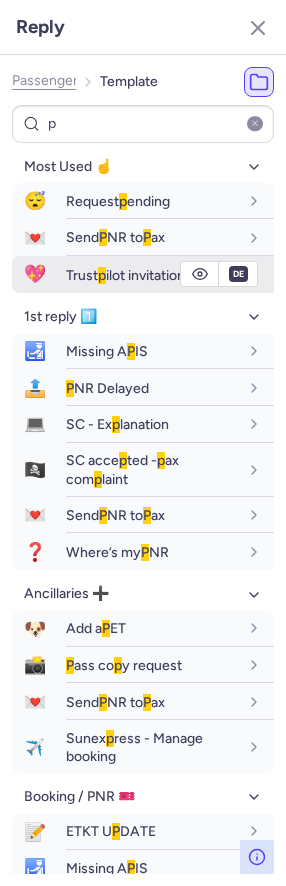 click on "Trust p ilot invitation" at bounding box center (125, 275) 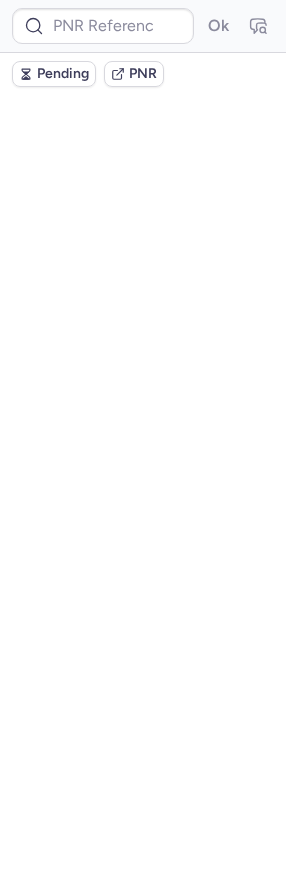 scroll, scrollTop: 0, scrollLeft: 0, axis: both 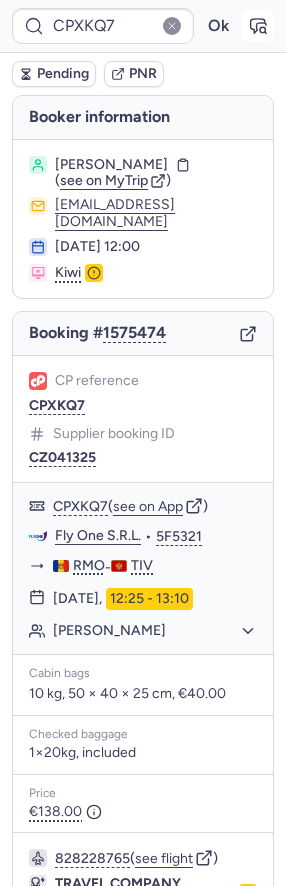 click at bounding box center (258, 26) 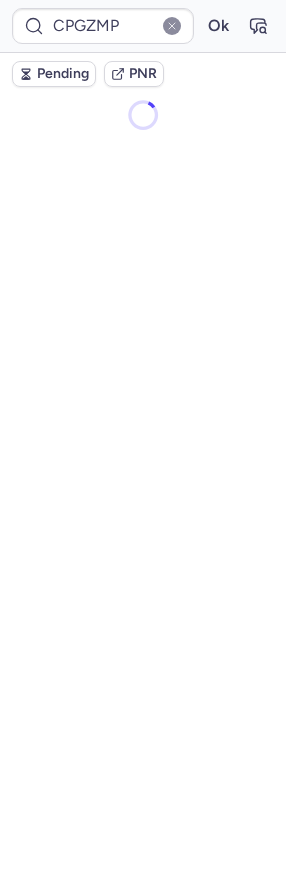 click on "Pending" at bounding box center (63, 74) 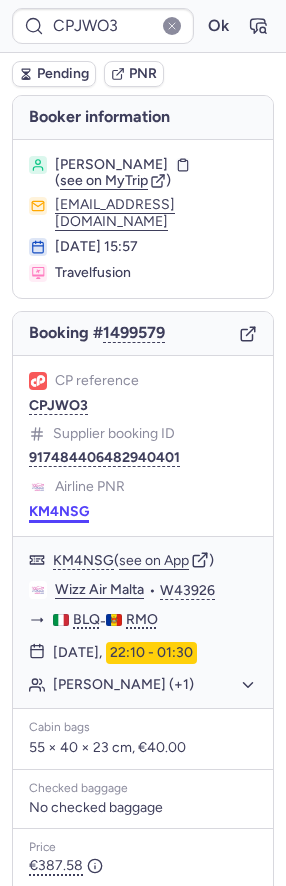 click on "KM4NSG" at bounding box center (59, 512) 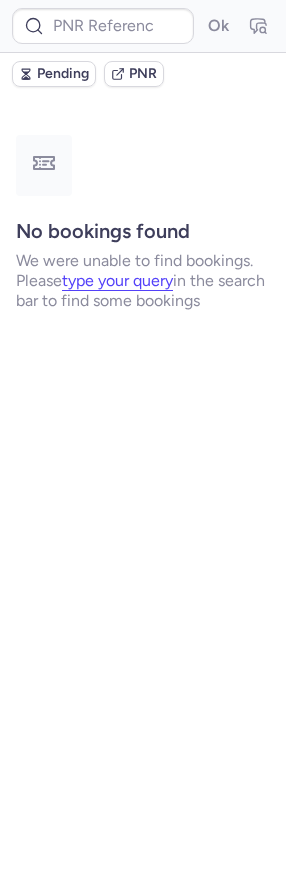 scroll, scrollTop: 0, scrollLeft: 0, axis: both 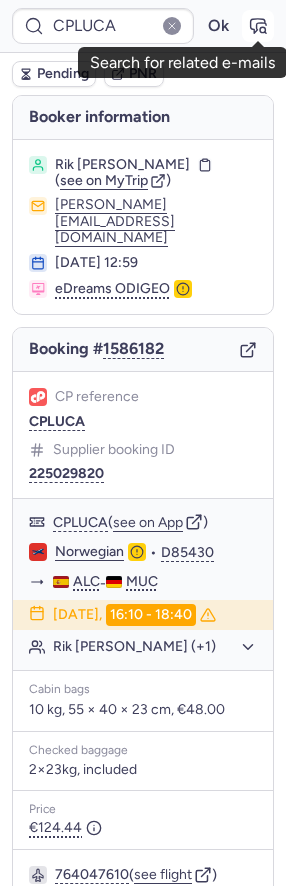 click 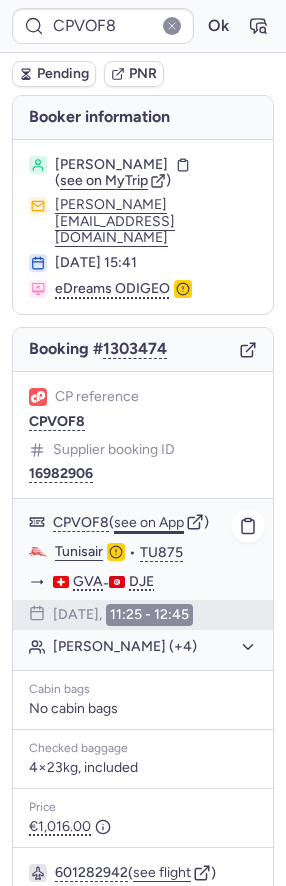 click on "see on App" 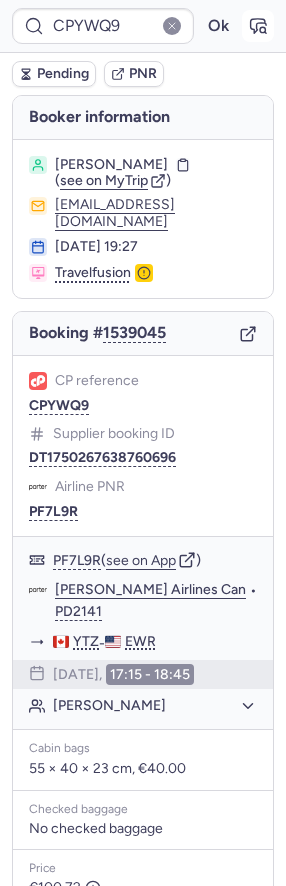 click 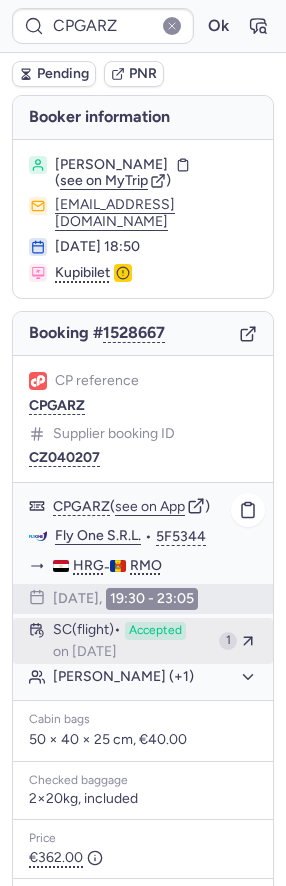 click on "Accepted" at bounding box center (155, 631) 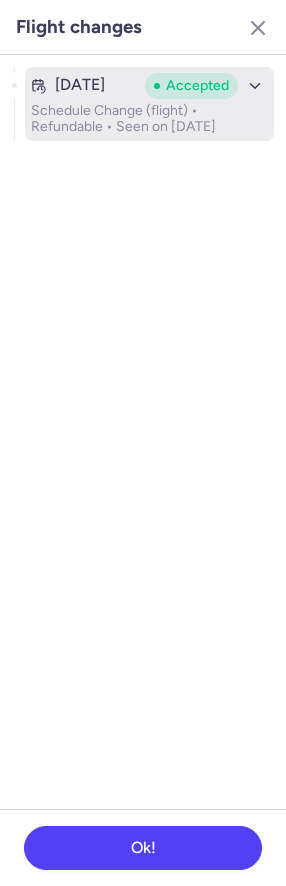 click on "Schedule Change (flight) • Refundable • Seen on Jun 26, 2025" at bounding box center [149, 119] 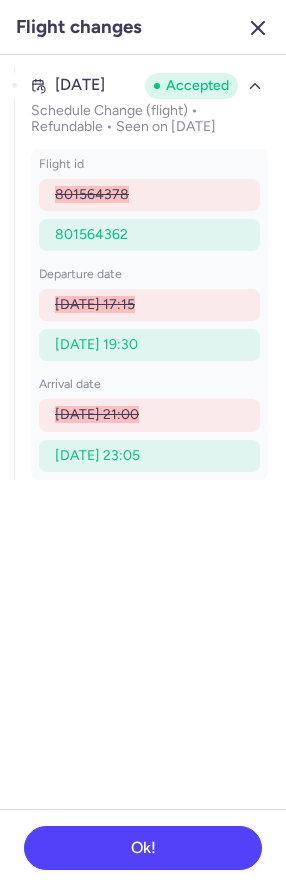 click 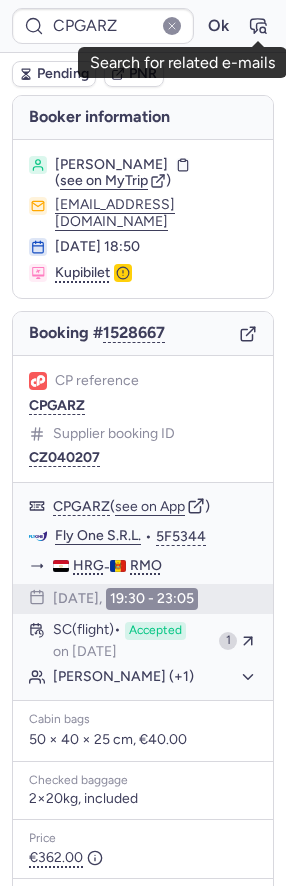click 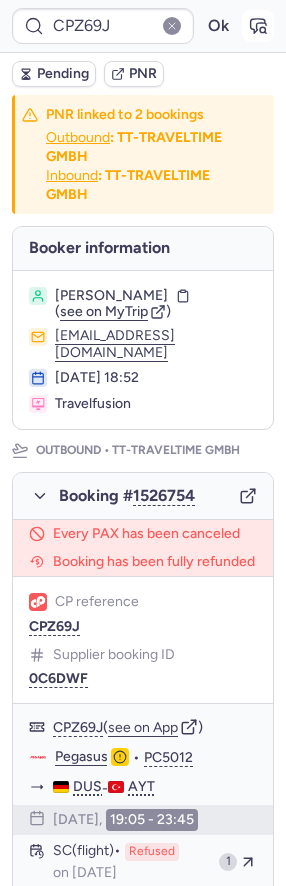 click 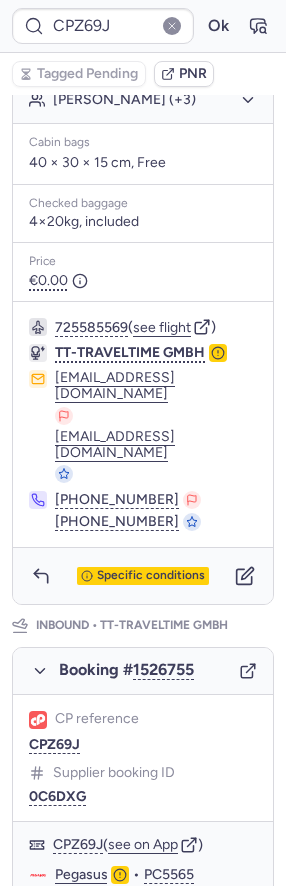 scroll, scrollTop: 1060, scrollLeft: 0, axis: vertical 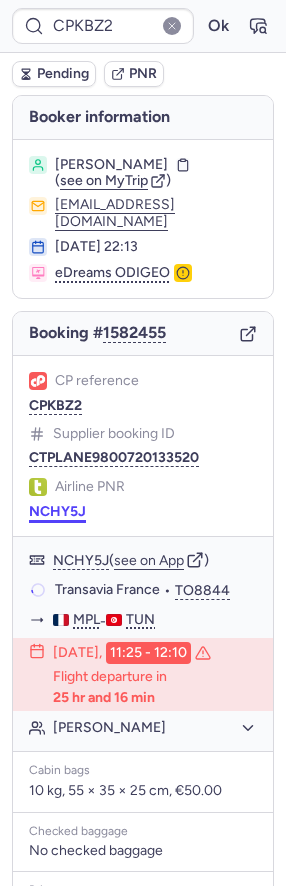 click on "NCHY5J" at bounding box center (57, 512) 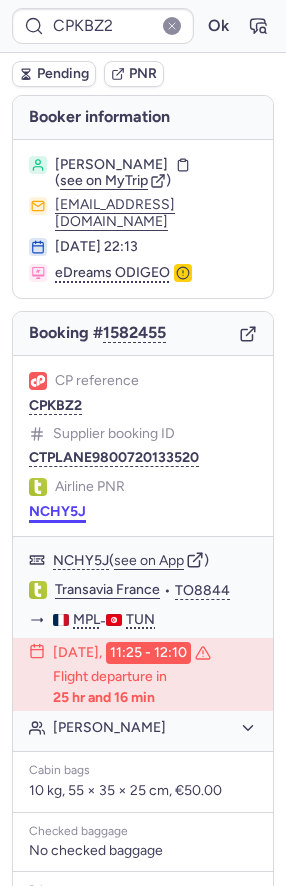 click on "NCHY5J" at bounding box center (57, 512) 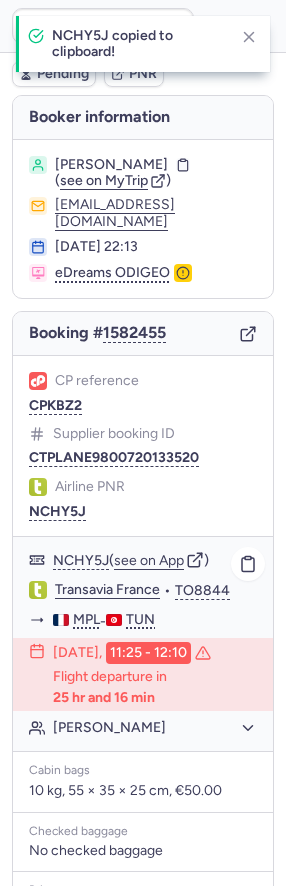 click on "Transavia France" 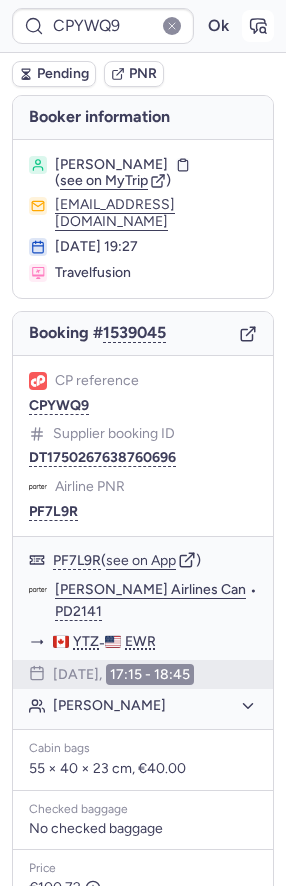 click 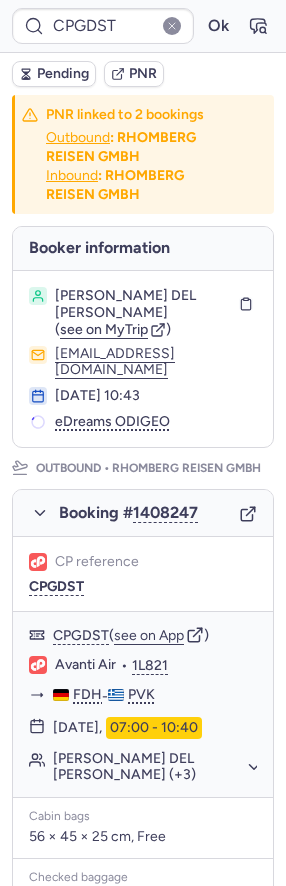 scroll, scrollTop: 877, scrollLeft: 0, axis: vertical 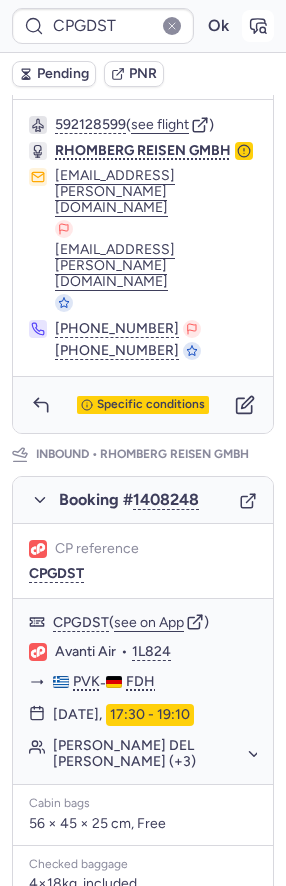 click 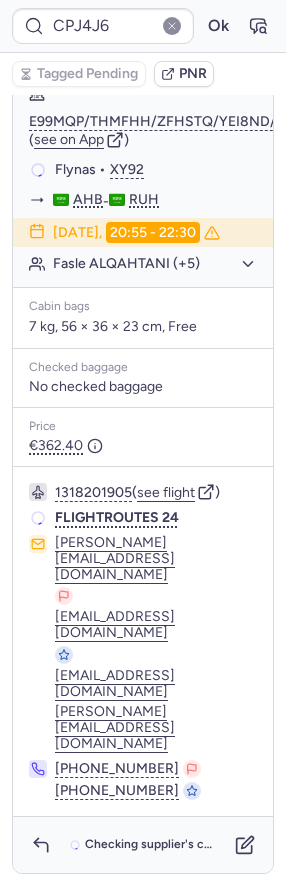 scroll, scrollTop: 0, scrollLeft: 0, axis: both 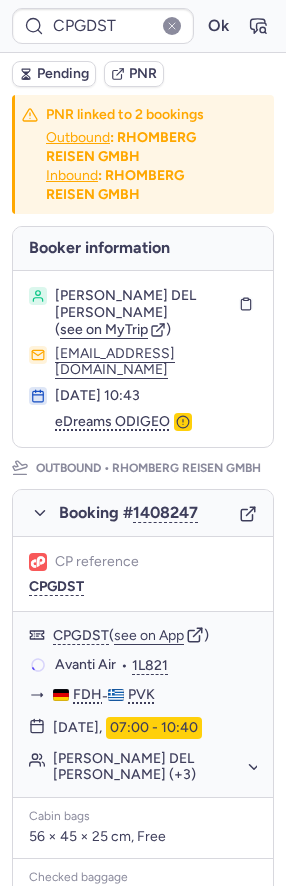 click on "Pending" at bounding box center [54, 74] 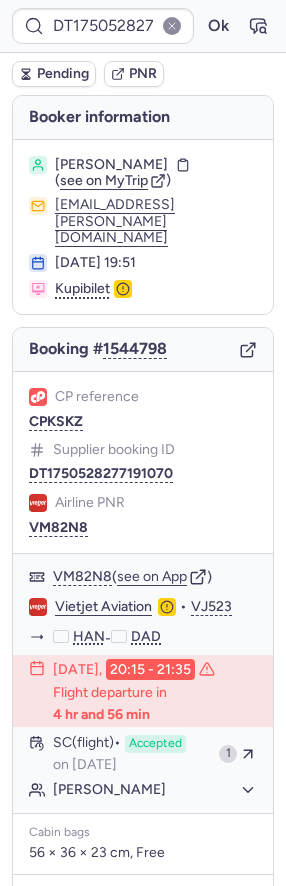 scroll, scrollTop: 266, scrollLeft: 0, axis: vertical 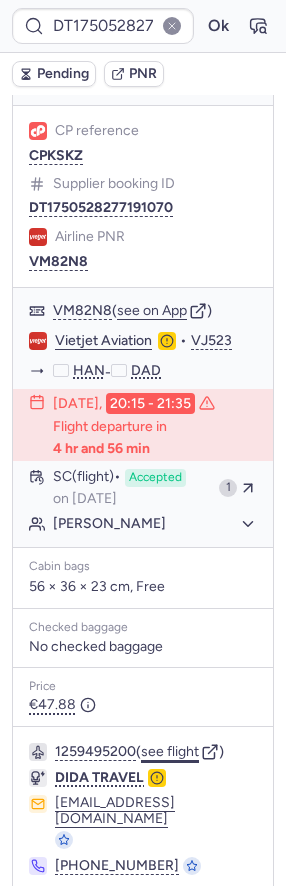 click on "see flight" 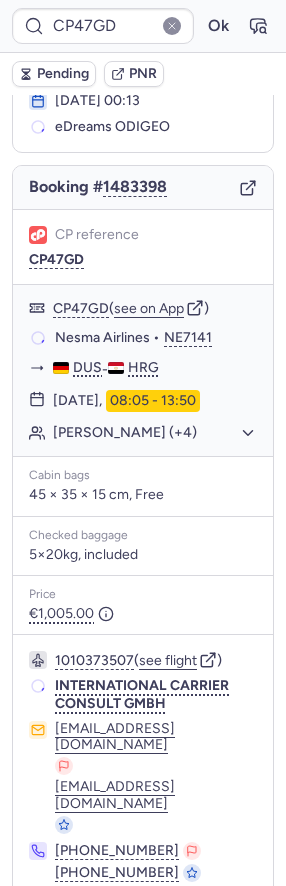 scroll, scrollTop: 133, scrollLeft: 0, axis: vertical 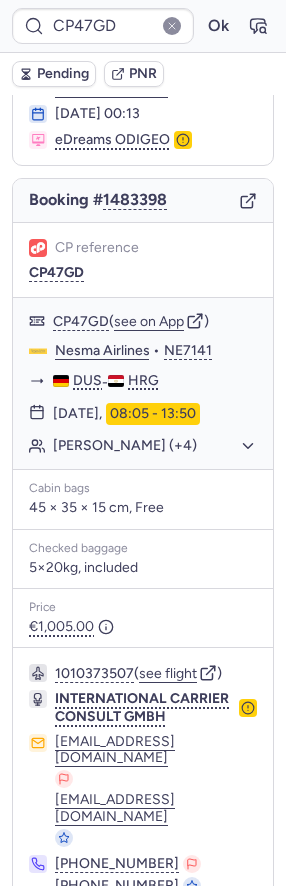 click on "1010373507  ( see flight )" at bounding box center (156, 673) 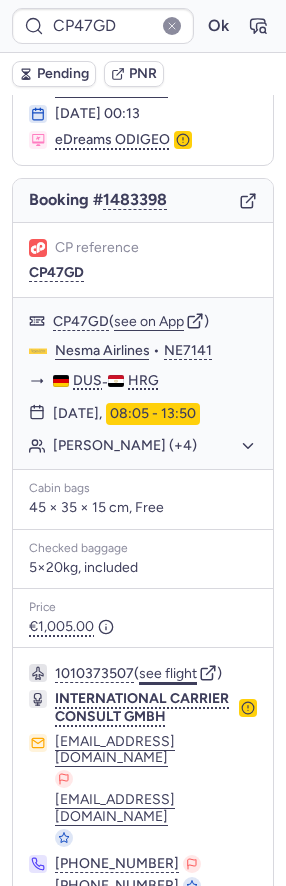 click on "see flight" 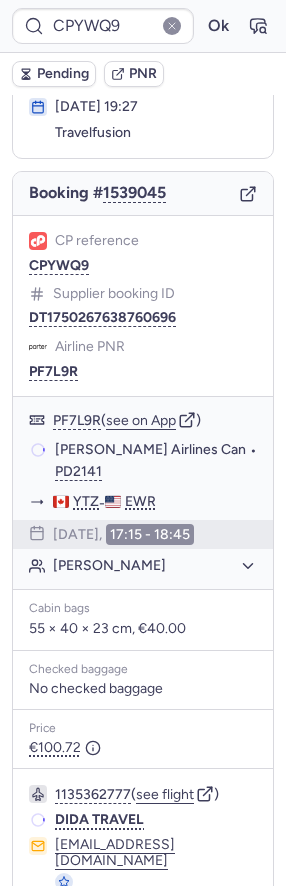 scroll, scrollTop: 133, scrollLeft: 0, axis: vertical 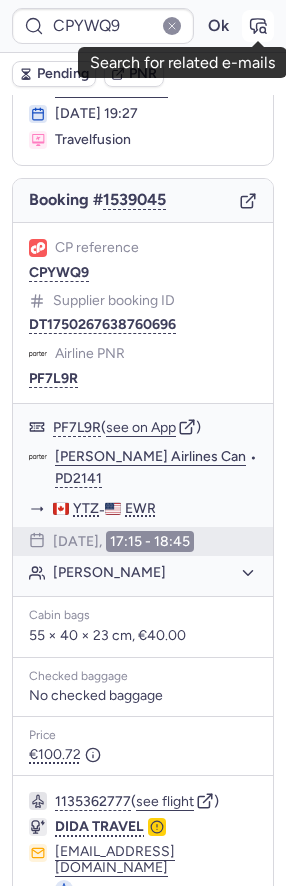 click 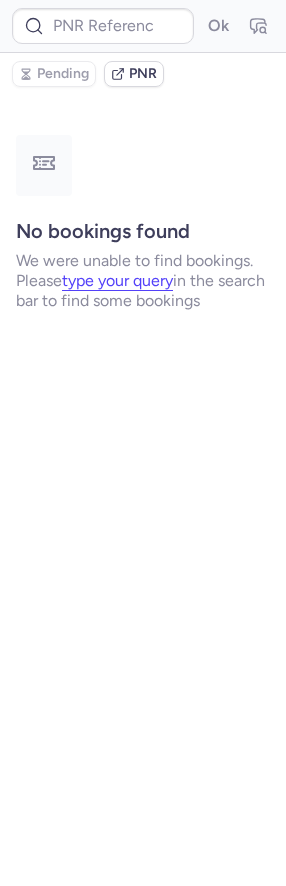 scroll, scrollTop: 0, scrollLeft: 0, axis: both 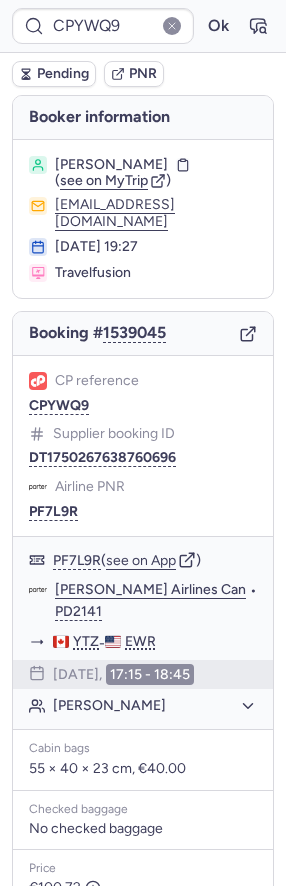 click on "Pending" at bounding box center [63, 74] 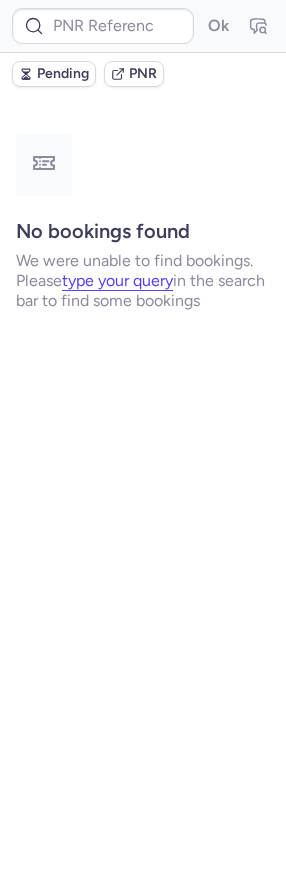 click on "Pending" at bounding box center (63, 74) 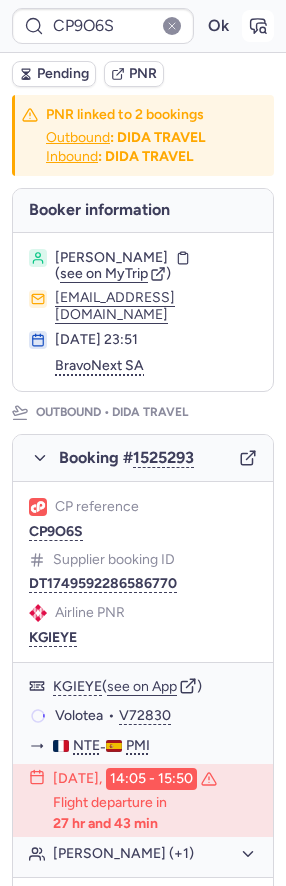 click at bounding box center (258, 26) 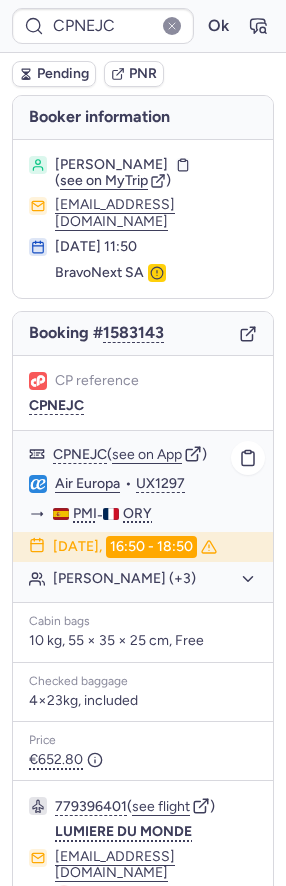 scroll, scrollTop: 115, scrollLeft: 0, axis: vertical 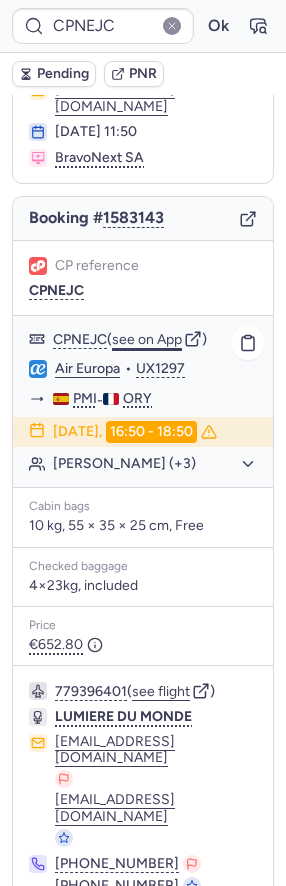 click on "see on App" 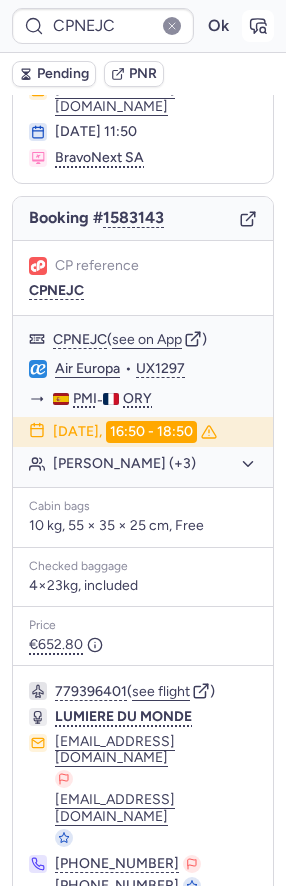 click 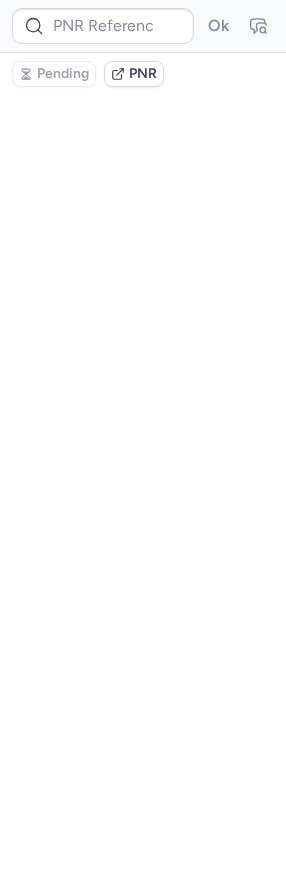scroll, scrollTop: 0, scrollLeft: 0, axis: both 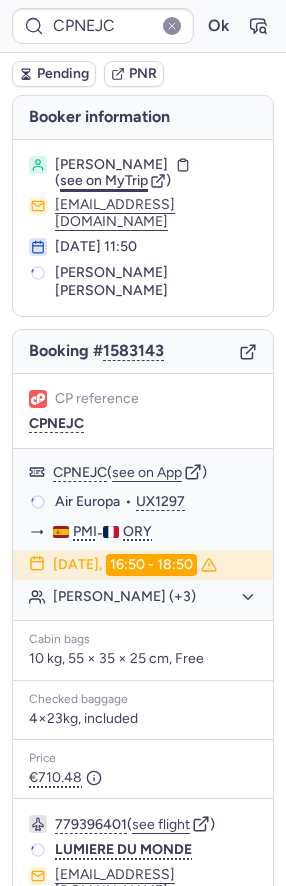 click on "see on MyTrip" at bounding box center [104, 180] 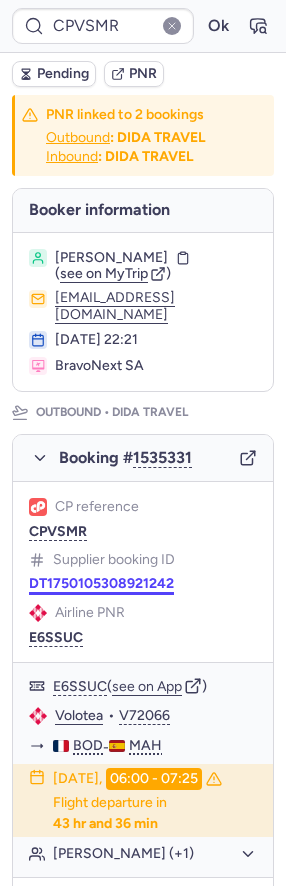 click on "DT1750105308921242" at bounding box center [101, 584] 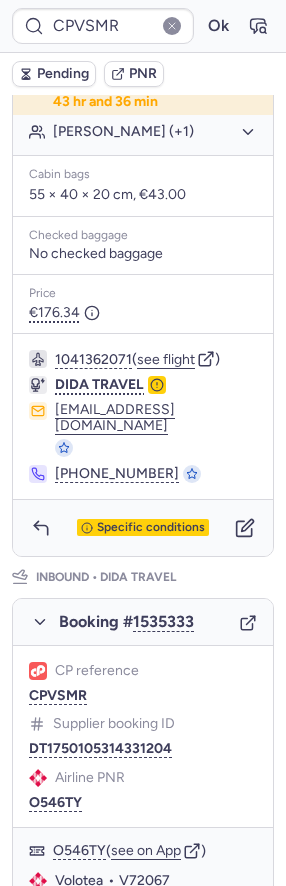 scroll, scrollTop: 850, scrollLeft: 0, axis: vertical 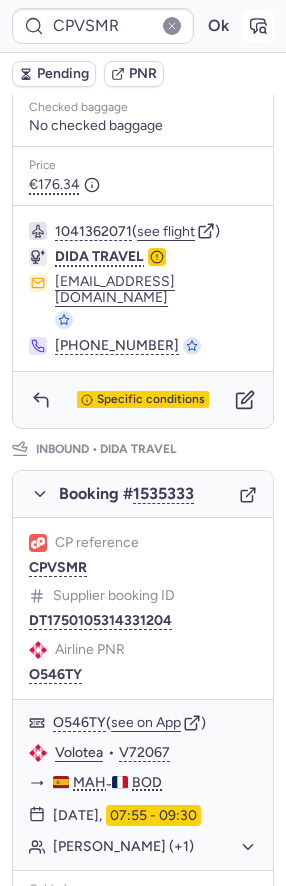 click 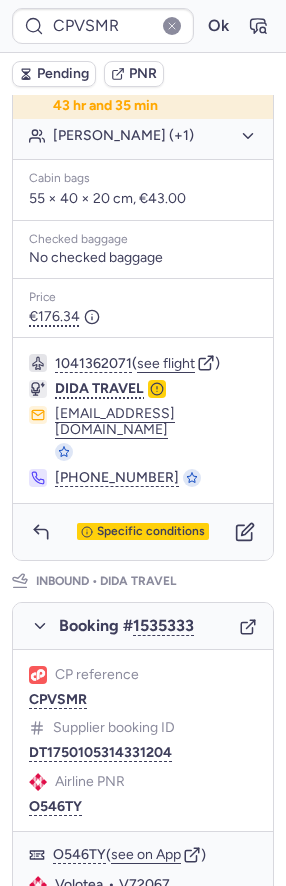 scroll, scrollTop: 1042, scrollLeft: 0, axis: vertical 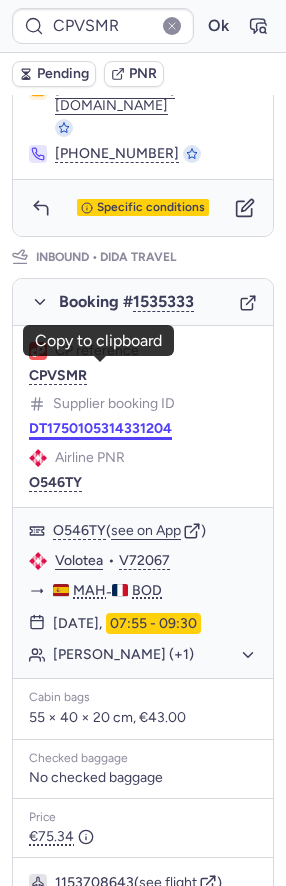 click on "DT1750105314331204" at bounding box center [100, 429] 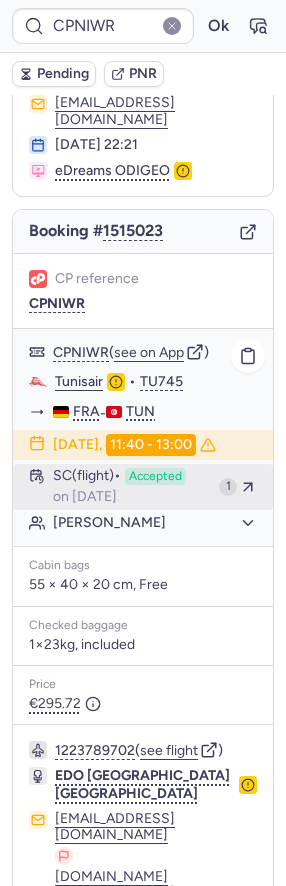 scroll, scrollTop: 160, scrollLeft: 0, axis: vertical 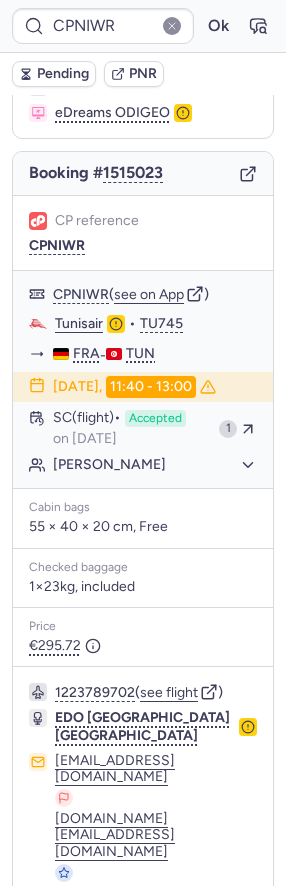 click at bounding box center (245, 1005) 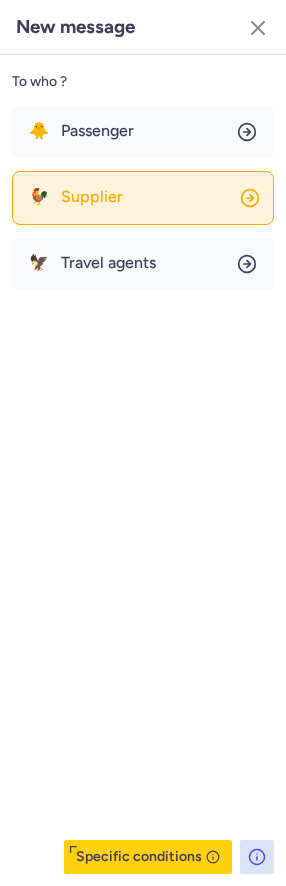 click on "🐓 Supplier" 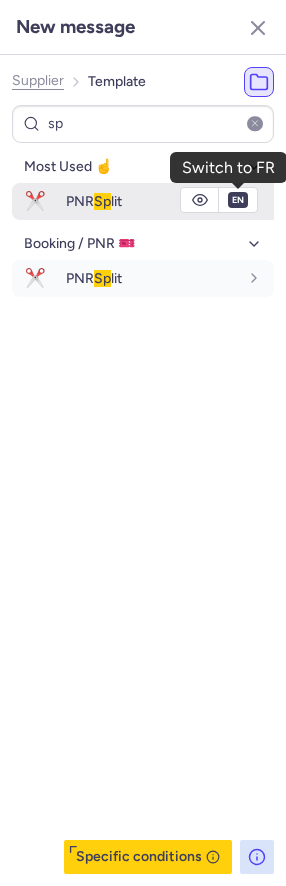 click on "en" at bounding box center (238, 200) 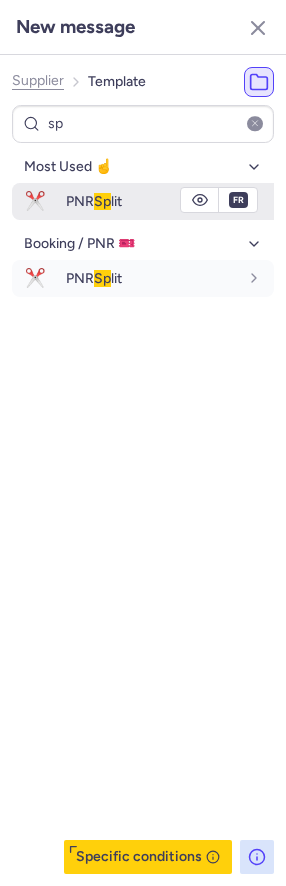 click on "PNR  Sp lit" at bounding box center (94, 201) 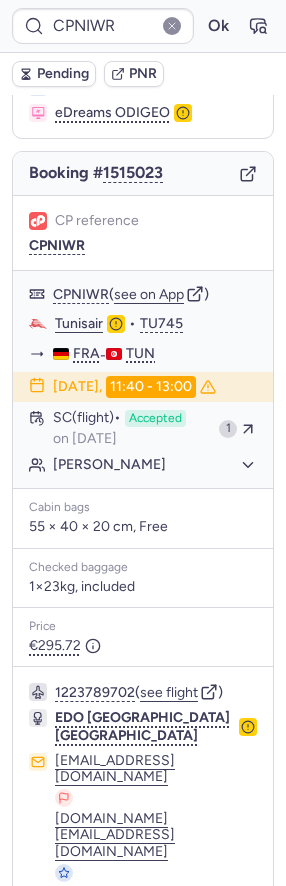 click on "Pending" at bounding box center [63, 74] 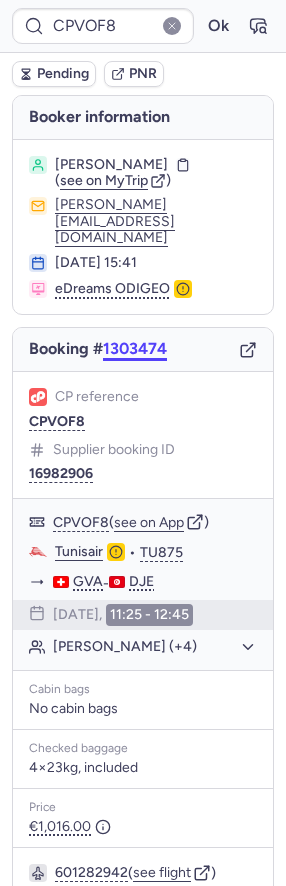 scroll, scrollTop: 122, scrollLeft: 0, axis: vertical 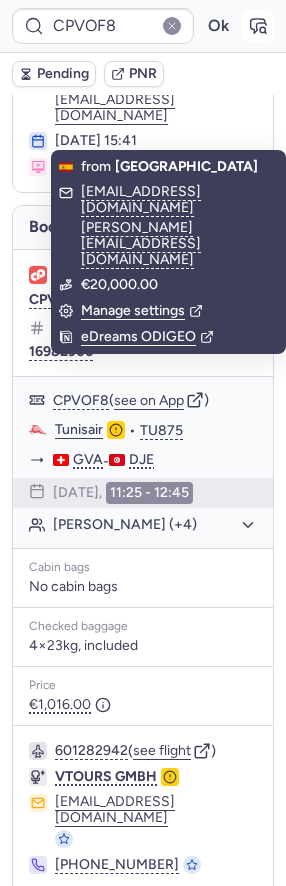 click 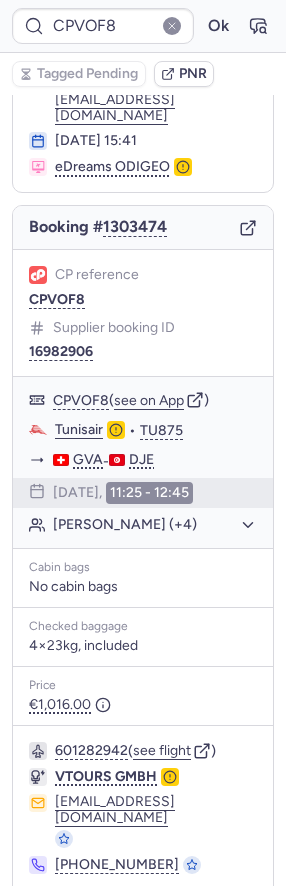 scroll, scrollTop: 0, scrollLeft: 0, axis: both 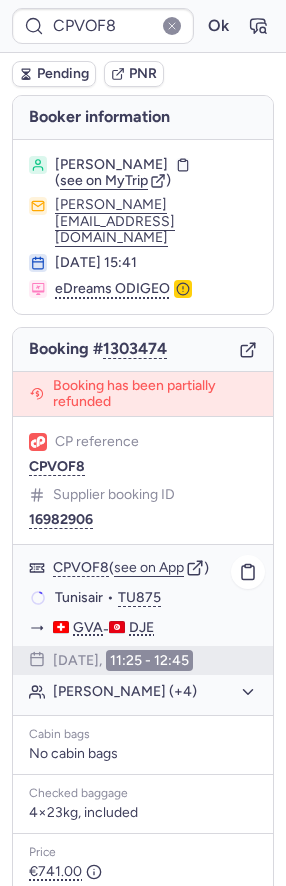 click on "Charlene KARKI (+4)" 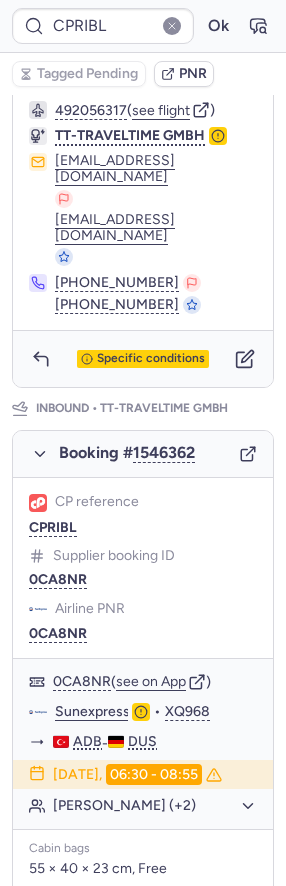 scroll, scrollTop: 1233, scrollLeft: 0, axis: vertical 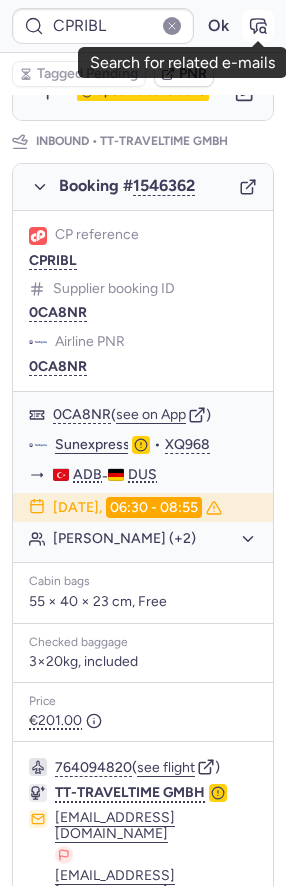 click at bounding box center (258, 26) 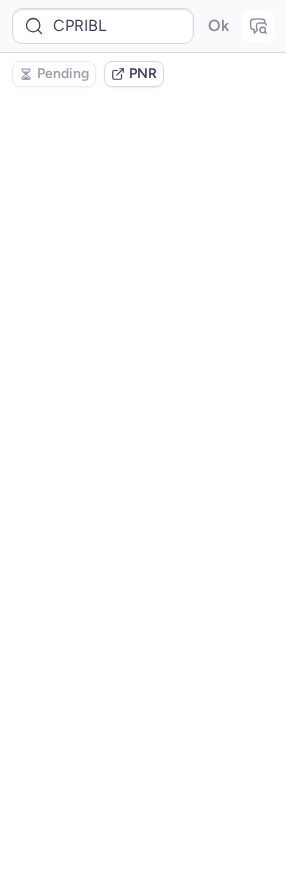 scroll, scrollTop: 0, scrollLeft: 0, axis: both 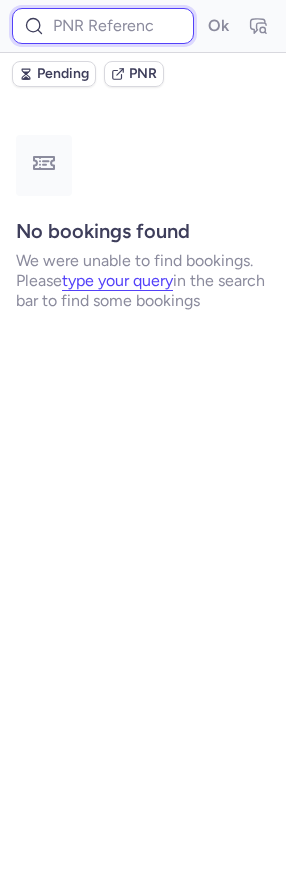 click at bounding box center [103, 26] 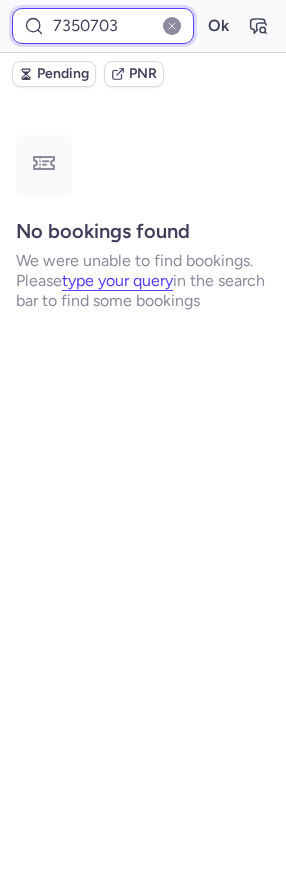 click on "Ok" at bounding box center (218, 26) 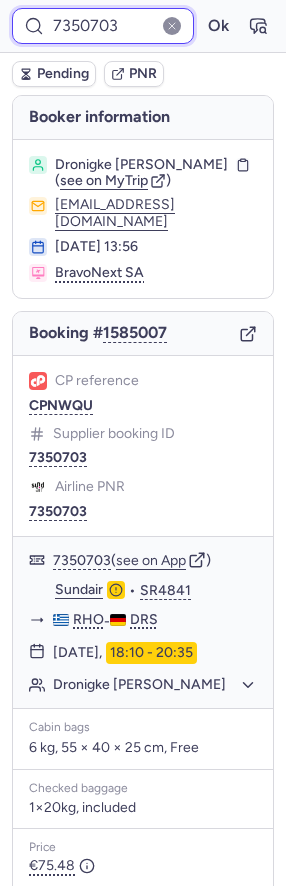 click on "7350703" at bounding box center (103, 26) 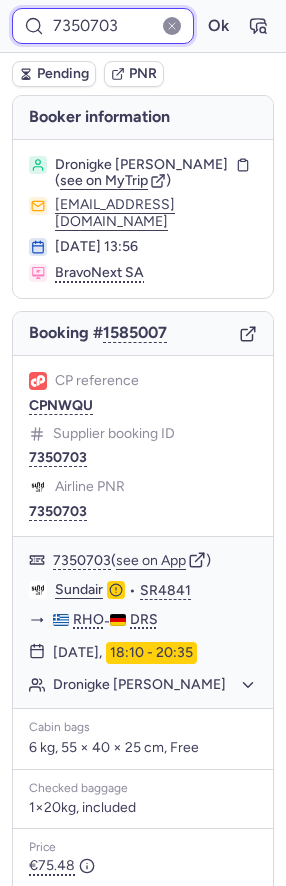 click on "7350703" at bounding box center [103, 26] 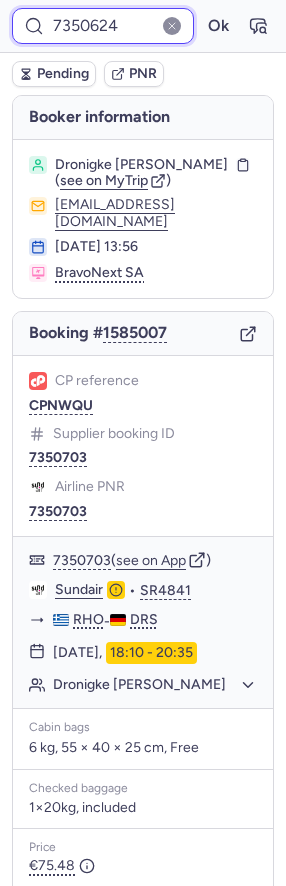 click on "Ok" at bounding box center (218, 26) 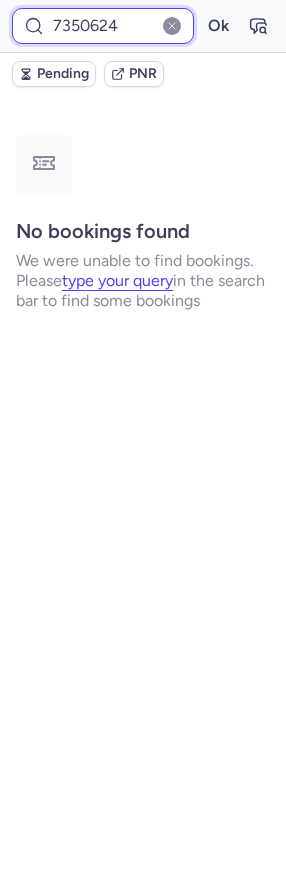 click on "7350624" at bounding box center (103, 26) 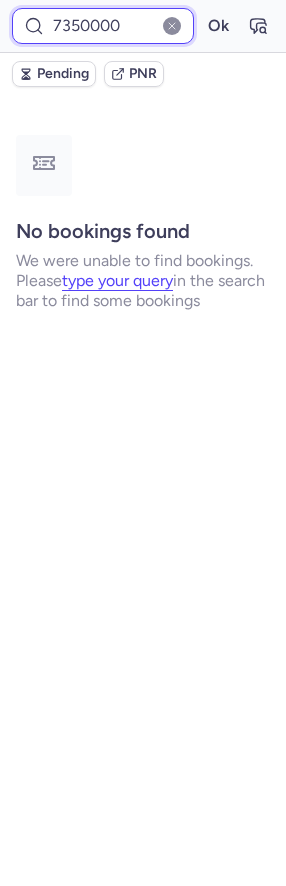 click on "Ok" at bounding box center [218, 26] 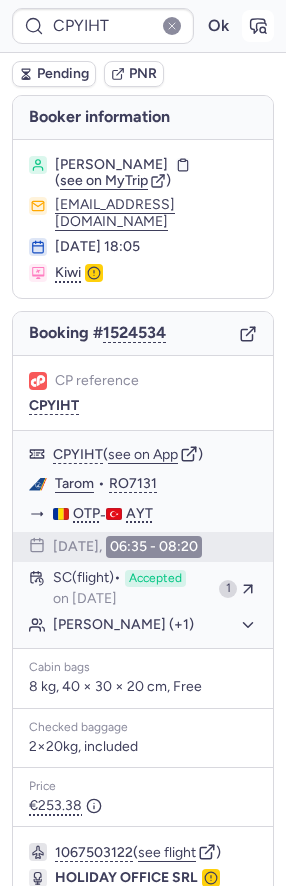 click 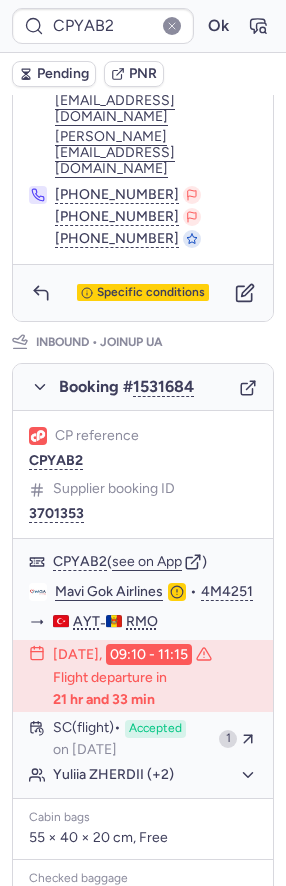 scroll, scrollTop: 1511, scrollLeft: 0, axis: vertical 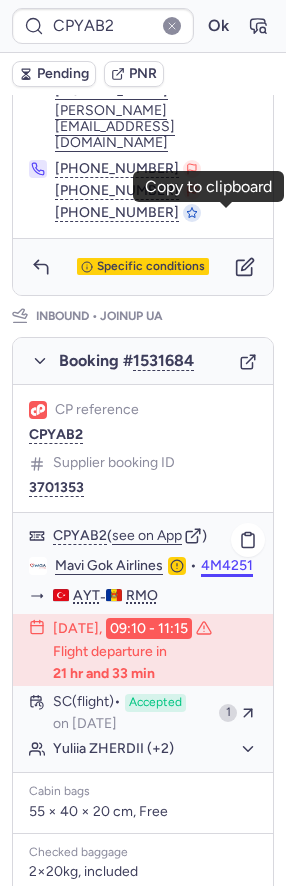 click on "4M4251" at bounding box center (227, 566) 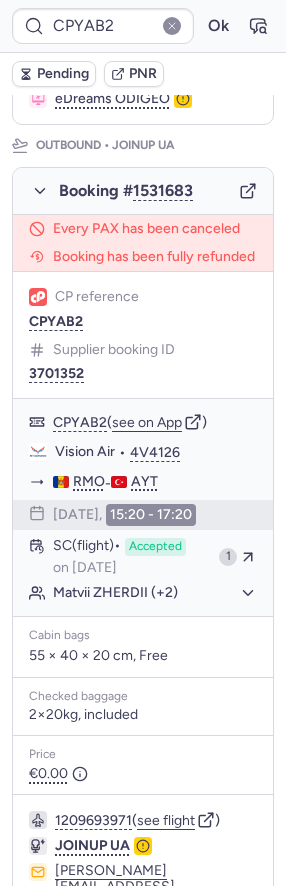 scroll, scrollTop: 0, scrollLeft: 0, axis: both 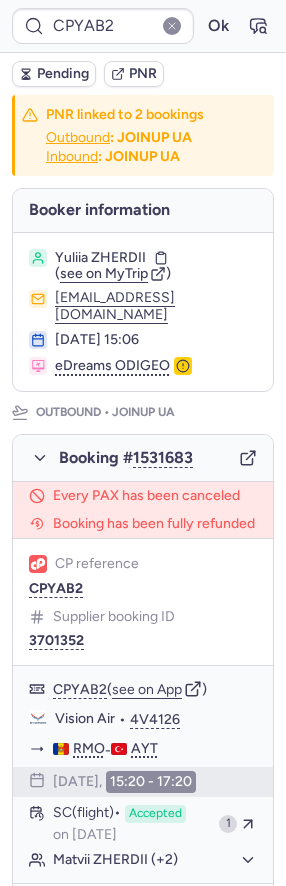 click on "Yuliia ZHERDII" at bounding box center [100, 258] 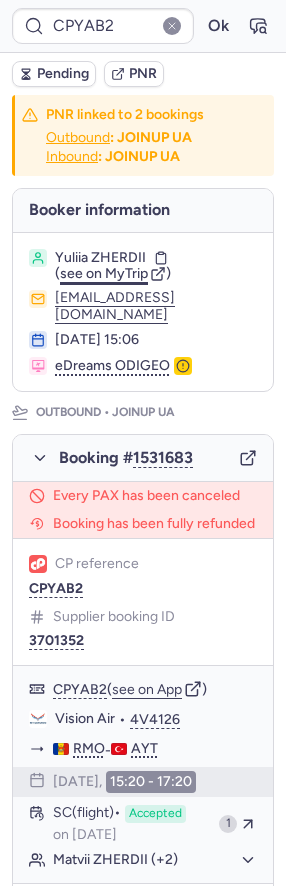 click on "see on MyTrip" at bounding box center (104, 273) 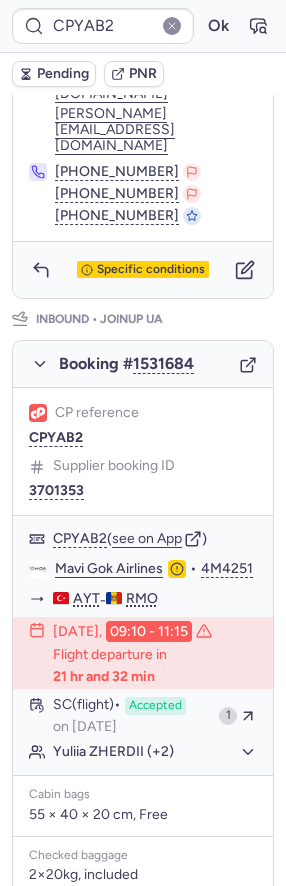 scroll, scrollTop: 1655, scrollLeft: 0, axis: vertical 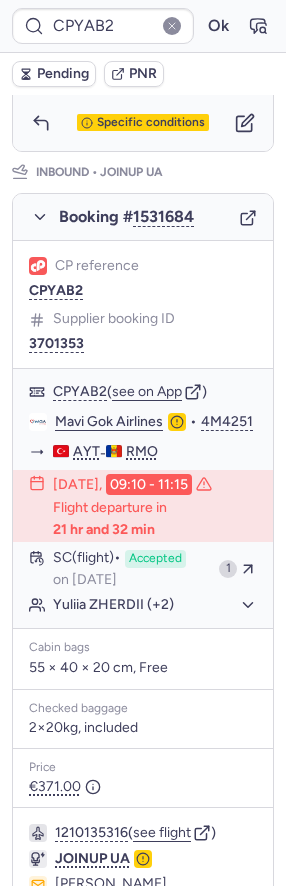 click 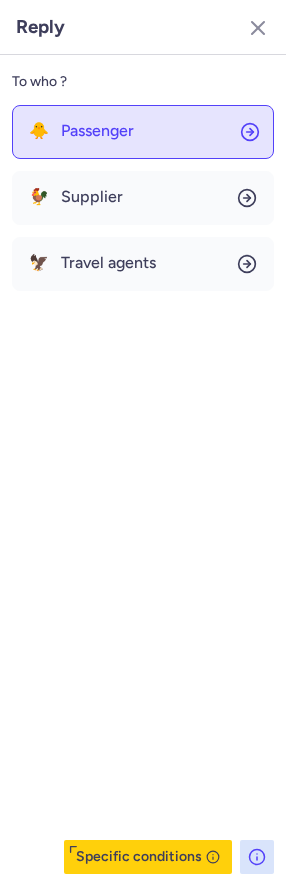 click on "Passenger" at bounding box center (97, 131) 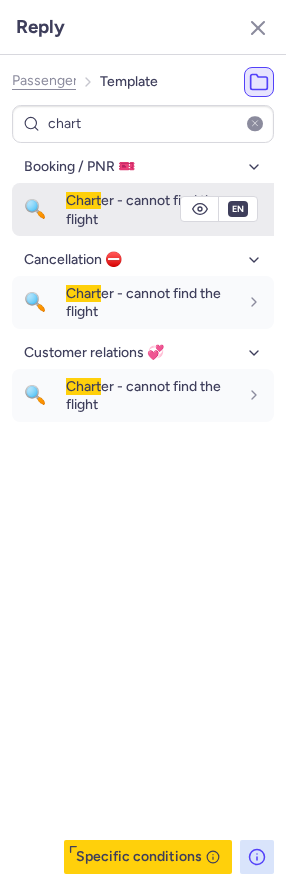 click on "Chart er - cannot find the flight" at bounding box center (143, 209) 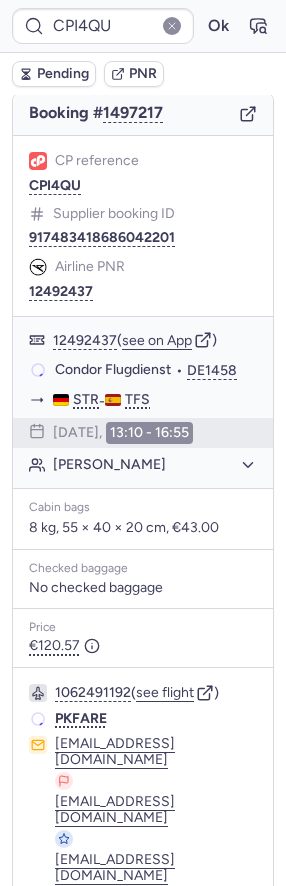 scroll, scrollTop: 220, scrollLeft: 0, axis: vertical 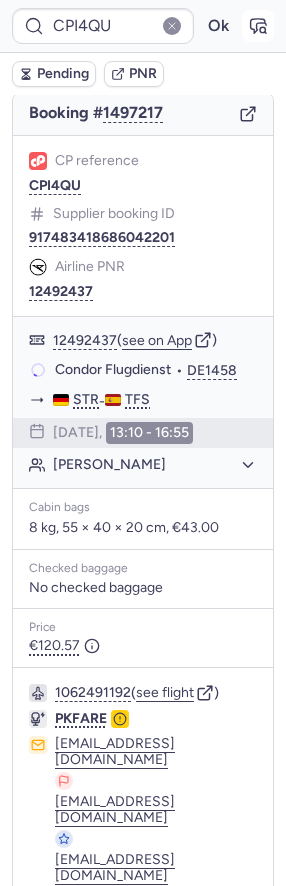 click 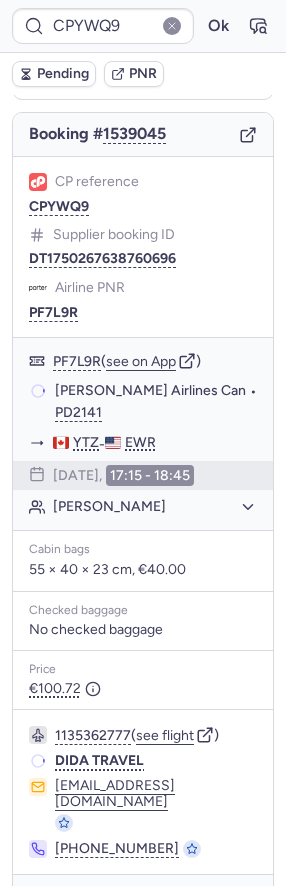 scroll, scrollTop: 199, scrollLeft: 0, axis: vertical 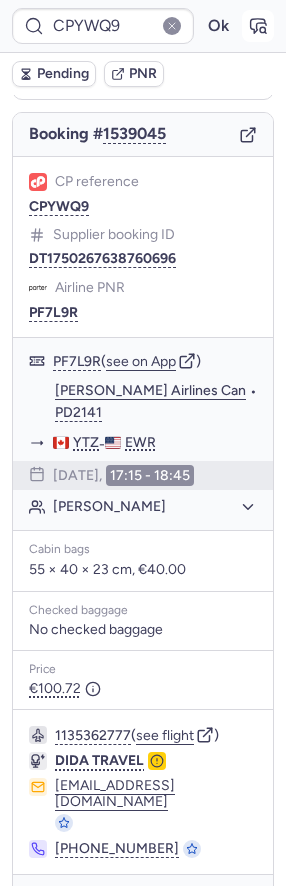 click 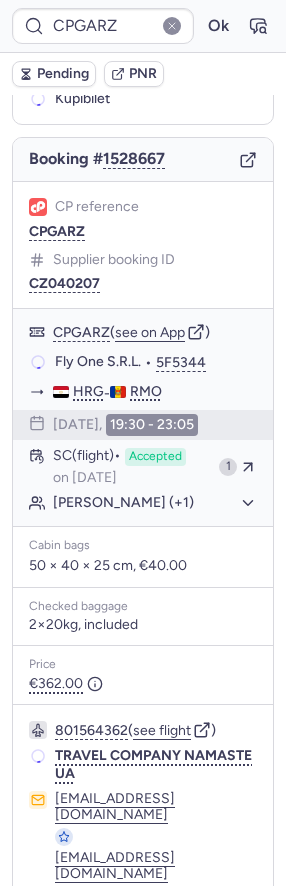 scroll, scrollTop: 168, scrollLeft: 0, axis: vertical 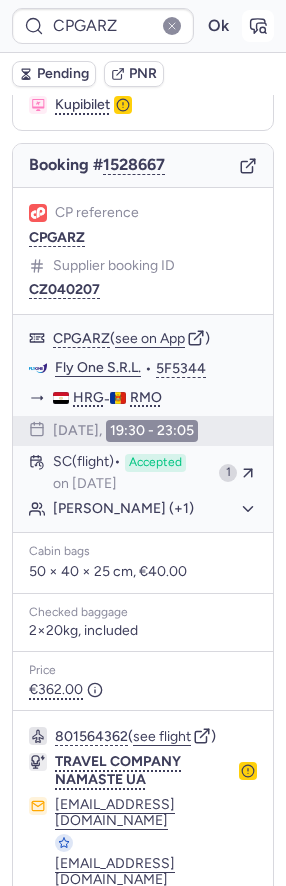 click 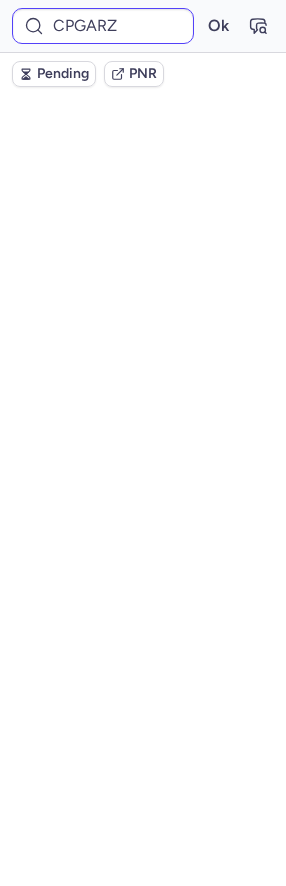 scroll, scrollTop: 0, scrollLeft: 0, axis: both 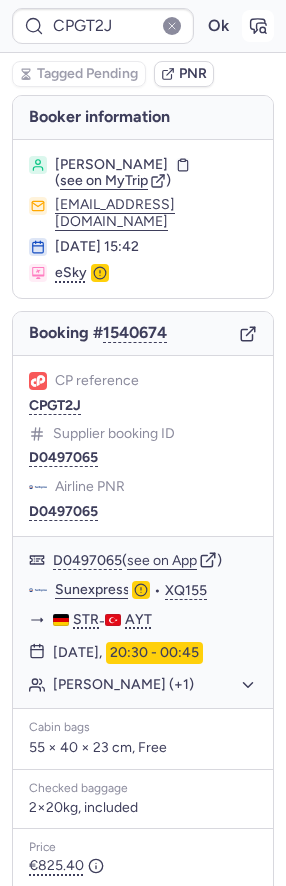 click at bounding box center [258, 26] 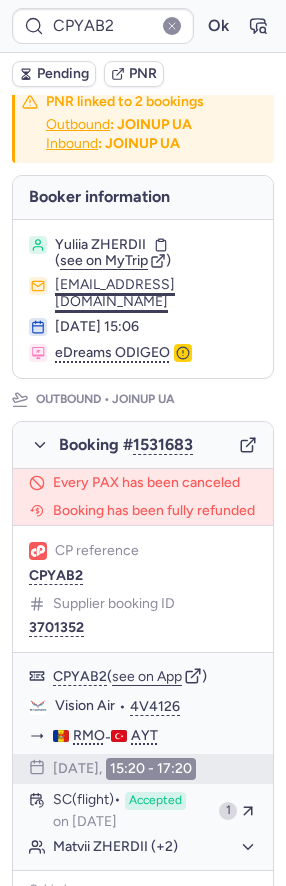 scroll, scrollTop: 16, scrollLeft: 0, axis: vertical 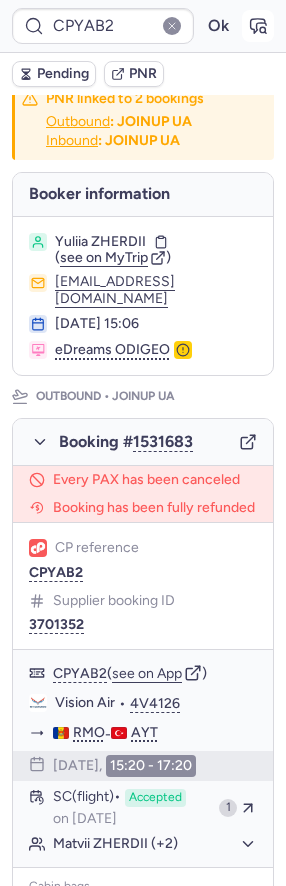 click 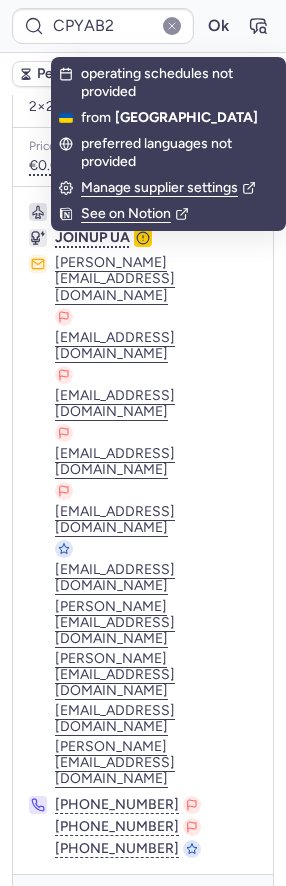 scroll, scrollTop: 1110, scrollLeft: 0, axis: vertical 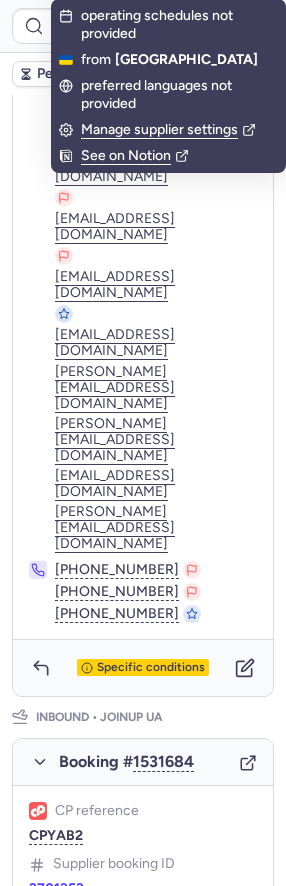 click on "3701353" at bounding box center [56, 889] 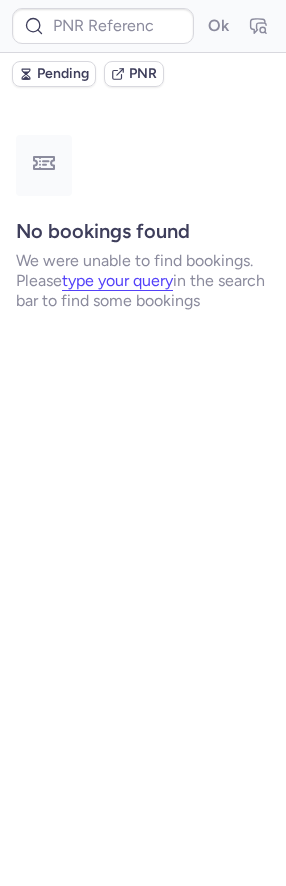 scroll, scrollTop: 0, scrollLeft: 0, axis: both 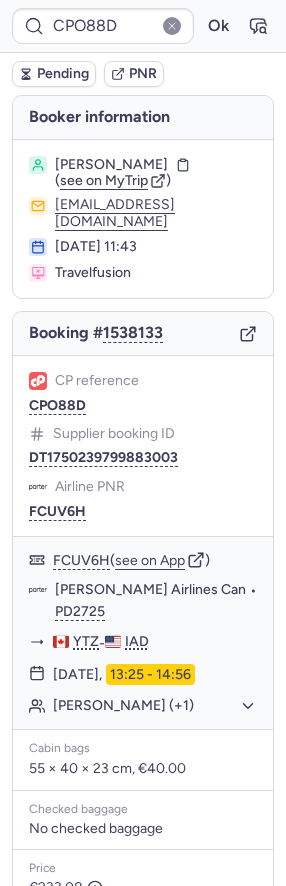 click on "CP reference CPO88D Supplier booking ID DT1750239799883003 Airline PNR FCUV6H" at bounding box center (143, 446) 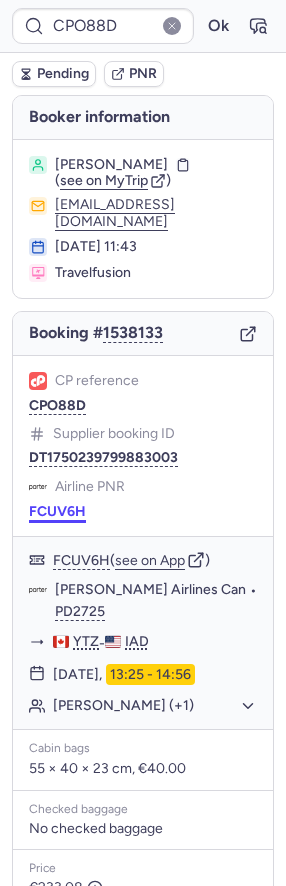 click on "FCUV6H" at bounding box center (57, 512) 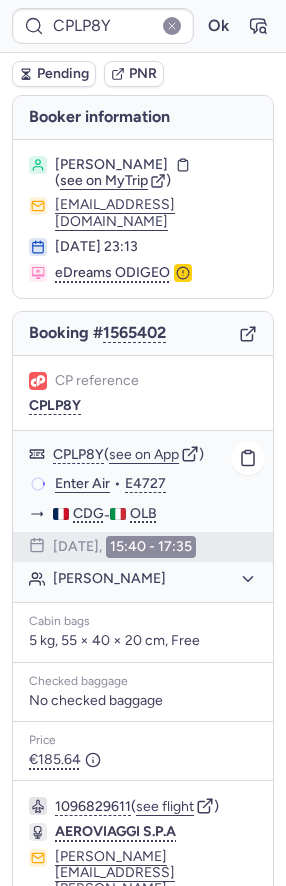 scroll, scrollTop: 161, scrollLeft: 0, axis: vertical 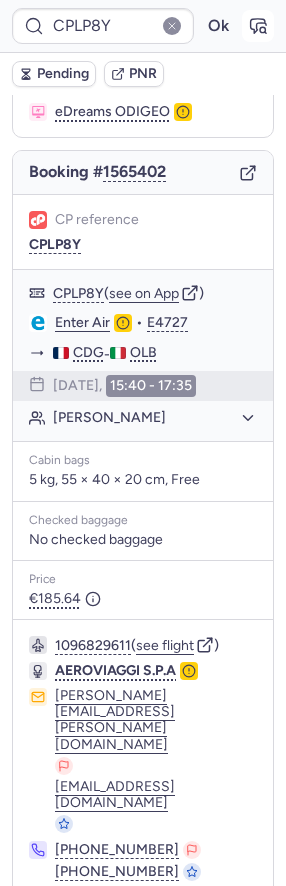 click 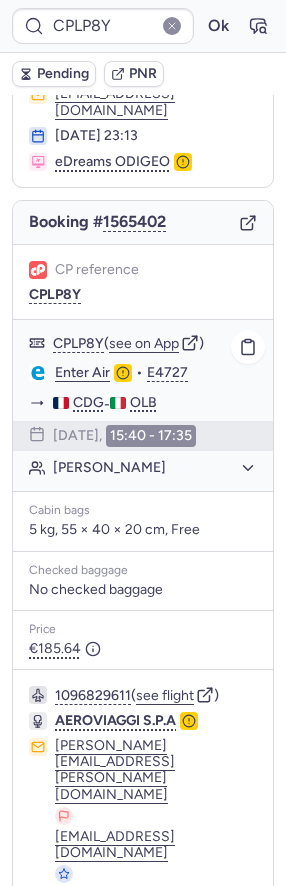 scroll, scrollTop: 161, scrollLeft: 0, axis: vertical 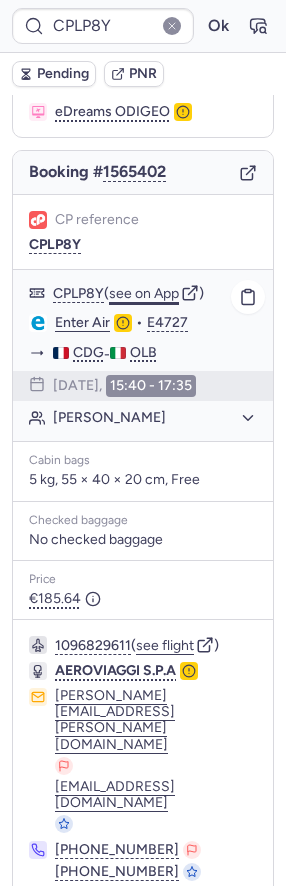 click on "see on App" 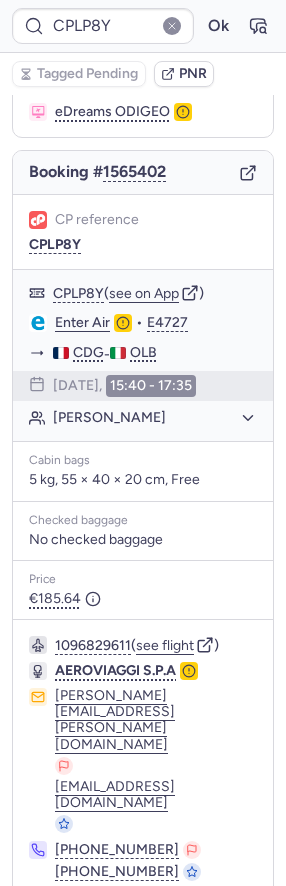 click 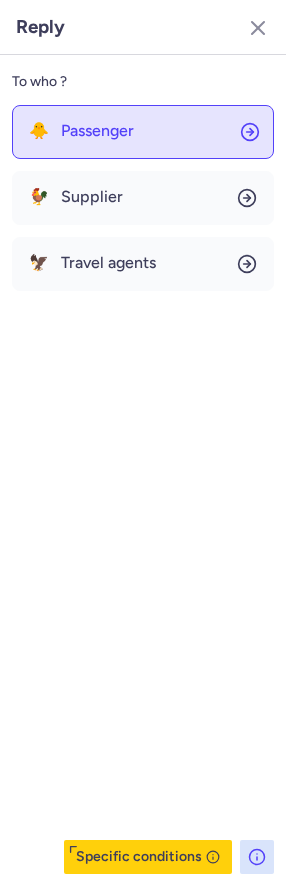 click on "Passenger" at bounding box center (97, 131) 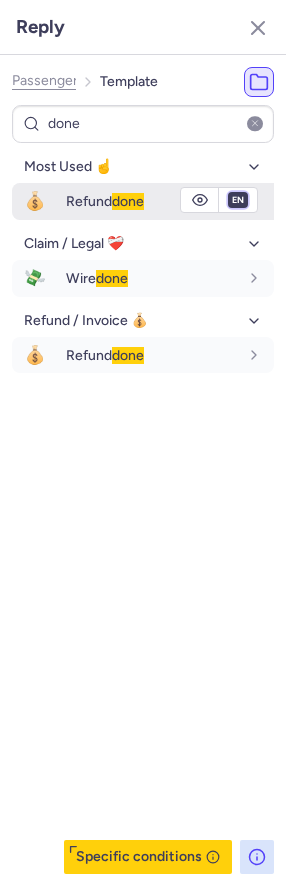 click on "fr en de nl pt es it ru" at bounding box center [238, 200] 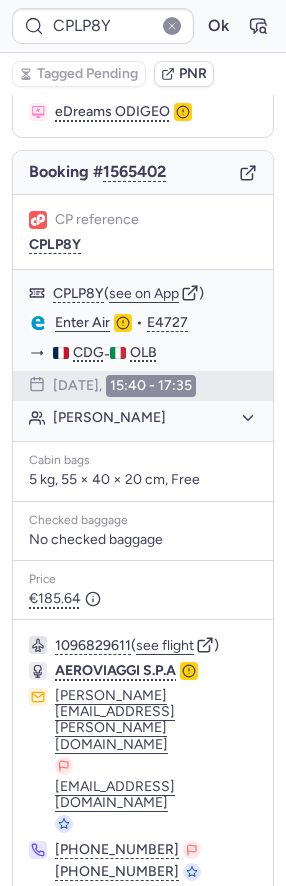 click on "Specific conditions" at bounding box center (143, 926) 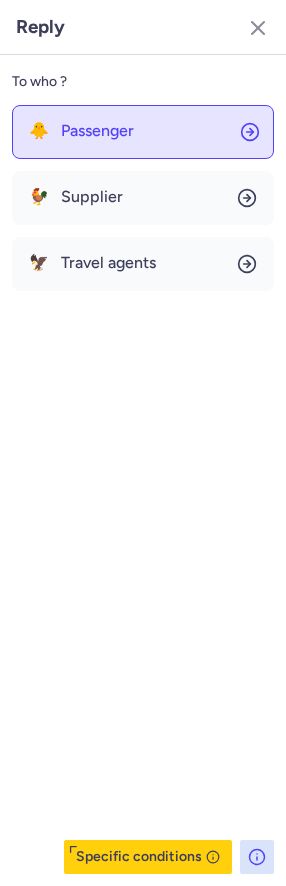 click on "🐥 Passenger" 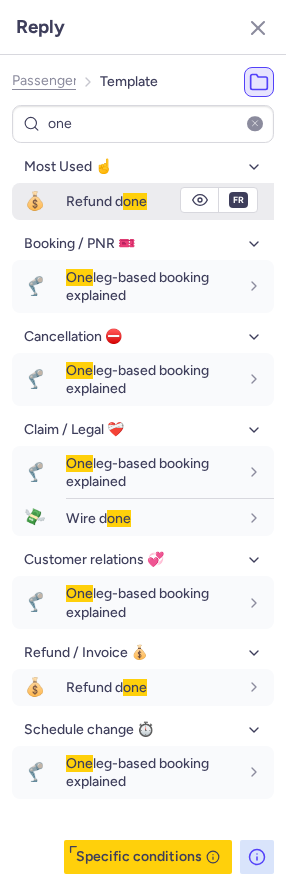 click on "Refund d one" at bounding box center [170, 201] 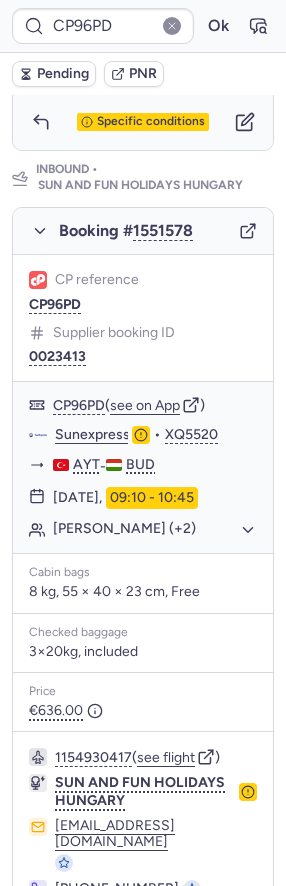 scroll, scrollTop: 0, scrollLeft: 0, axis: both 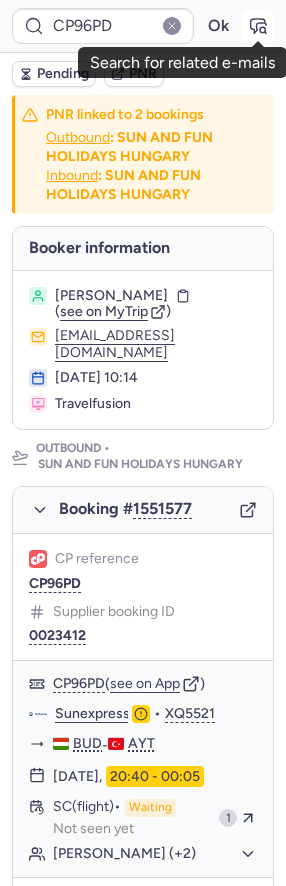 click 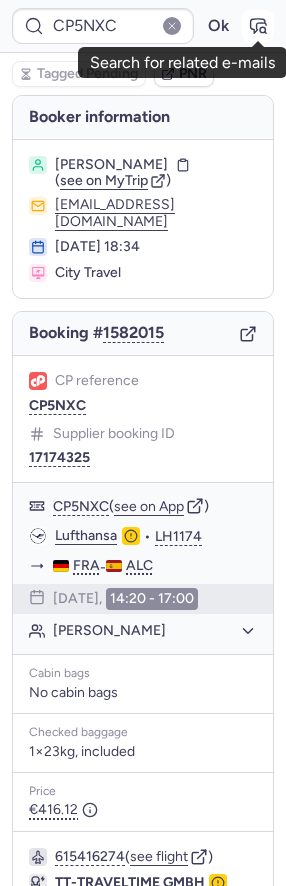 click 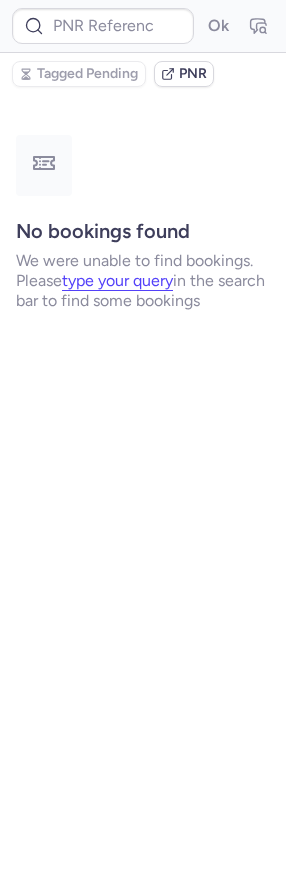 scroll, scrollTop: 0, scrollLeft: 0, axis: both 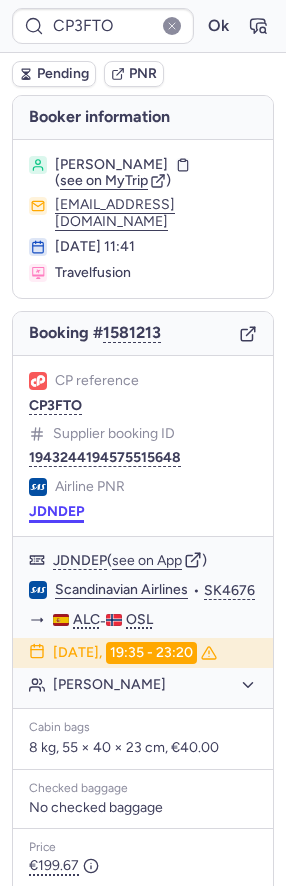 click on "JDNDEP" at bounding box center [56, 512] 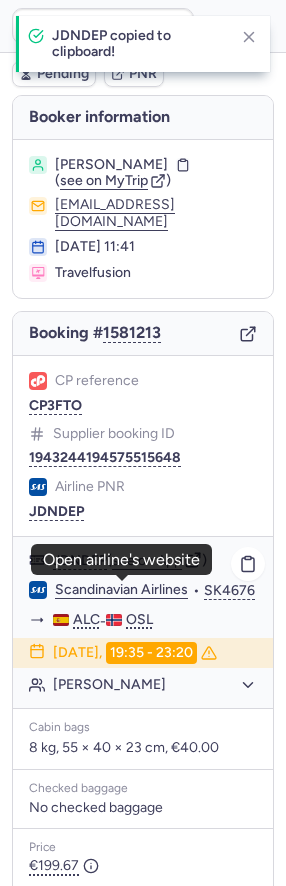 click on "Scandinavian Airlines" 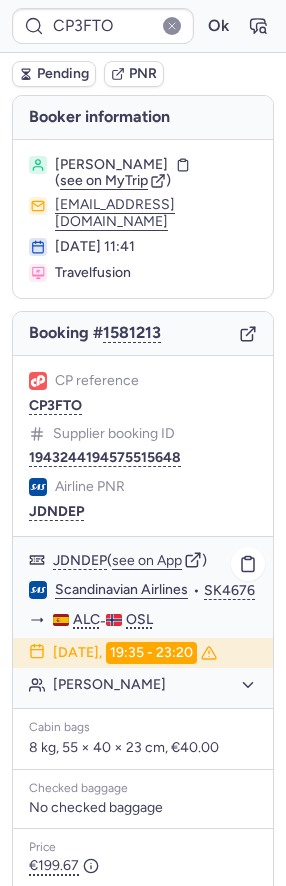 click on "[PERSON_NAME]" 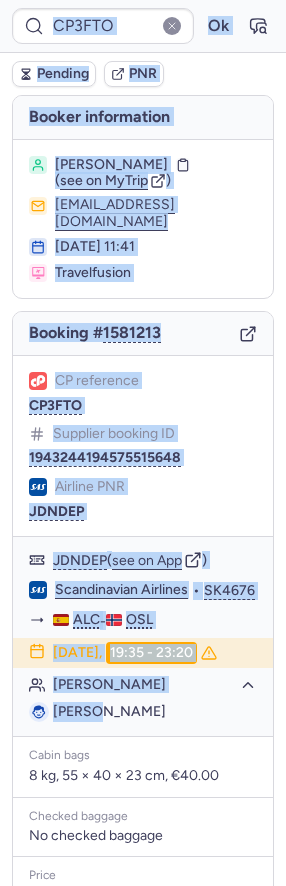 drag, startPoint x: 95, startPoint y: 725, endPoint x: 353, endPoint y: 714, distance: 258.23438 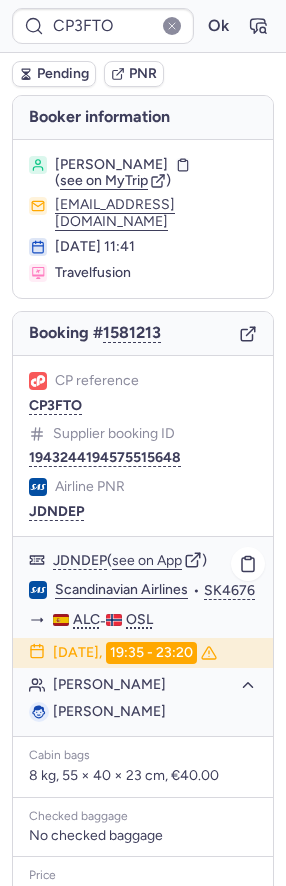 click on "[PERSON_NAME]" 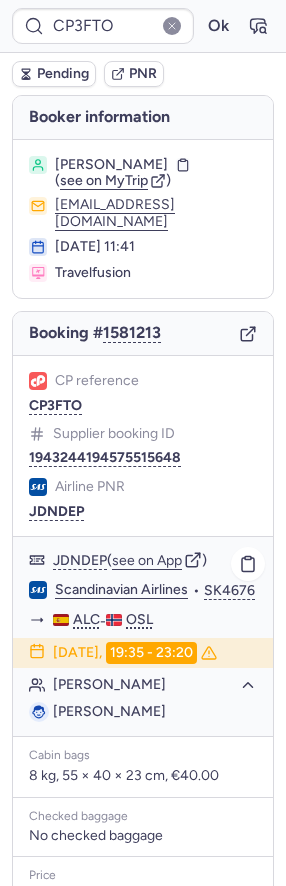 drag, startPoint x: 260, startPoint y: 725, endPoint x: 94, endPoint y: 732, distance: 166.14752 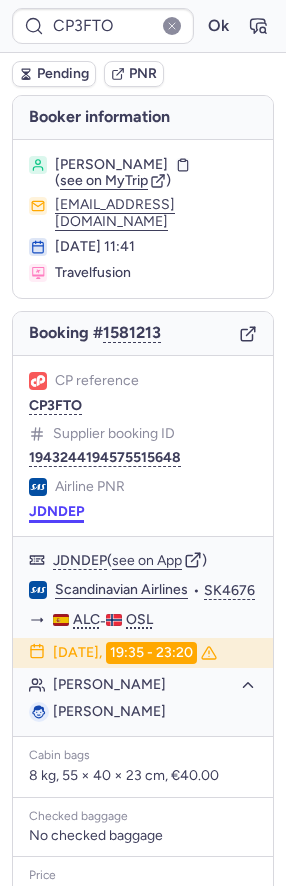 click on "JDNDEP" at bounding box center [56, 512] 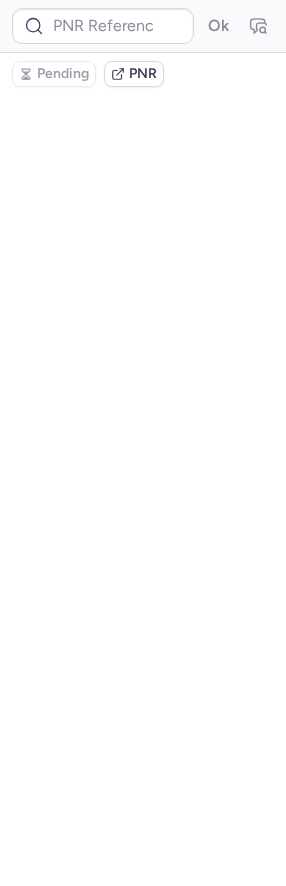 scroll, scrollTop: 0, scrollLeft: 0, axis: both 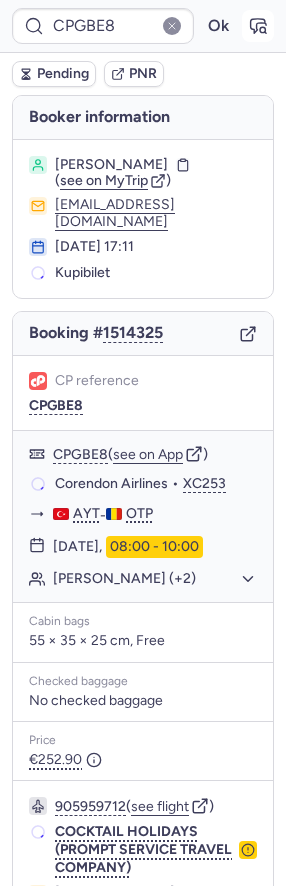 click 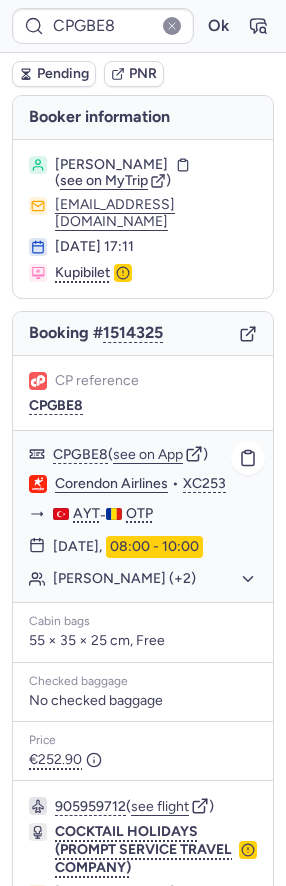 click on "[PERSON_NAME] (+2)" 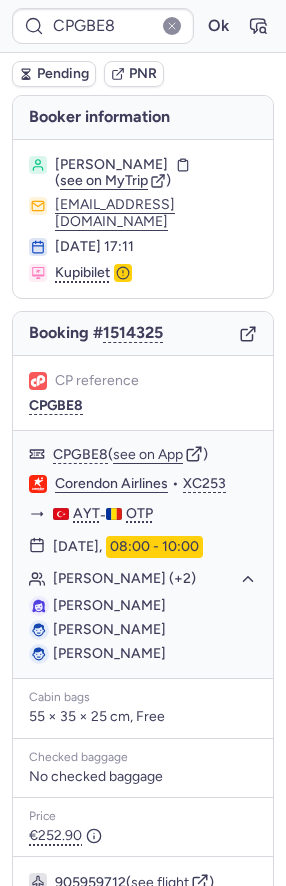 click on "Pending" at bounding box center [63, 74] 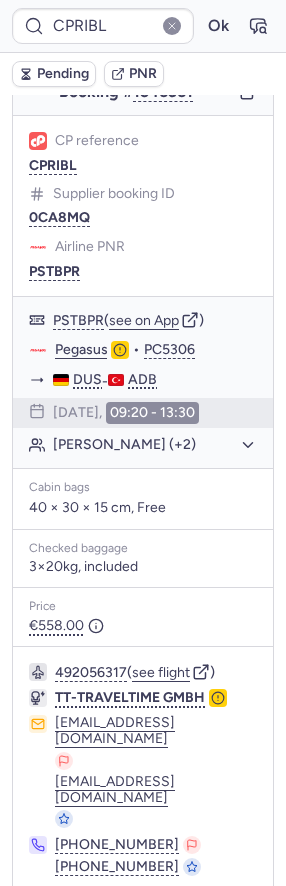scroll, scrollTop: 355, scrollLeft: 0, axis: vertical 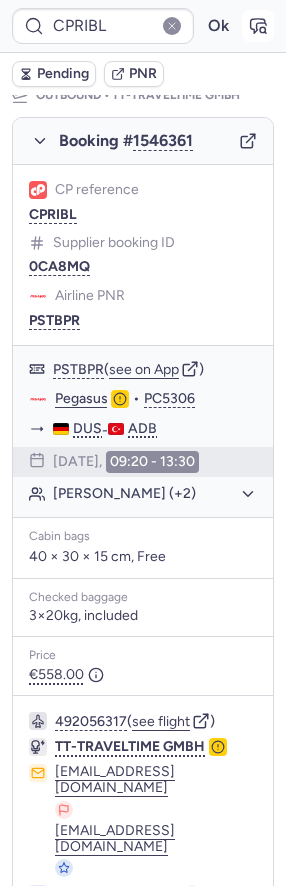 click 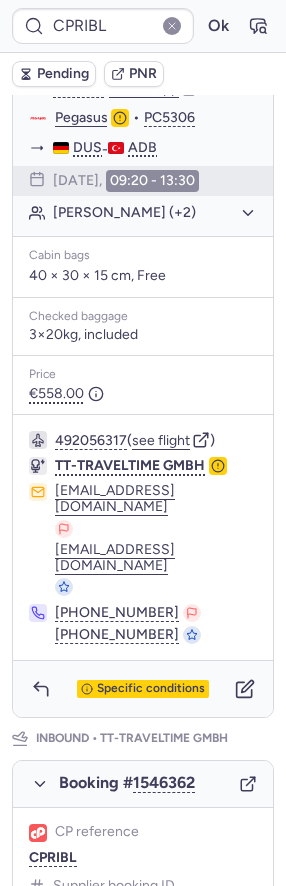scroll, scrollTop: 927, scrollLeft: 0, axis: vertical 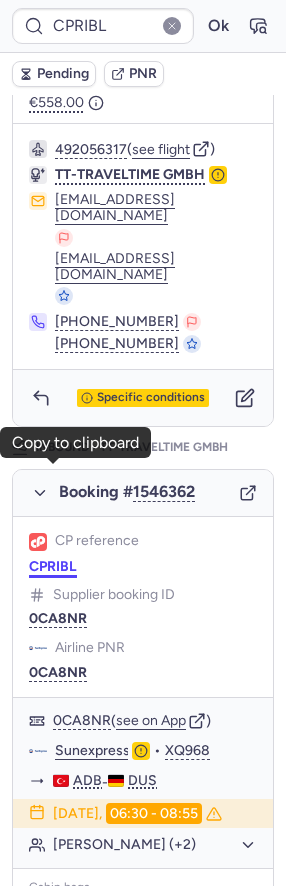 click on "CPRIBL" at bounding box center [53, 567] 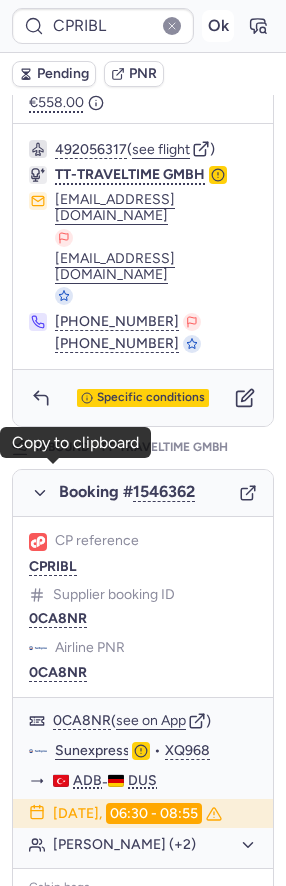 click on "Ok" at bounding box center [218, 26] 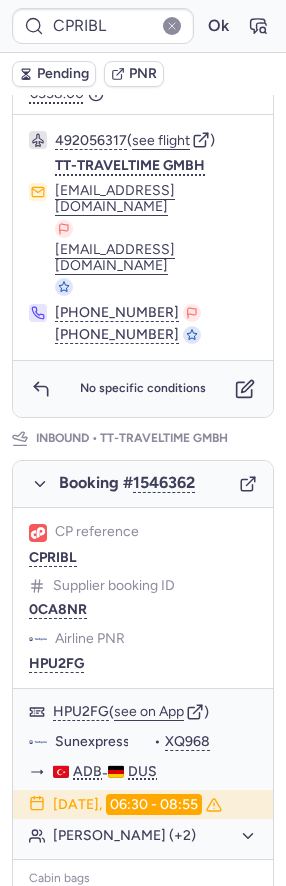 scroll, scrollTop: 927, scrollLeft: 0, axis: vertical 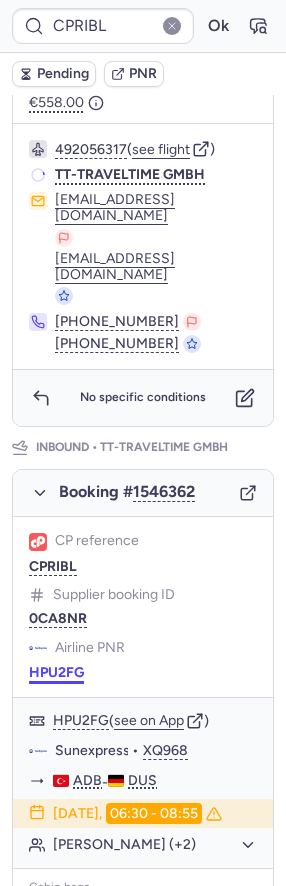 click on "HPU2FG" at bounding box center [56, 673] 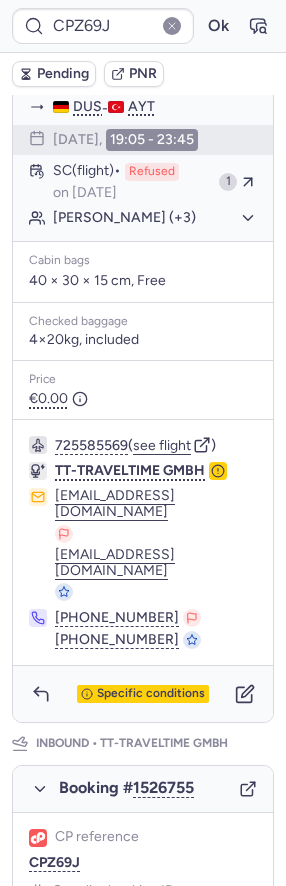 scroll, scrollTop: 724, scrollLeft: 0, axis: vertical 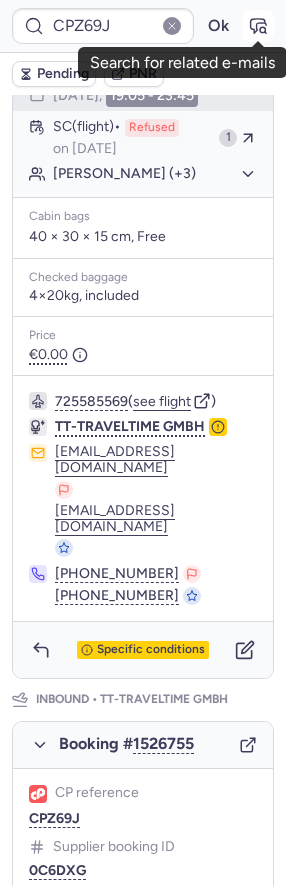 click 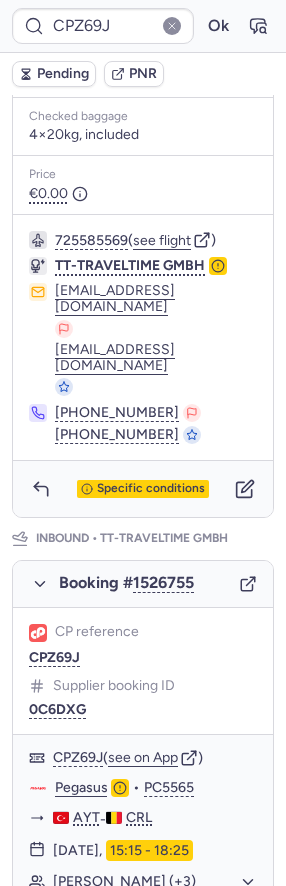 scroll, scrollTop: 1227, scrollLeft: 0, axis: vertical 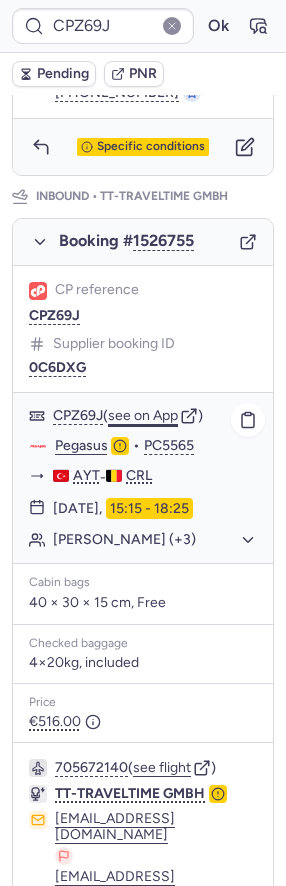 click on "see on App" 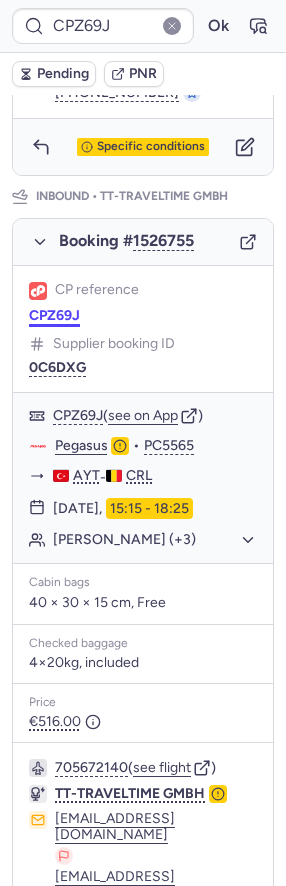 click on "CPZ69J" at bounding box center [54, 316] 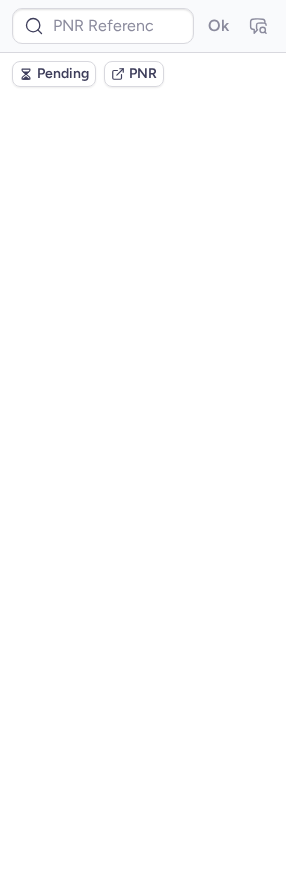 scroll, scrollTop: 0, scrollLeft: 0, axis: both 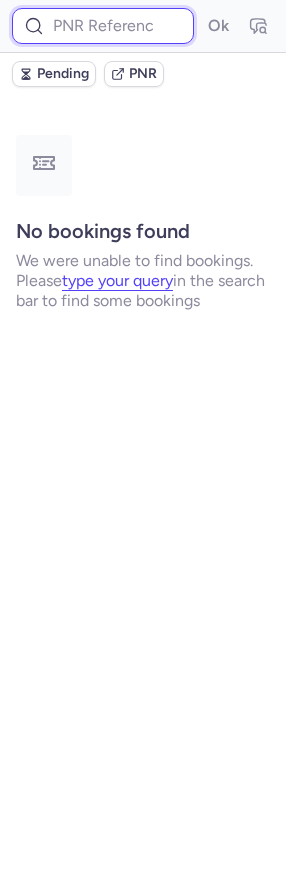 click at bounding box center [103, 26] 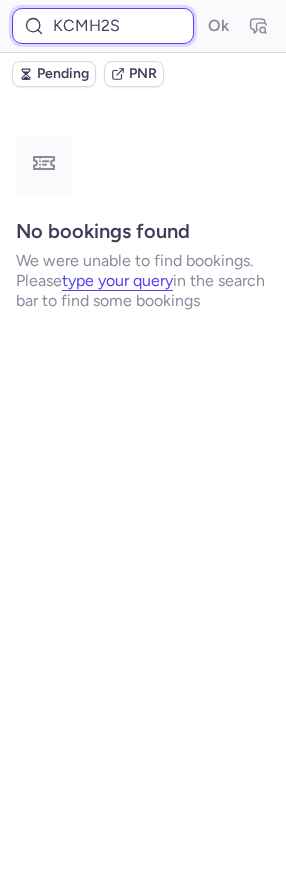 click on "Ok" at bounding box center [218, 26] 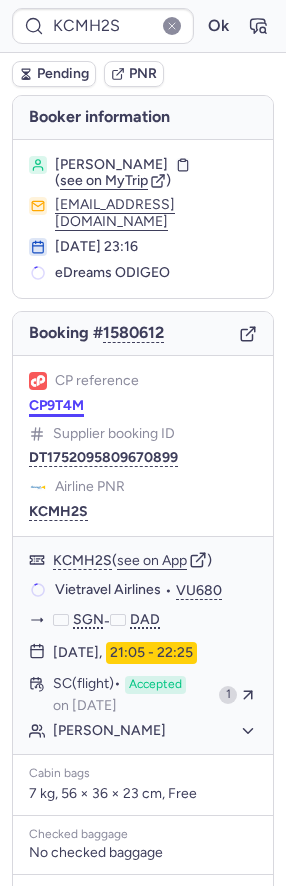 click on "CP9T4M" at bounding box center [56, 406] 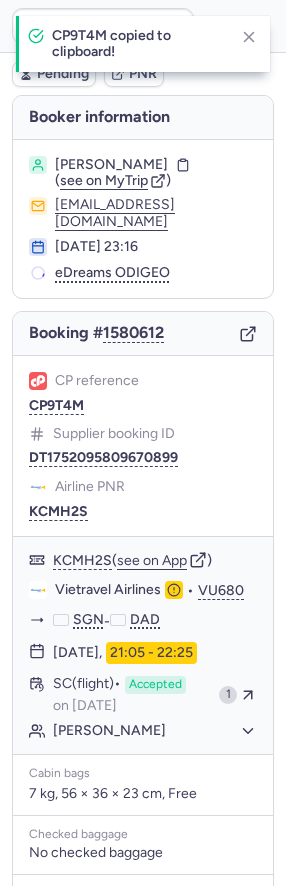 scroll, scrollTop: 255, scrollLeft: 0, axis: vertical 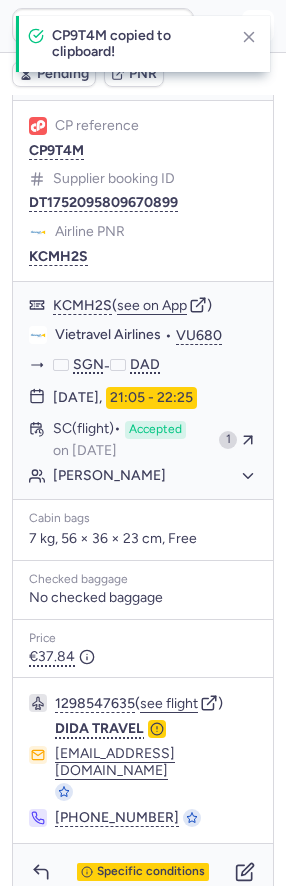 click at bounding box center [249, 37] 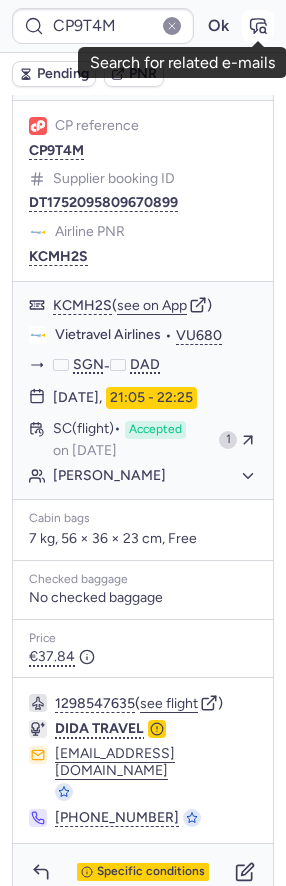 click 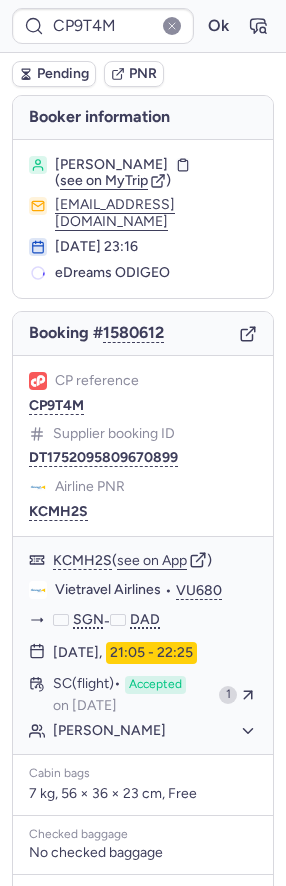 scroll, scrollTop: 255, scrollLeft: 0, axis: vertical 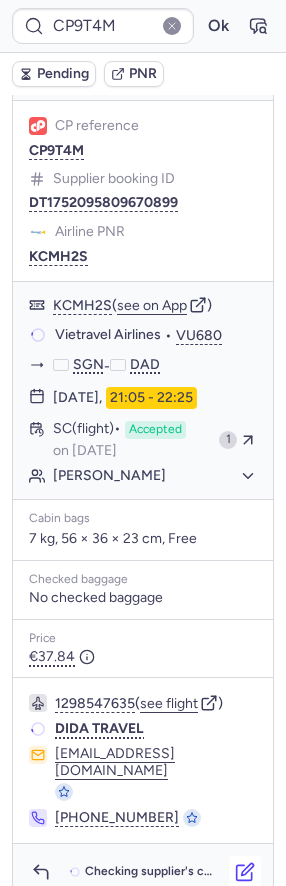 click 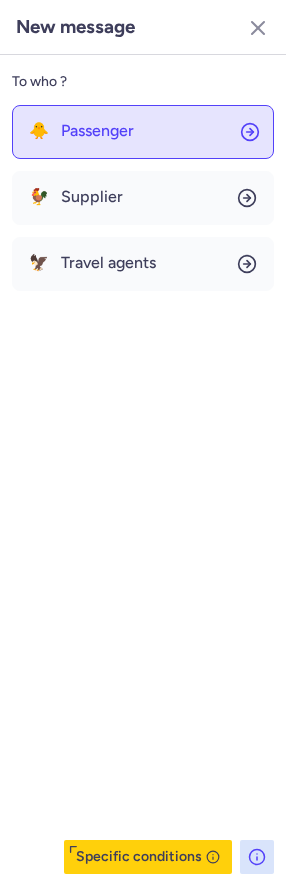 click on "🐥 Passenger" 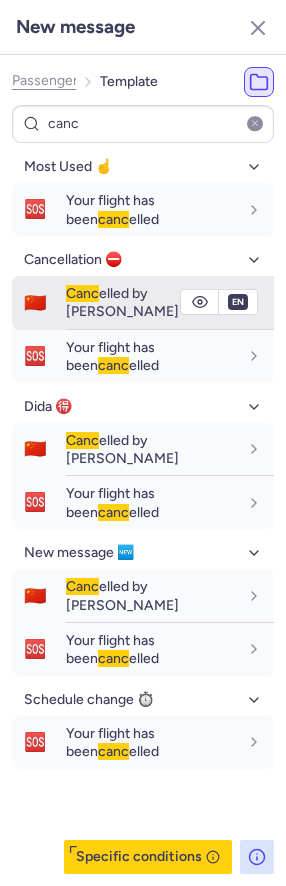 click on "Canc elled by PAX" at bounding box center [170, 303] 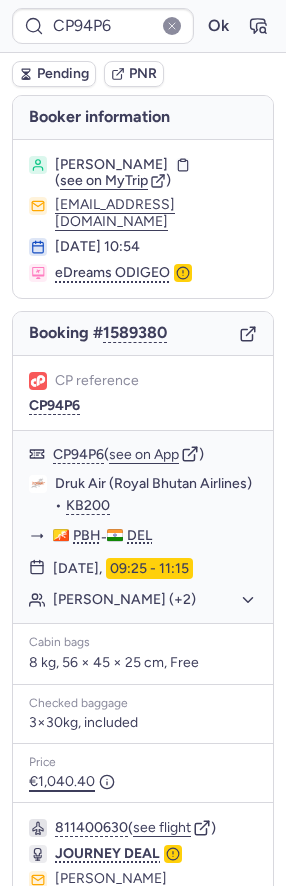 scroll, scrollTop: 137, scrollLeft: 0, axis: vertical 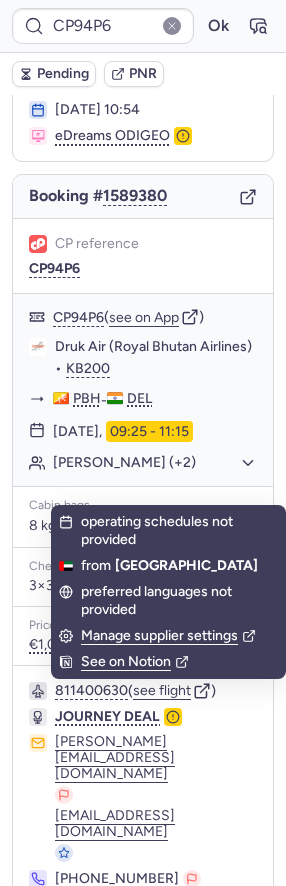 click 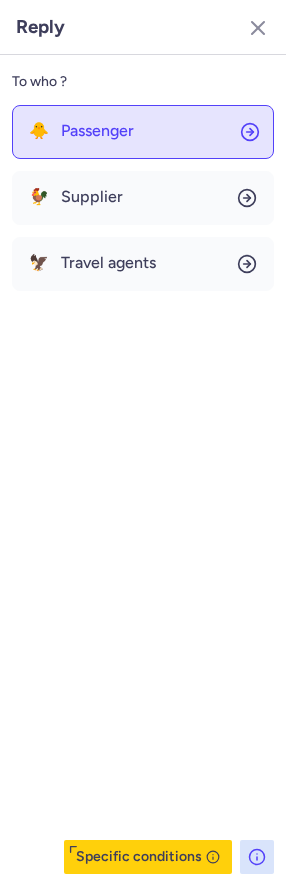 click on "🐥 Passenger" 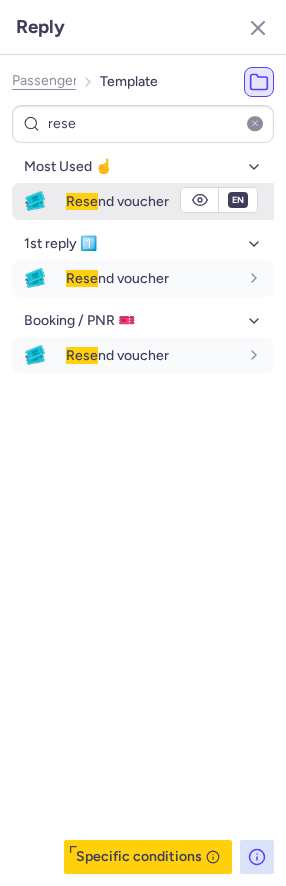click on "Rese nd voucher" at bounding box center [117, 201] 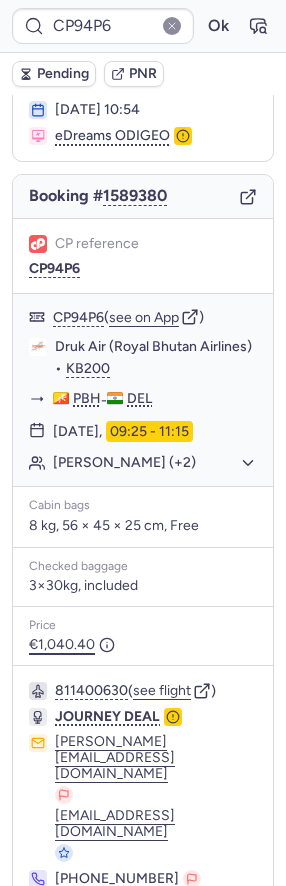 scroll, scrollTop: 0, scrollLeft: 0, axis: both 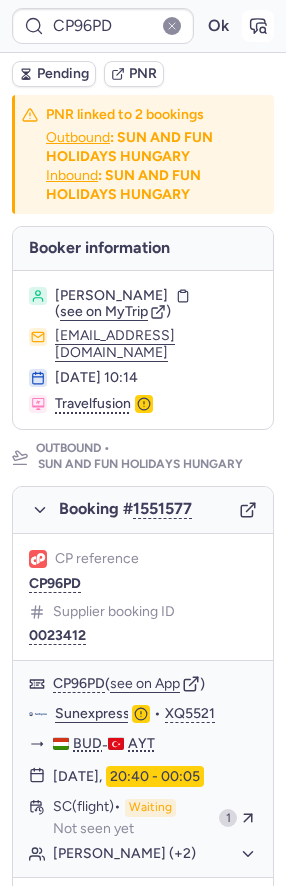 click 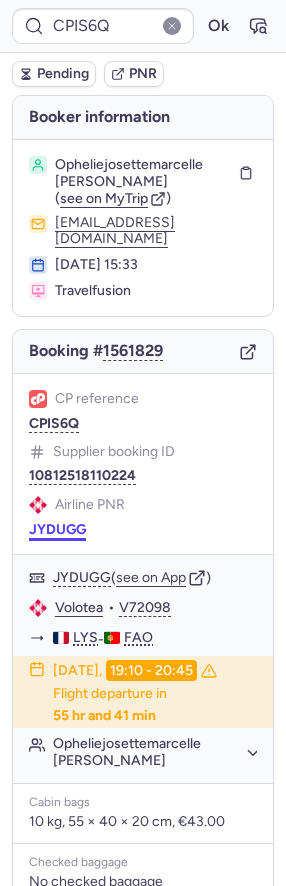 click on "JYDUGG" at bounding box center [57, 530] 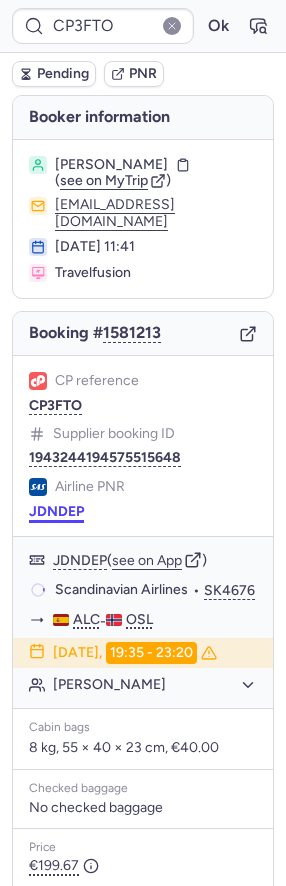 click on "JDNDEP" at bounding box center (56, 512) 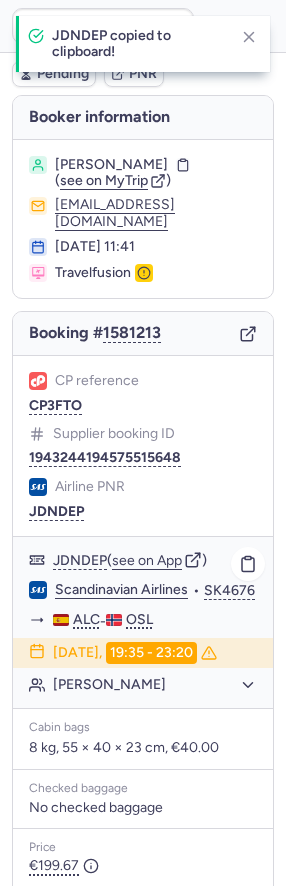 click on "[PERSON_NAME]" 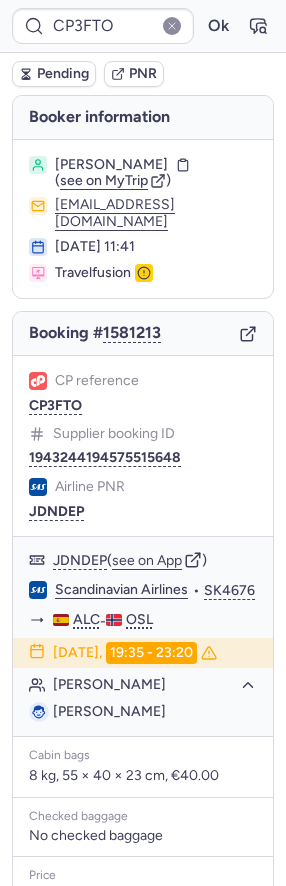 drag, startPoint x: 93, startPoint y: 723, endPoint x: 282, endPoint y: 723, distance: 189 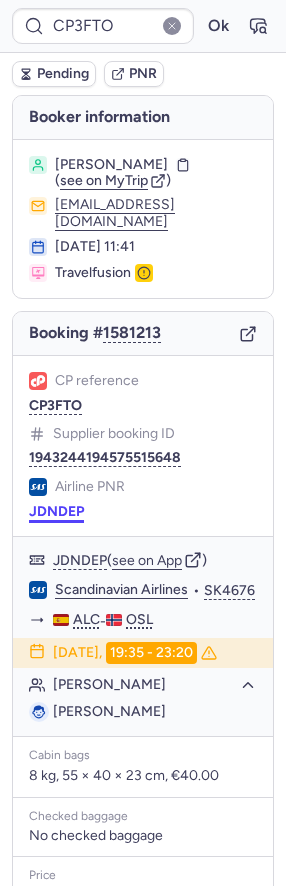 click on "JDNDEP" at bounding box center [56, 512] 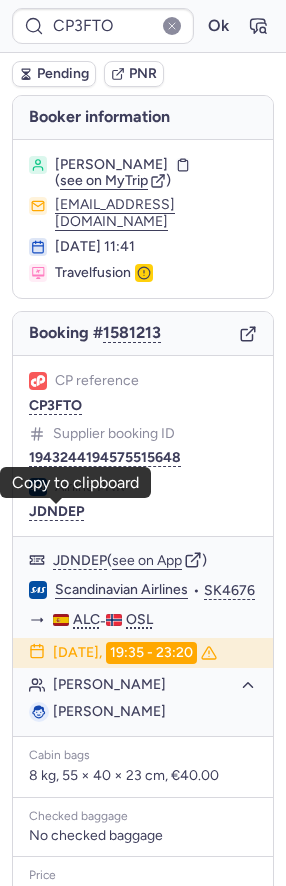 click on "CP3FTO  Ok  Pending PNR Booker information Pedro ZARAGOZA FERNANDEZ  ( see on MyTrip  )  bookings@lmnbookings.com 10 Jul 2025, 11:41 Travelfusion Booking # 1581213 CP reference CP3FTO Supplier booking ID 1943244194575515648 Airline PNR JDNDEP JDNDEP  ( see on App )  Scandinavian Airlines  •  SK4676 ALC  -  OSL 22 Jul 2025,  19:35 - 23:20 Pedro ZARAGOZA FERNANDEZ   Pedro ZARAGOZA FERNANDEZ Cabin bags  8 kg, 55 × 40 × 23 cm, €40.00 Checked baggage No checked baggage Price €199.67  1297967324  ( see flight )  AEROHUB TECH cs@aerohubtech.com cs@aerohubtech.com -- Specific conditions
Copy to clipboard" at bounding box center (143, 0) 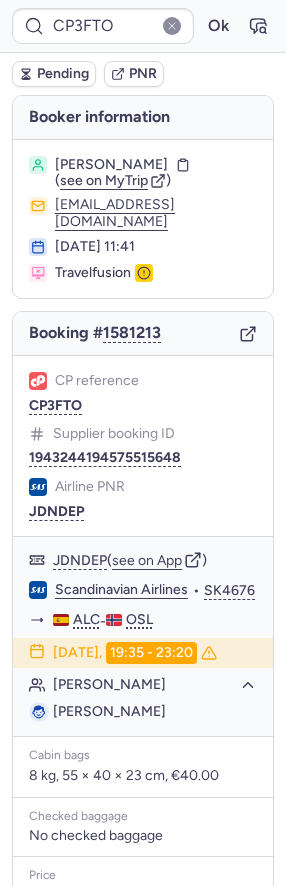 click on "CP3FTO  Ok  Pending PNR Booker information Pedro ZARAGOZA FERNANDEZ  ( see on MyTrip  )  bookings@lmnbookings.com 10 Jul 2025, 11:41 Travelfusion Booking # 1581213 CP reference CP3FTO Supplier booking ID 1943244194575515648 Airline PNR JDNDEP JDNDEP  ( see on App )  Scandinavian Airlines  •  SK4676 ALC  -  OSL 22 Jul 2025,  19:35 - 23:20 Pedro ZARAGOZA FERNANDEZ   Pedro ZARAGOZA FERNANDEZ Cabin bags  8 kg, 55 × 40 × 23 cm, €40.00 Checked baggage No checked baggage Price €199.67  1297967324  ( see flight )  AEROHUB TECH cs@aerohubtech.com cs@aerohubtech.com -- Specific conditions
Copy to clipboard" at bounding box center (143, 0) 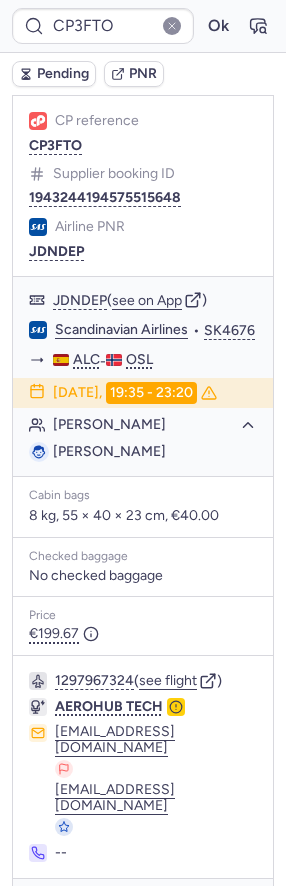 click 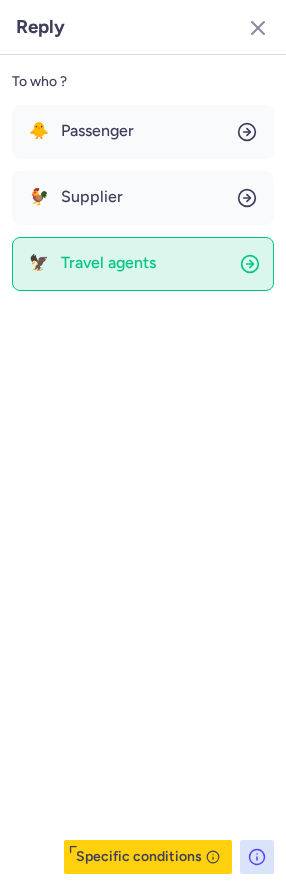 click on "Travel agents" at bounding box center [108, 263] 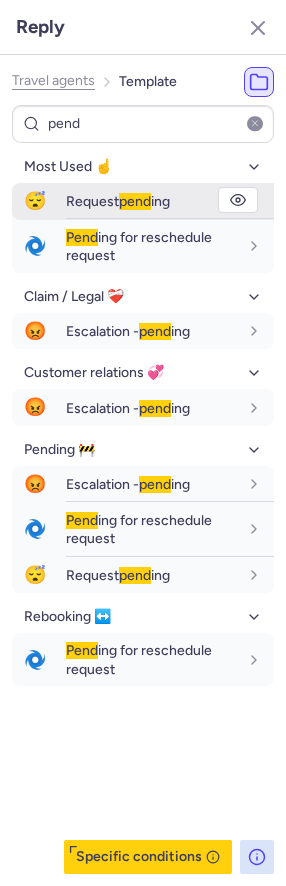 click on "Request  pend ing" at bounding box center [118, 201] 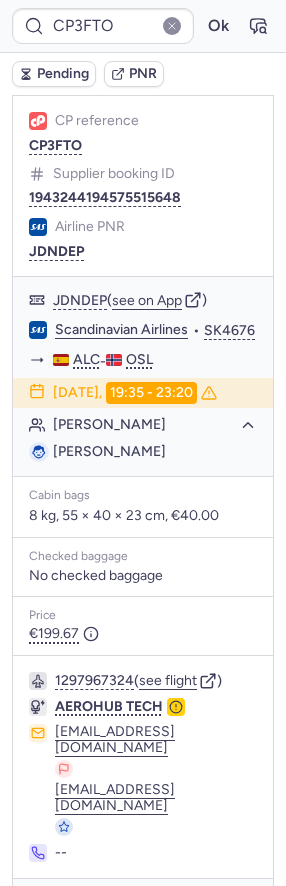 click on "Pending" at bounding box center [63, 74] 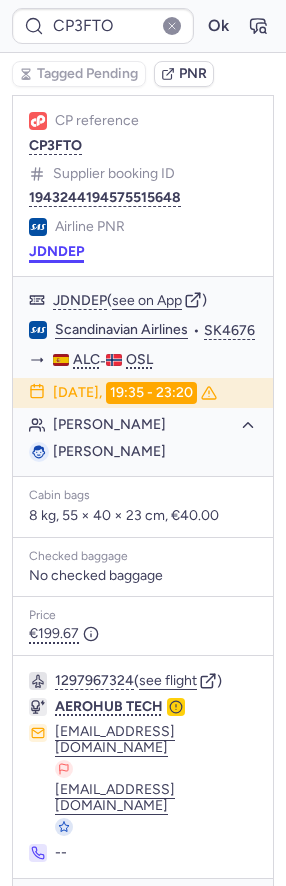 click on "JDNDEP" at bounding box center (56, 252) 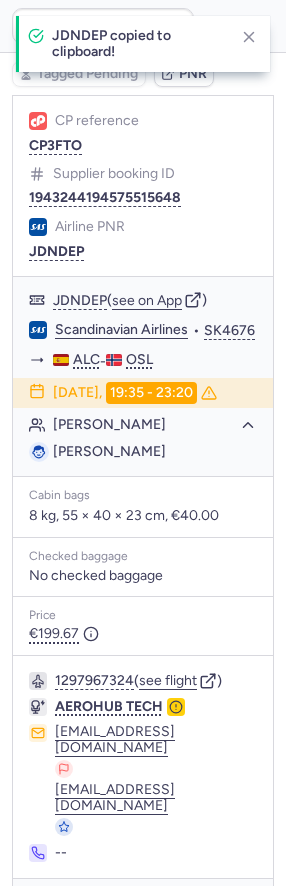 click 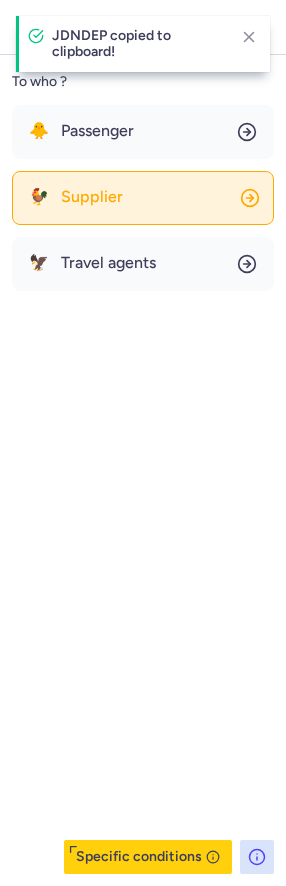 click on "Supplier" at bounding box center [92, 197] 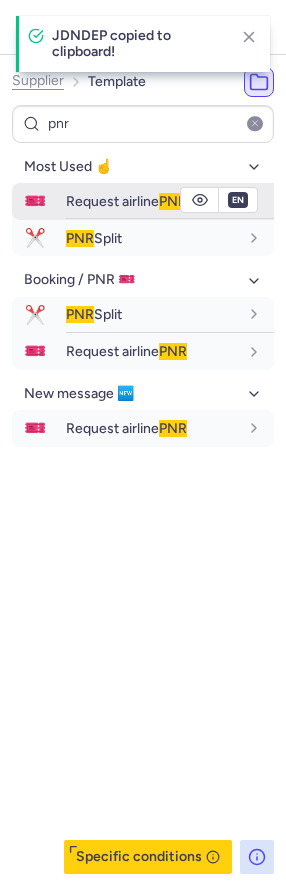 click on "Request airline  PNR" at bounding box center (126, 201) 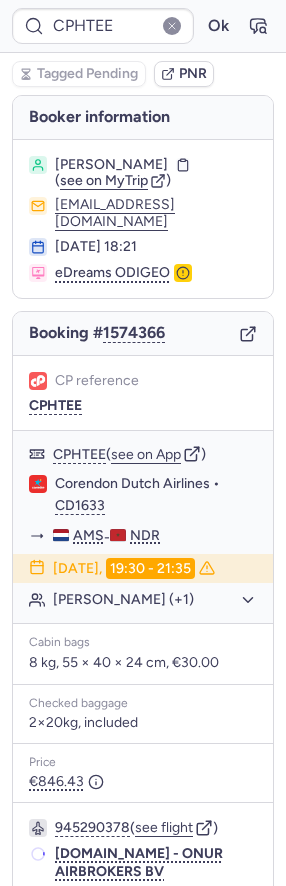 scroll, scrollTop: 155, scrollLeft: 0, axis: vertical 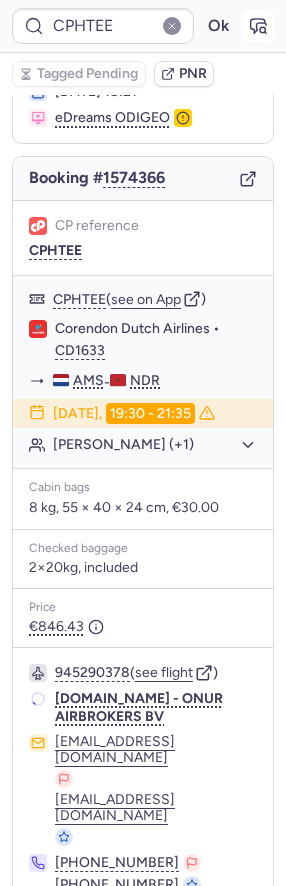 click 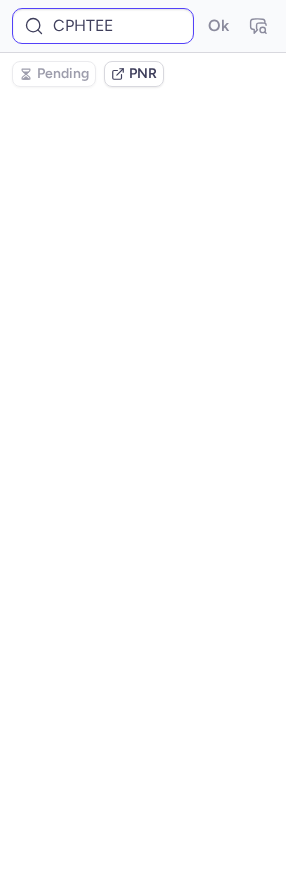 scroll, scrollTop: 0, scrollLeft: 0, axis: both 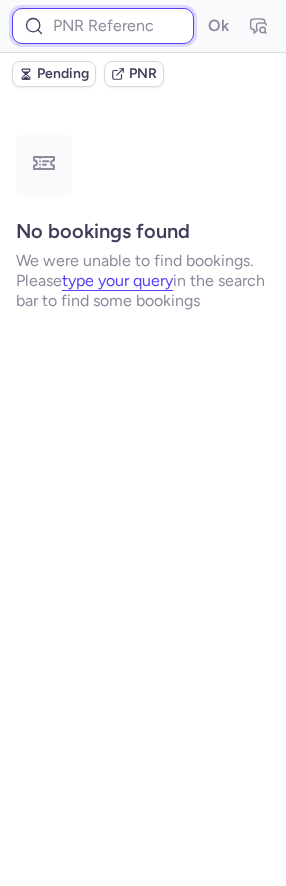 click at bounding box center (103, 26) 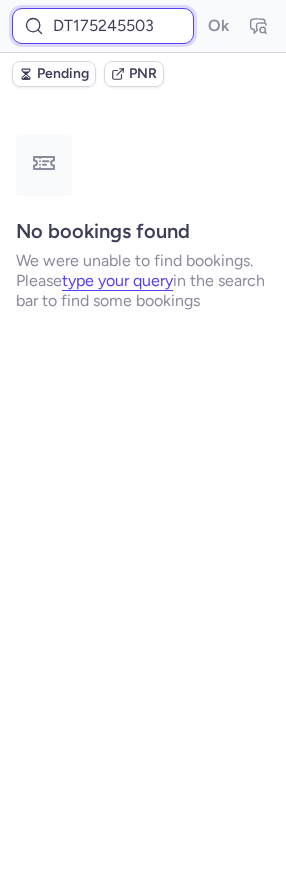scroll, scrollTop: 0, scrollLeft: 62, axis: horizontal 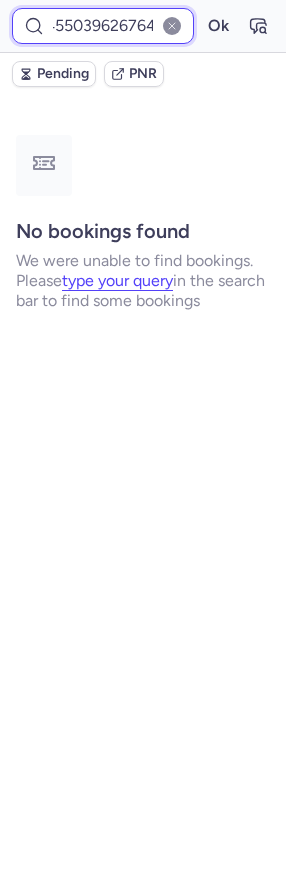 click on "Ok" at bounding box center (218, 26) 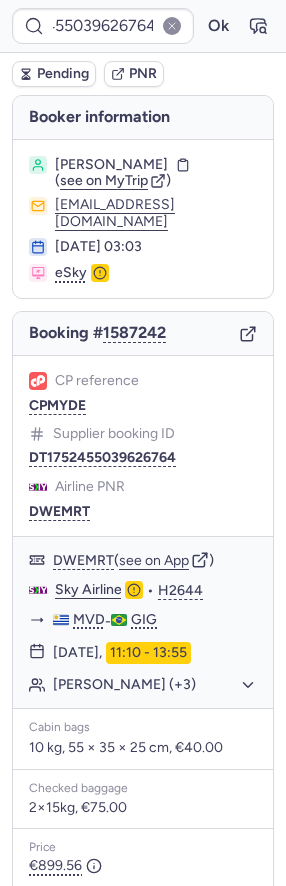 scroll, scrollTop: 0, scrollLeft: 0, axis: both 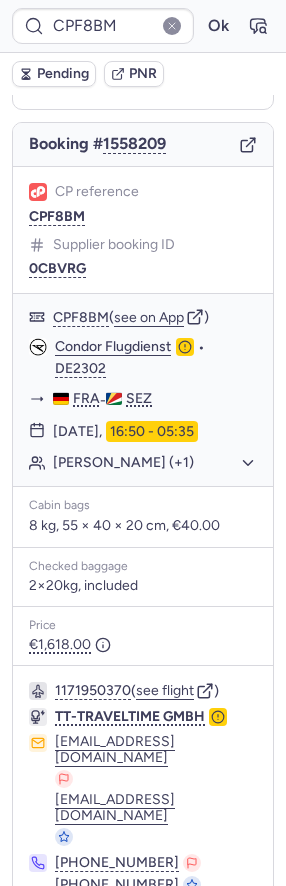 click 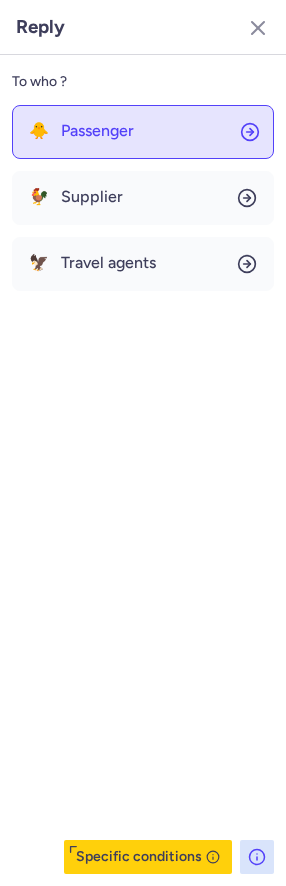 click on "Passenger" at bounding box center (97, 131) 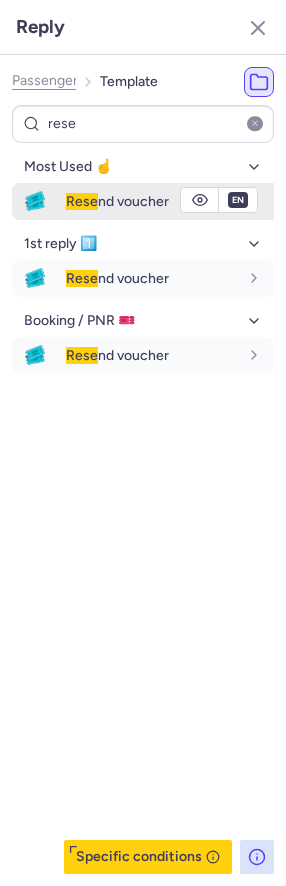 click on "Rese nd voucher" at bounding box center [117, 201] 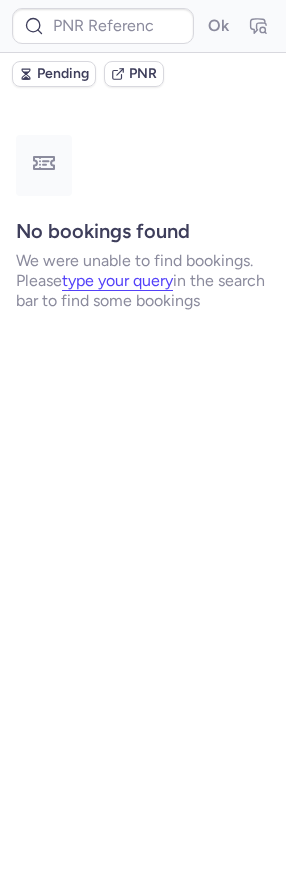 scroll, scrollTop: 0, scrollLeft: 0, axis: both 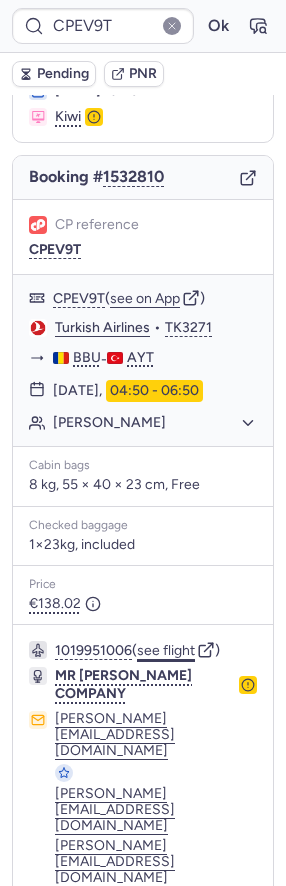 click on "see flight" 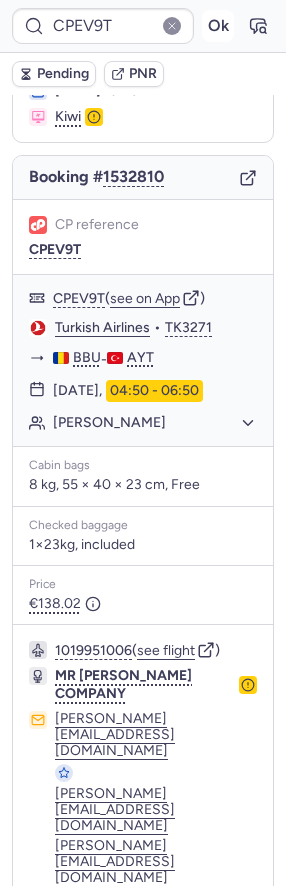 click on "Ok" at bounding box center (218, 26) 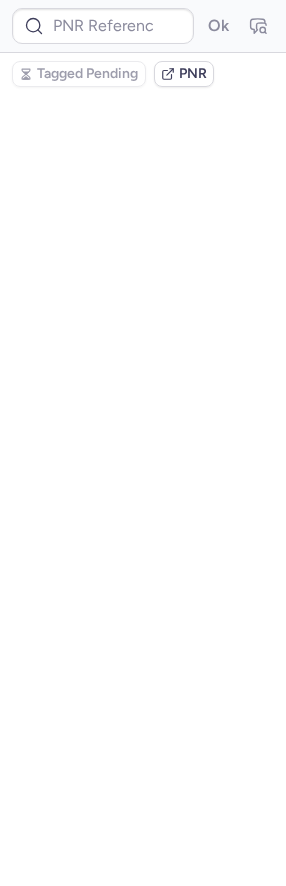 scroll, scrollTop: 0, scrollLeft: 0, axis: both 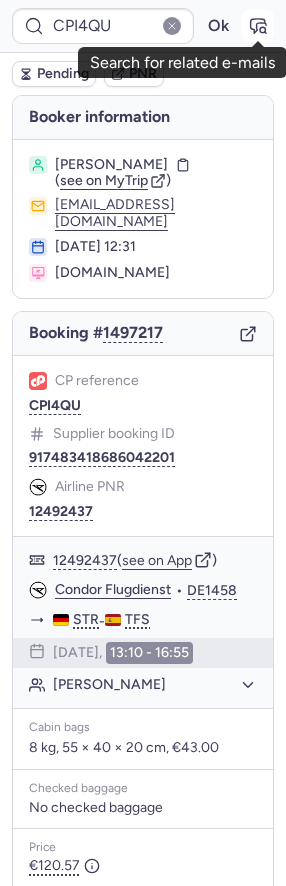 click 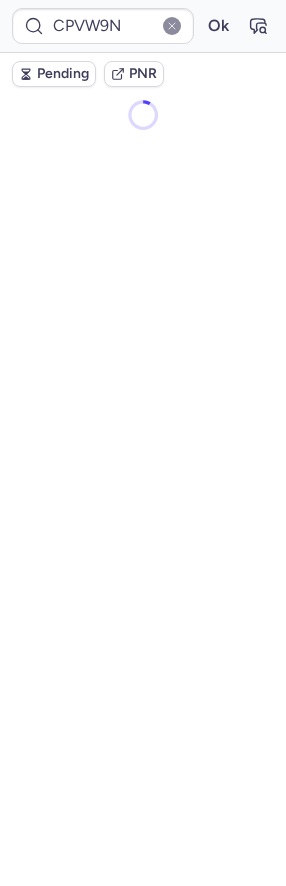 scroll, scrollTop: 0, scrollLeft: 0, axis: both 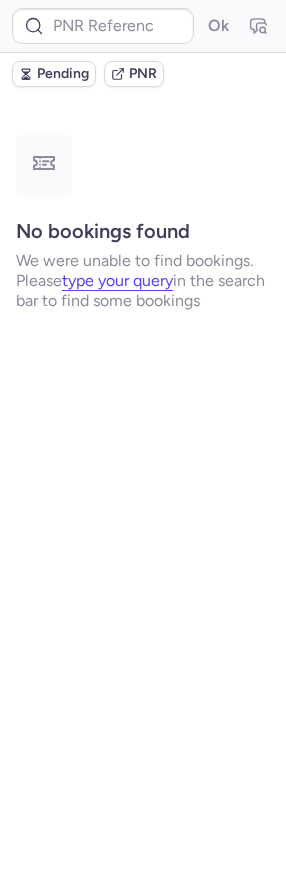 type on "CPAGY8" 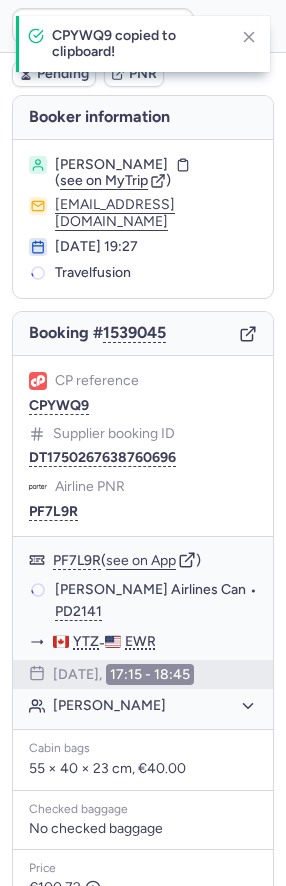 scroll, scrollTop: 0, scrollLeft: 0, axis: both 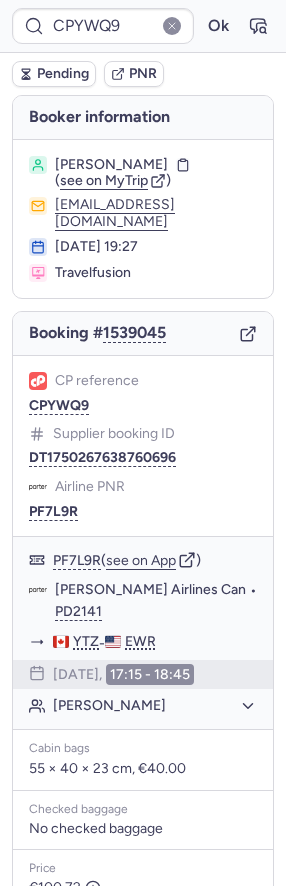 type on "CPZENK" 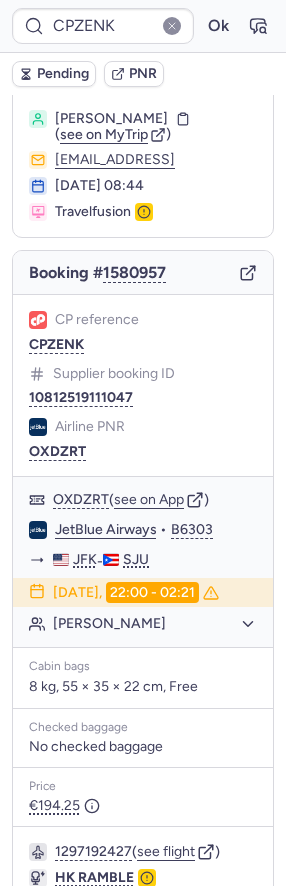 scroll, scrollTop: 35, scrollLeft: 0, axis: vertical 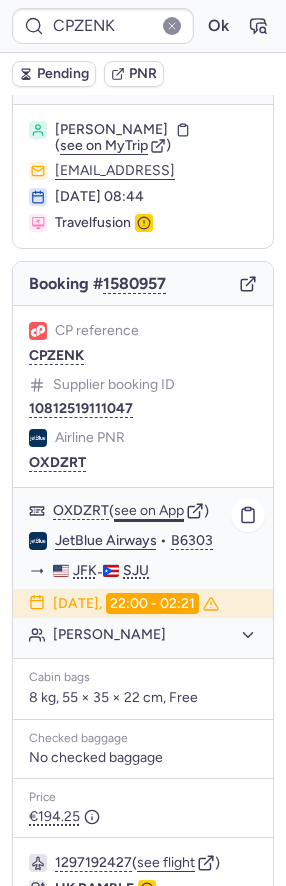 click on "see on App" 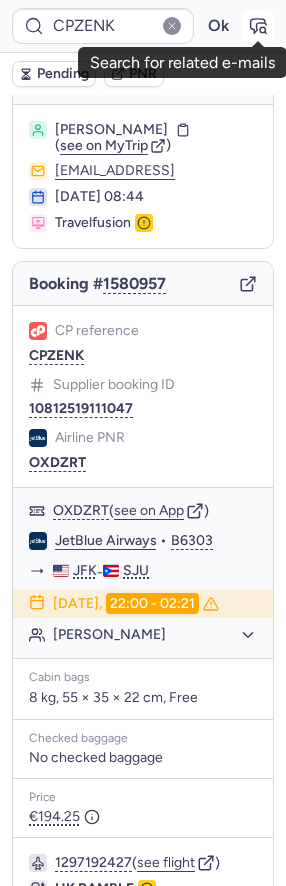 click 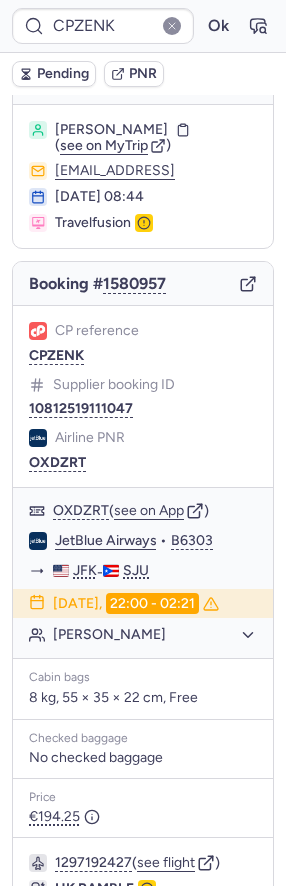 scroll, scrollTop: 282, scrollLeft: 0, axis: vertical 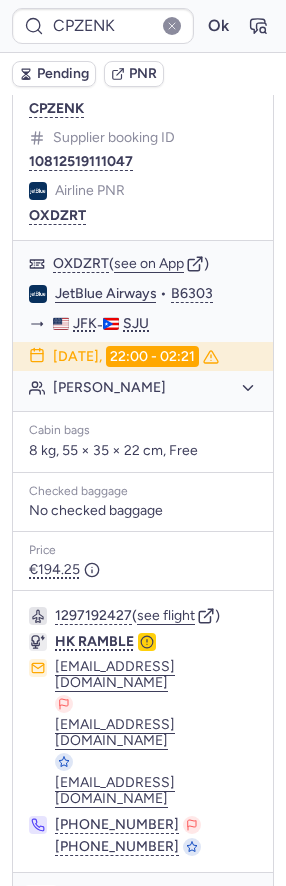 click at bounding box center [41, 901] 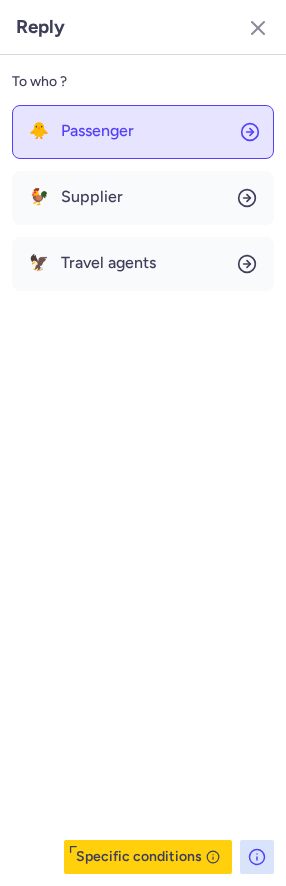 click on "🐥 Passenger" 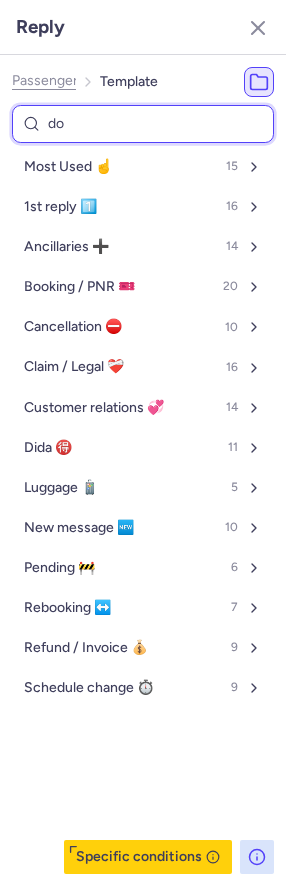 type on "don" 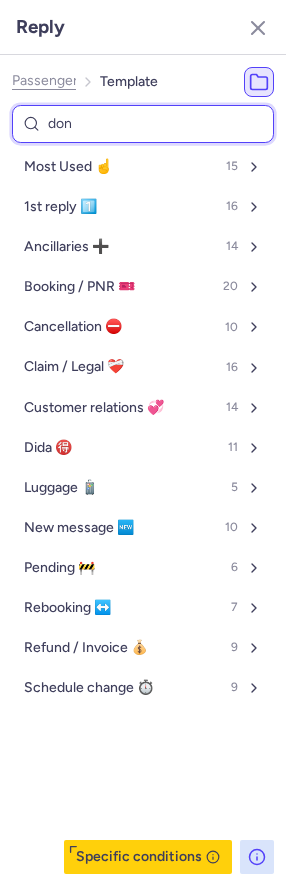 select on "en" 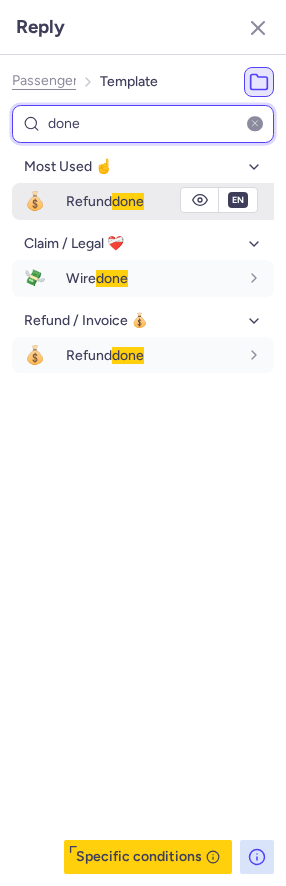type on "done" 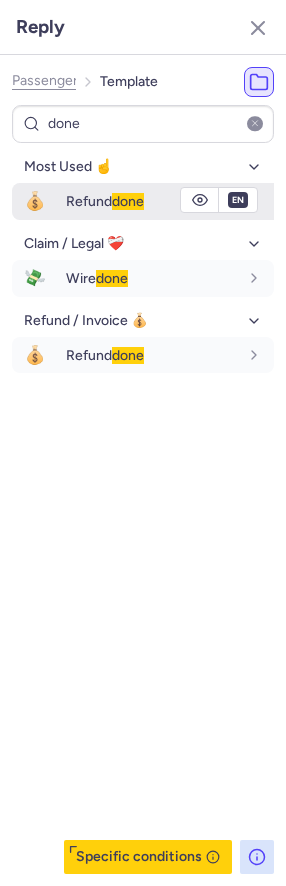 click on "Refund  done" at bounding box center (170, 201) 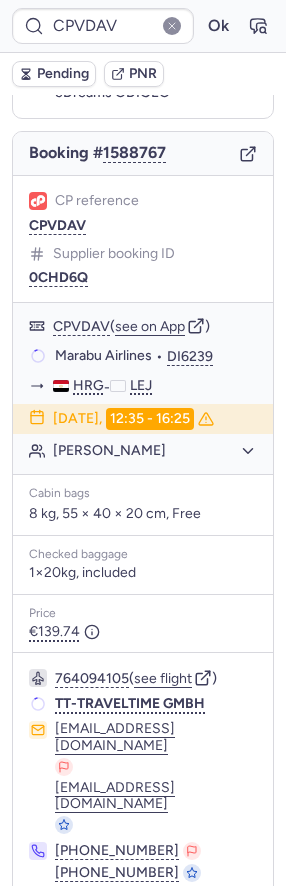 scroll, scrollTop: 168, scrollLeft: 0, axis: vertical 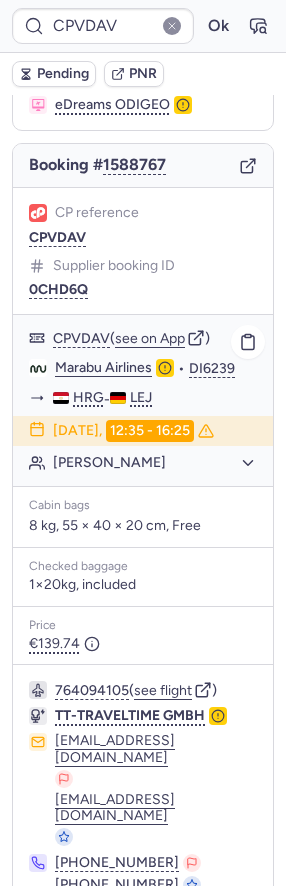 click on "[PERSON_NAME]" 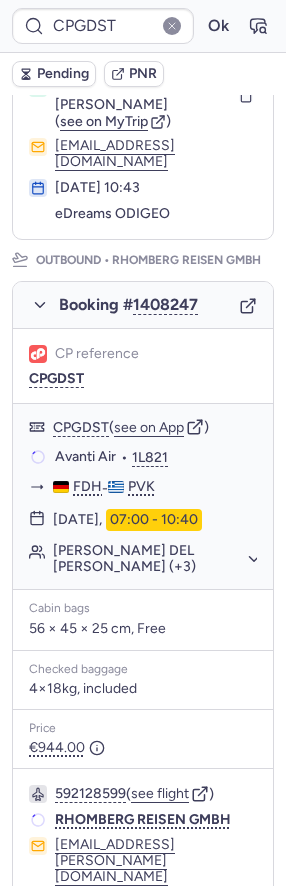 scroll, scrollTop: 299, scrollLeft: 0, axis: vertical 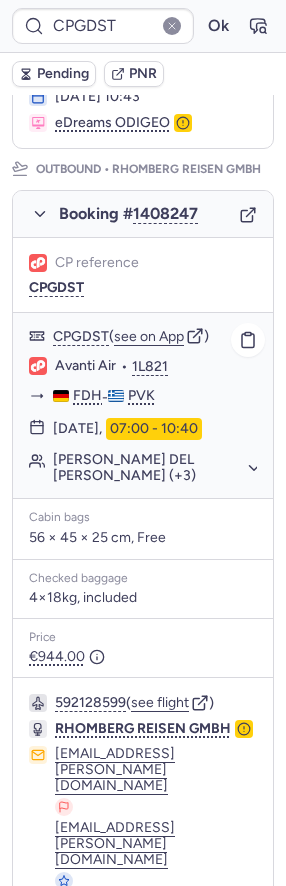 click on "[PERSON_NAME] DEL [PERSON_NAME] (+3)" 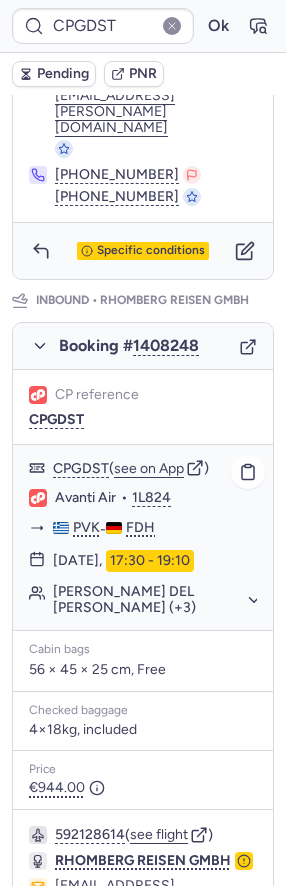 scroll, scrollTop: 1200, scrollLeft: 0, axis: vertical 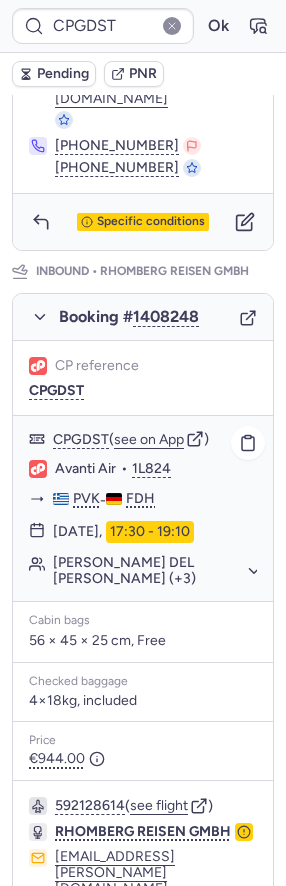 click on "[PERSON_NAME] DEL [PERSON_NAME] (+3)" 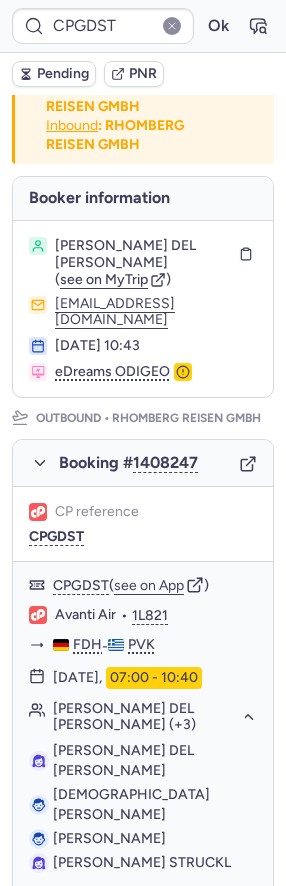 scroll, scrollTop: 4, scrollLeft: 0, axis: vertical 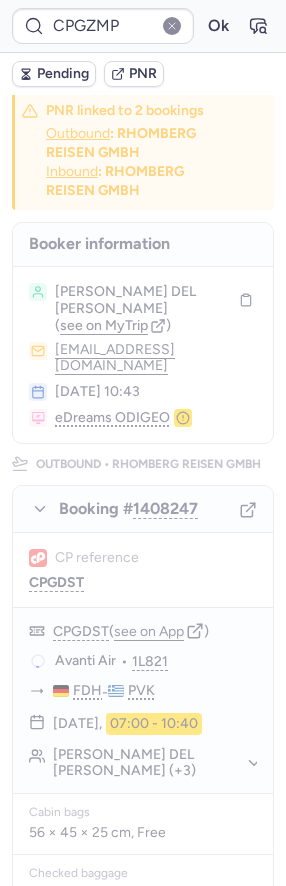 type on "CPYWQ9" 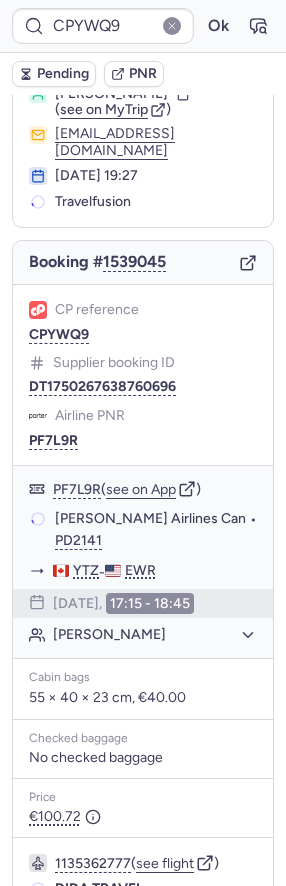 scroll, scrollTop: 71, scrollLeft: 0, axis: vertical 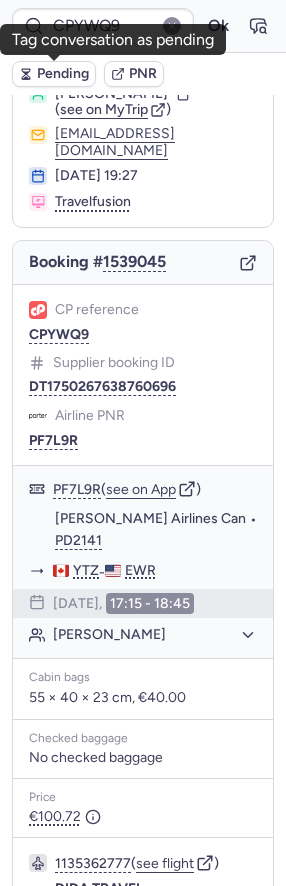 click on "Pending" at bounding box center (63, 74) 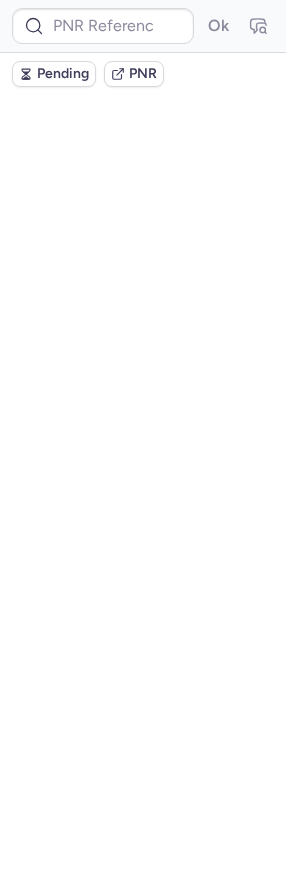 scroll, scrollTop: 0, scrollLeft: 0, axis: both 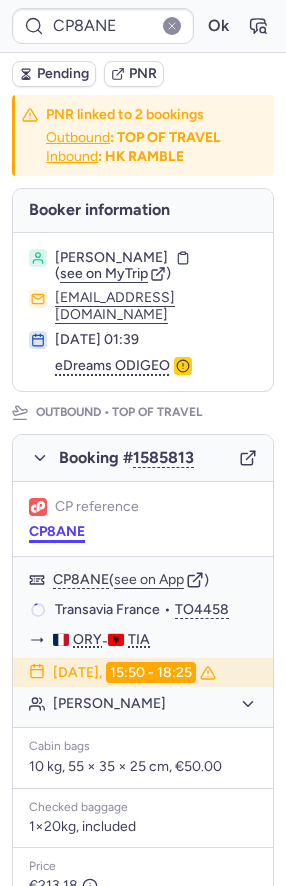 click on "CP8ANE" at bounding box center (57, 532) 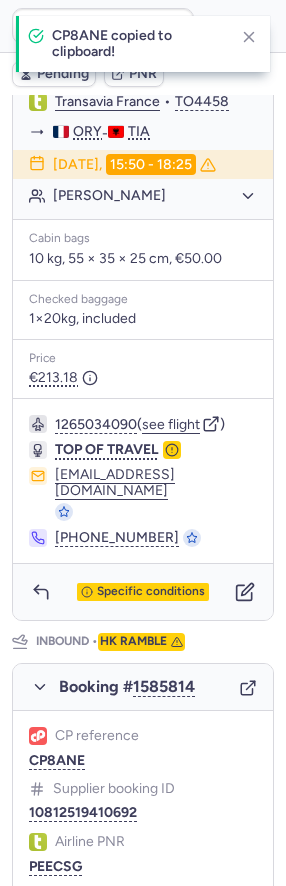 scroll, scrollTop: 270, scrollLeft: 0, axis: vertical 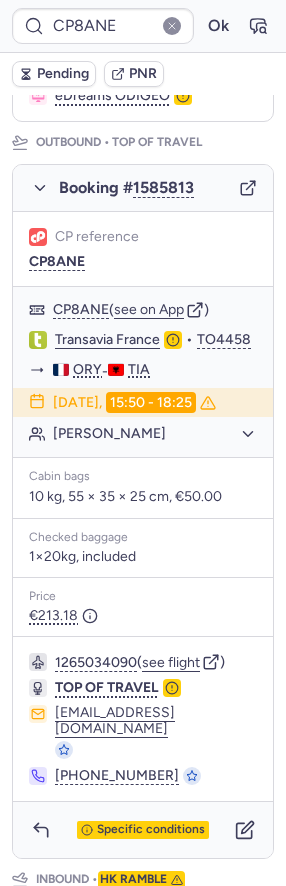 type on "CPYWQ9" 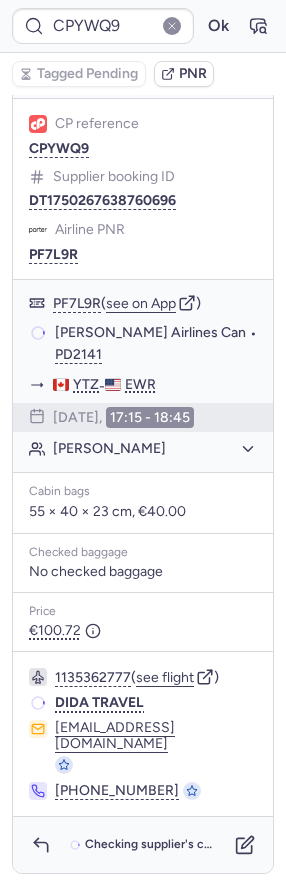 scroll, scrollTop: 189, scrollLeft: 0, axis: vertical 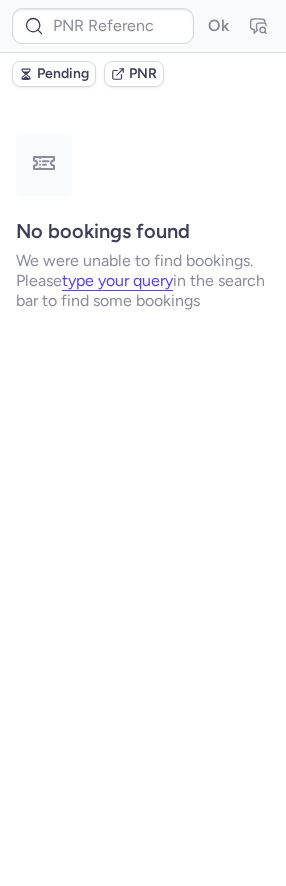 type on "CPNIWR" 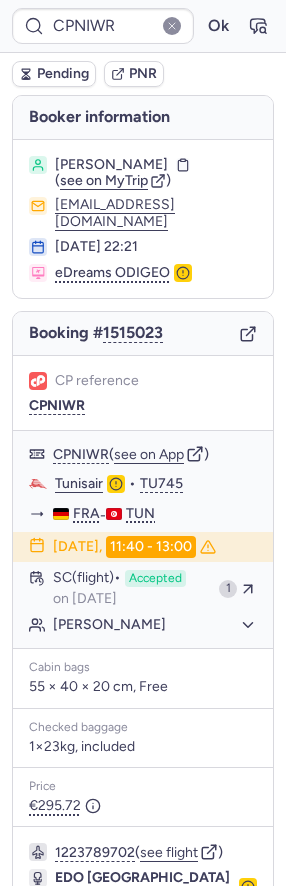 type 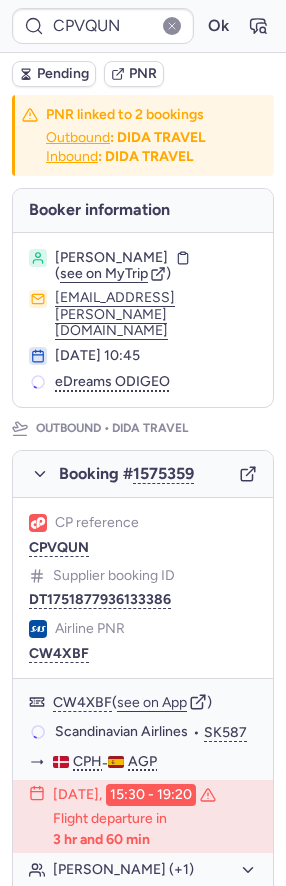 scroll, scrollTop: 0, scrollLeft: 0, axis: both 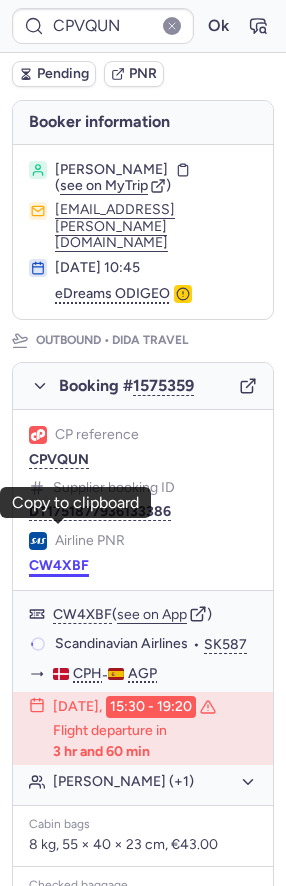 click on "CW4XBF" at bounding box center (59, 566) 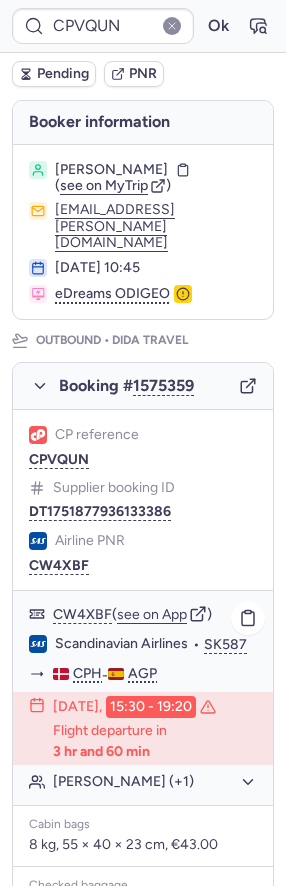 click 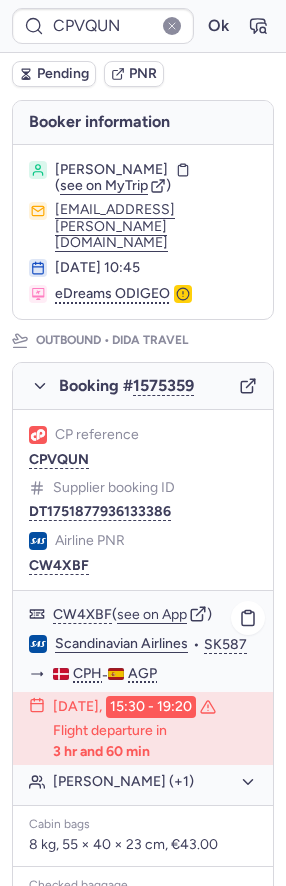 click on "Scandinavian Airlines" 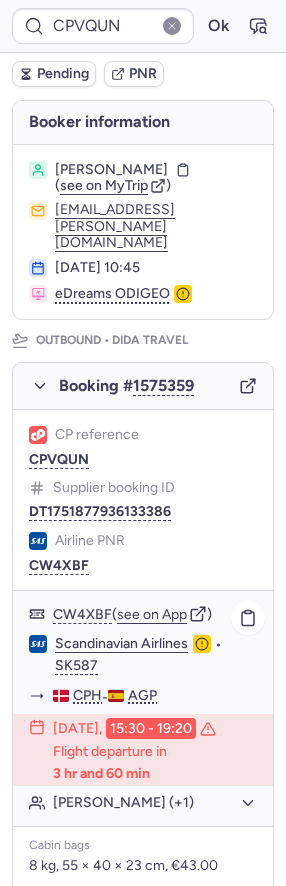 type on "CP3FTO" 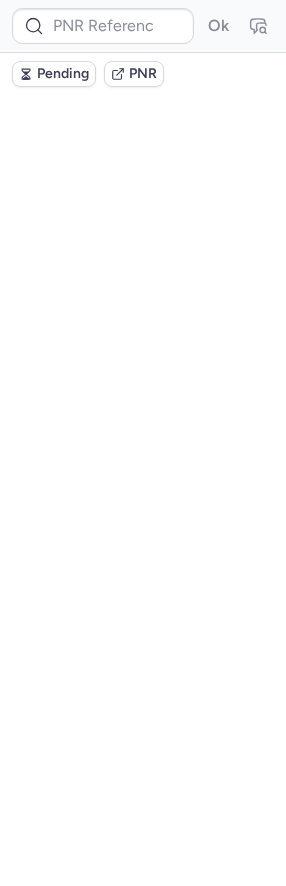 scroll, scrollTop: 0, scrollLeft: 0, axis: both 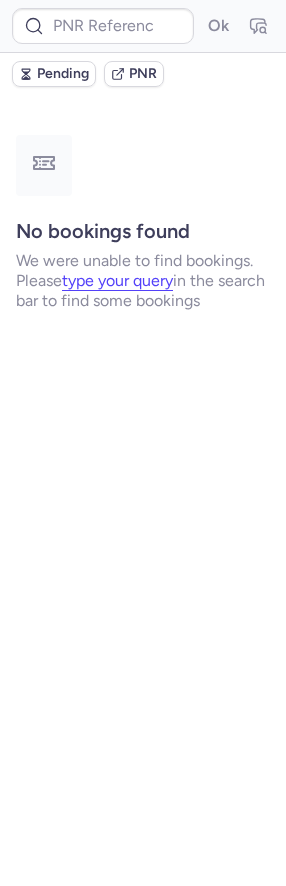 type on "CP3FTO" 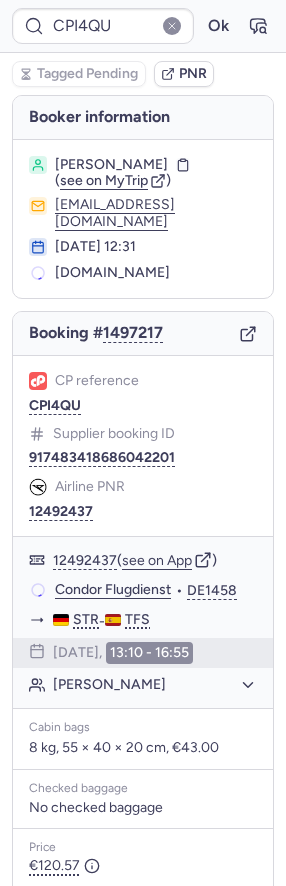 scroll, scrollTop: 0, scrollLeft: 0, axis: both 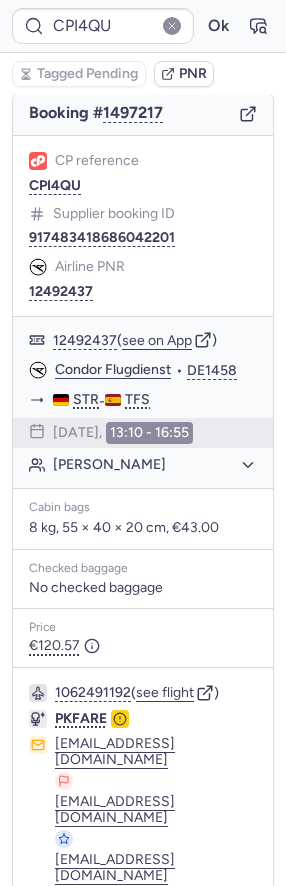 click 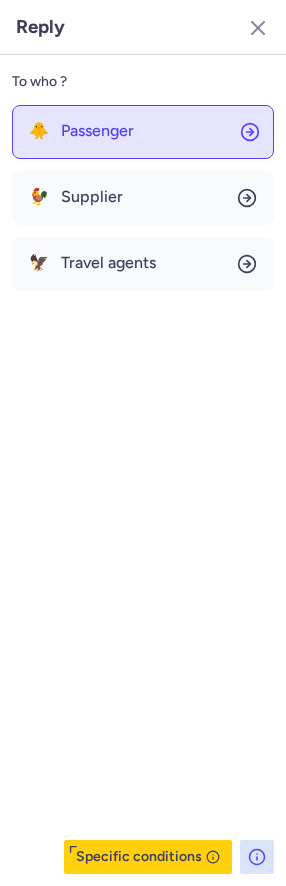 click on "🐥 Passenger" 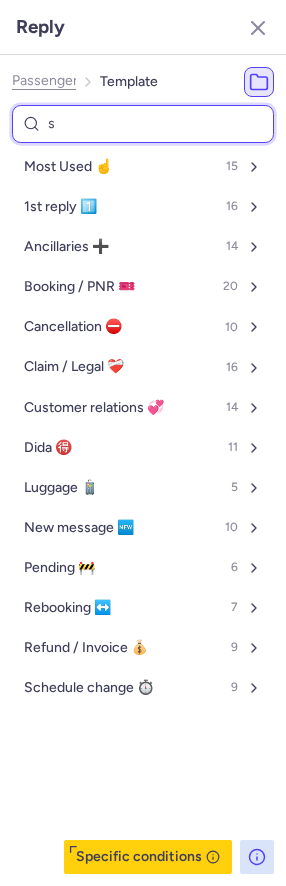 type on "su" 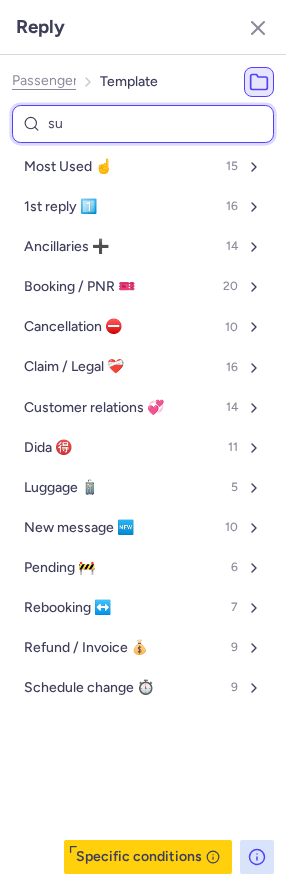 select on "de" 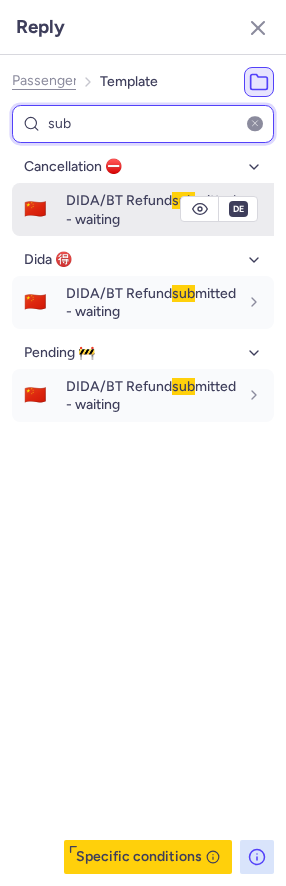 type on "sub" 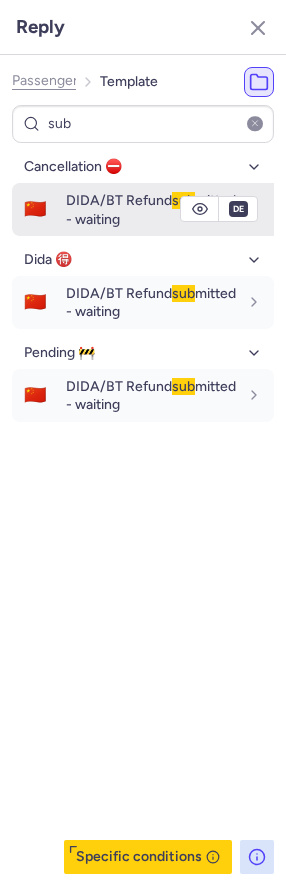 click on "DIDA/BT Refund  sub mitted - waiting" at bounding box center (151, 209) 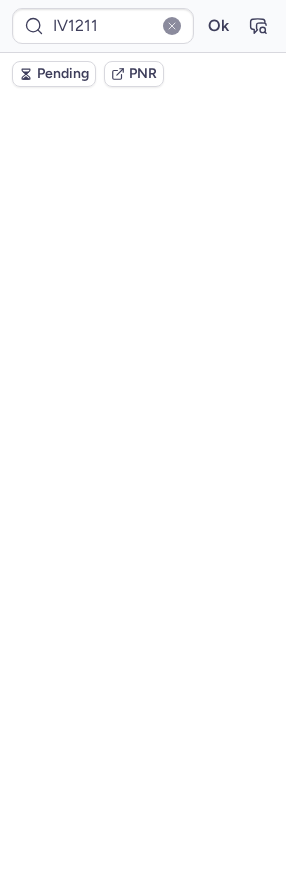 scroll, scrollTop: 0, scrollLeft: 0, axis: both 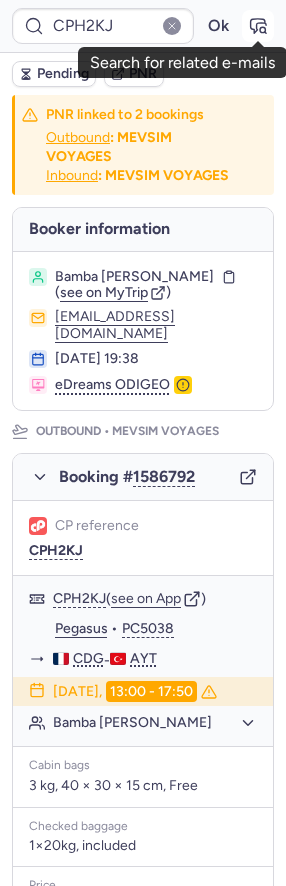 click 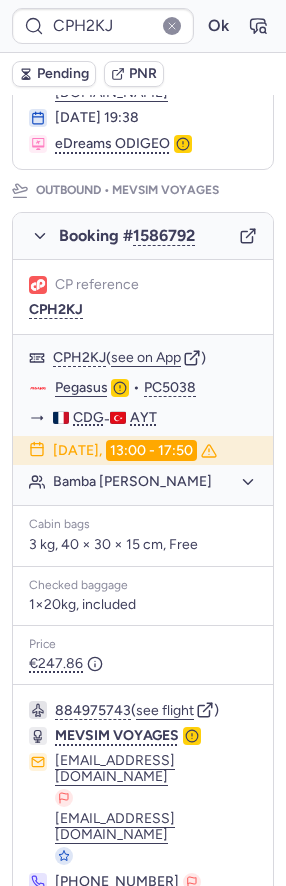 scroll, scrollTop: 281, scrollLeft: 0, axis: vertical 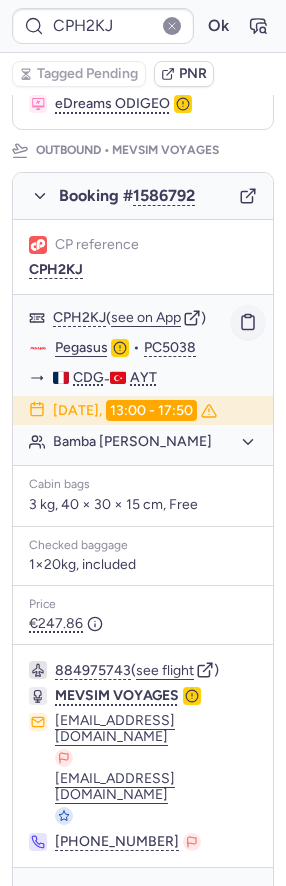 click 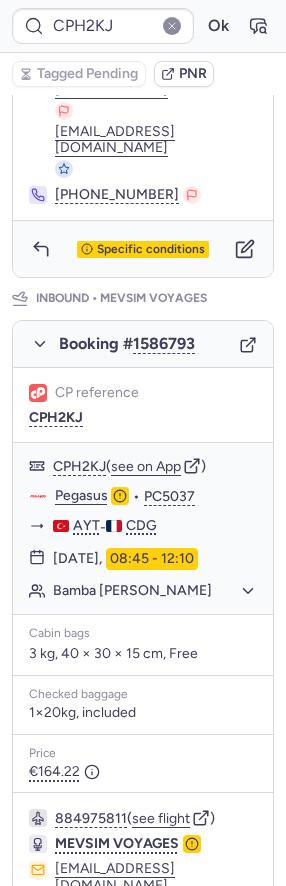 scroll, scrollTop: 957, scrollLeft: 0, axis: vertical 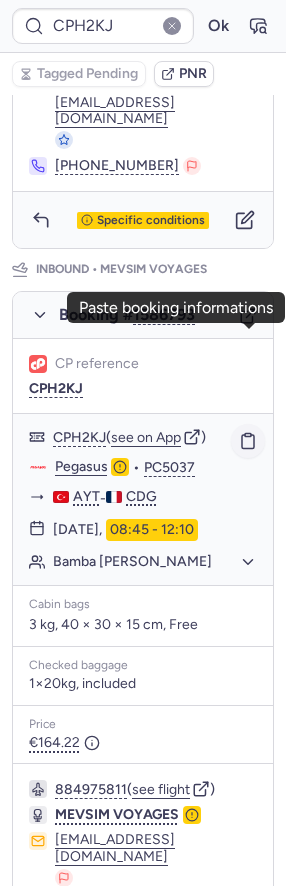 click 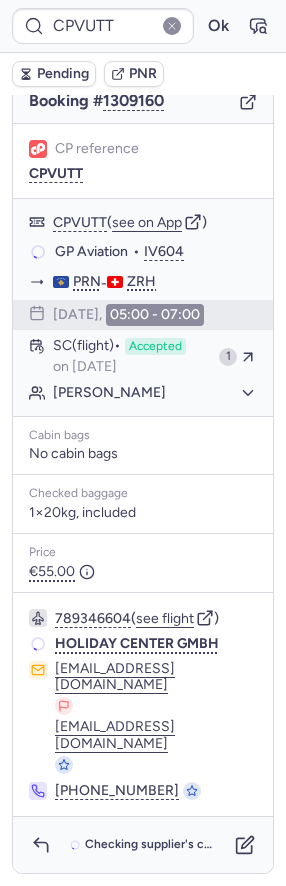 scroll, scrollTop: 126, scrollLeft: 0, axis: vertical 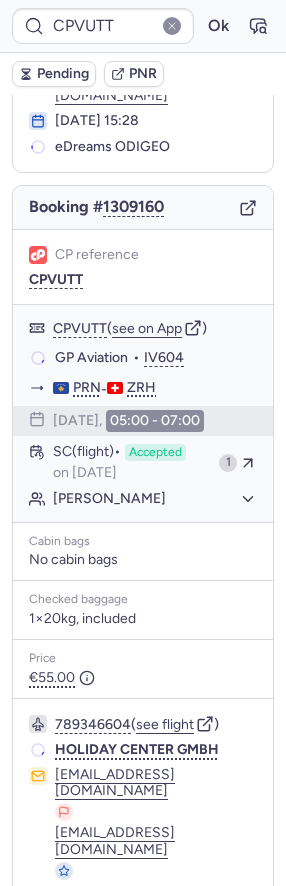 type on "IV1211" 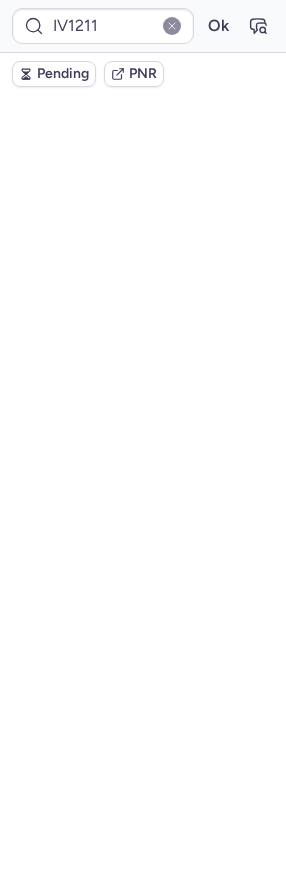 scroll, scrollTop: 0, scrollLeft: 0, axis: both 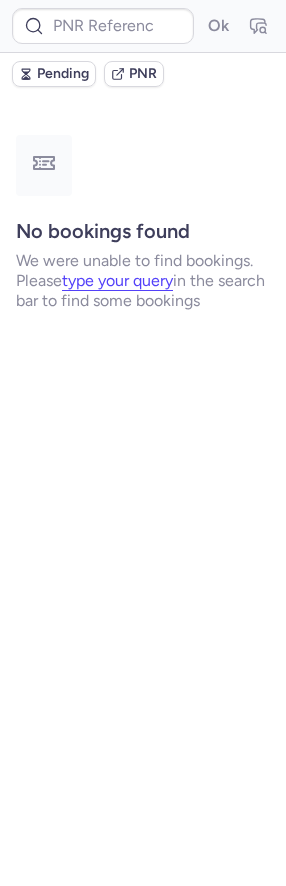 type on "CP96PD" 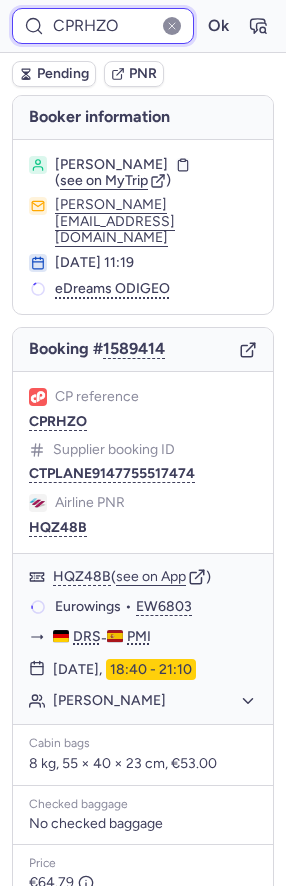 click on "CPRHZO" at bounding box center [103, 26] 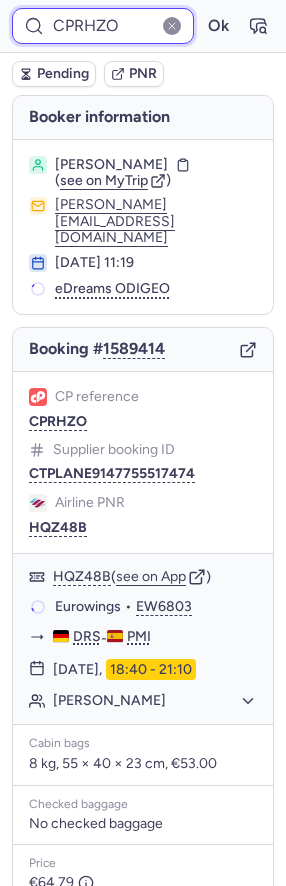 click on "CPRHZO" at bounding box center (103, 26) 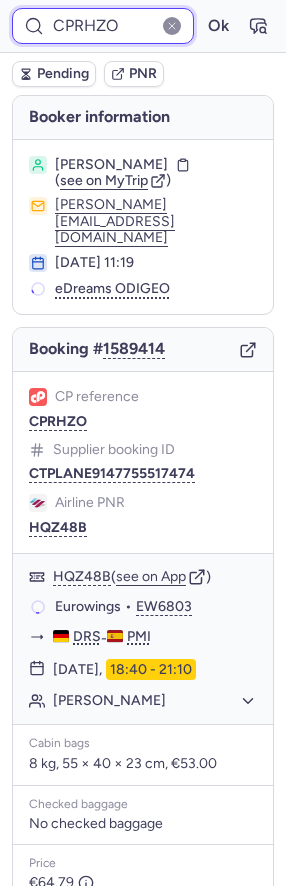 paste on "UH1DUS" 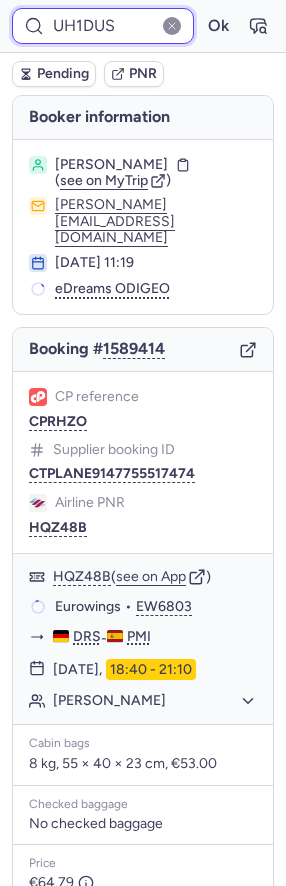 click on "Ok" at bounding box center [218, 26] 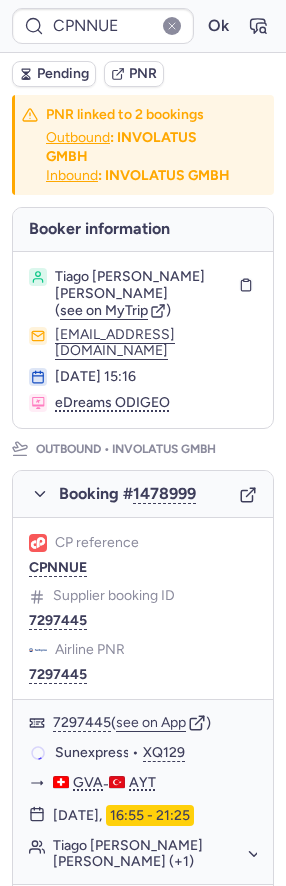 type on "CPRHZO" 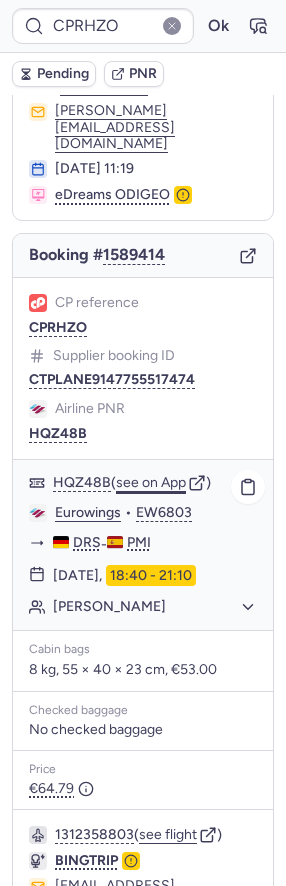 scroll, scrollTop: 178, scrollLeft: 0, axis: vertical 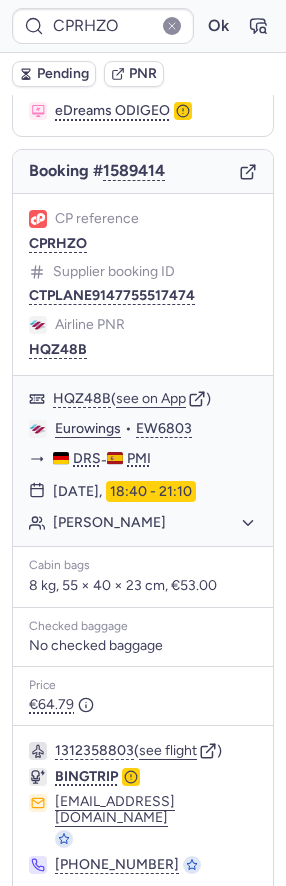click 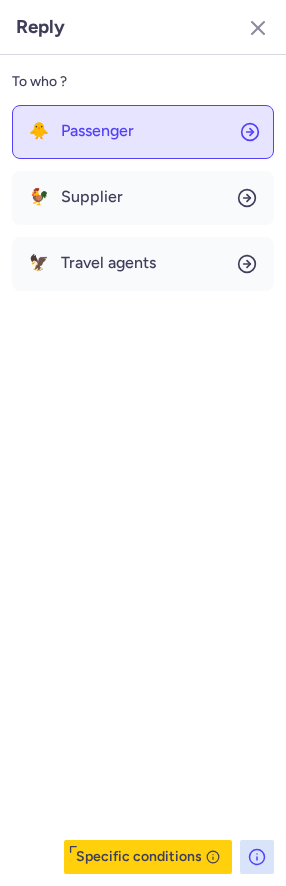 click on "Passenger" at bounding box center (97, 131) 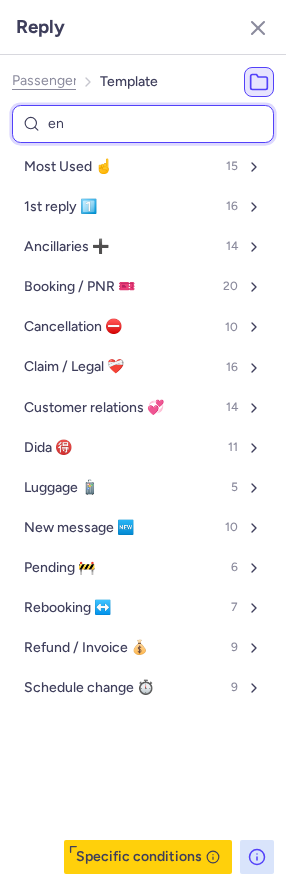 type on "end" 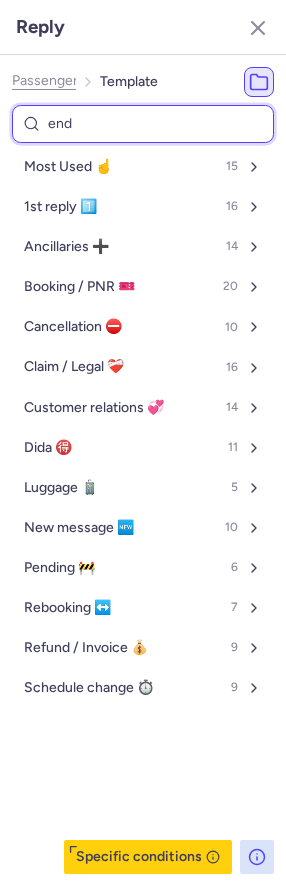 select on "en" 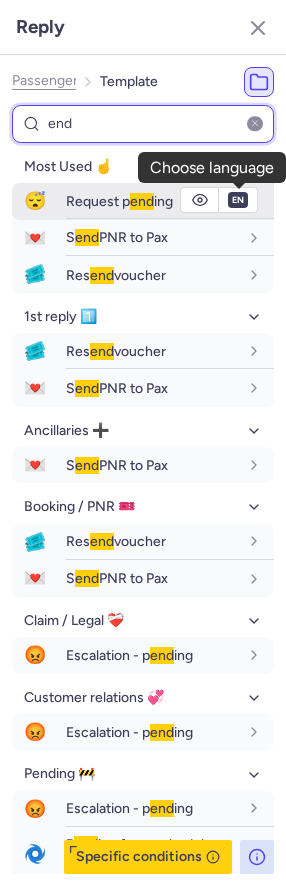 type on "end" 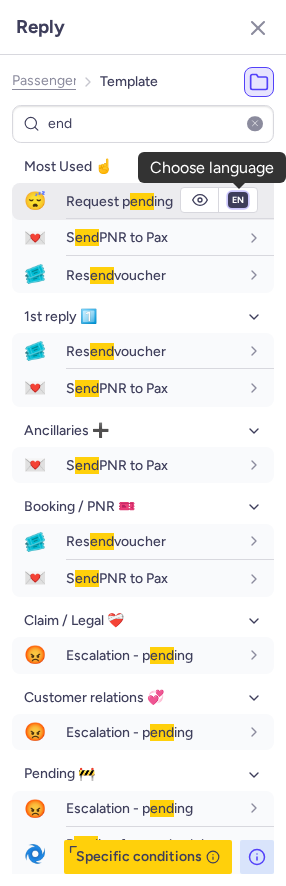 click on "fr en de nl pt es it ru" at bounding box center (238, 200) 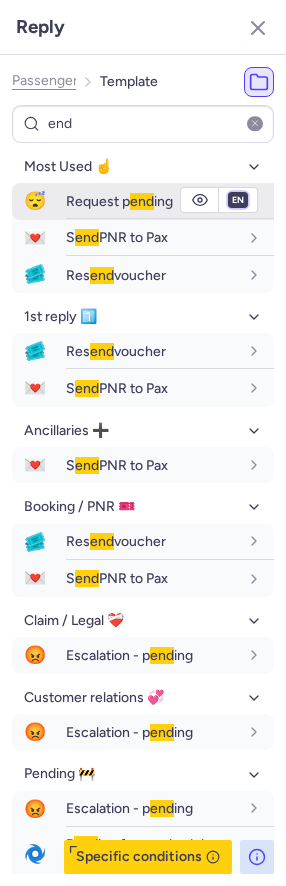 select on "de" 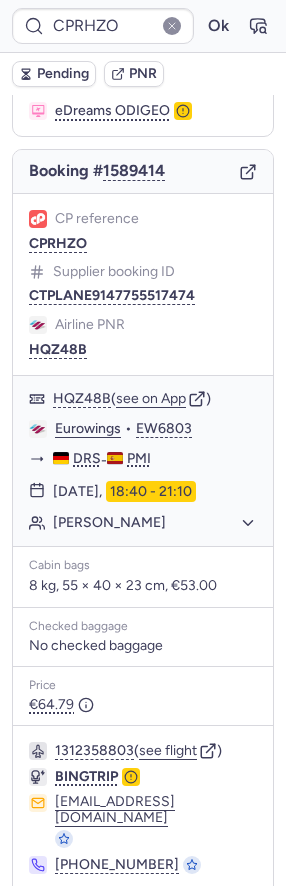 click on "Pending" at bounding box center [63, 74] 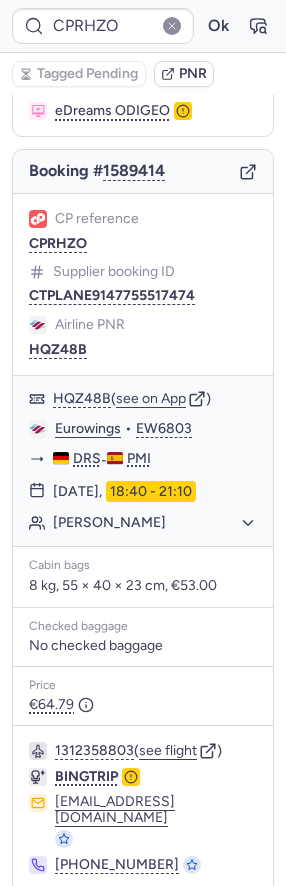 click 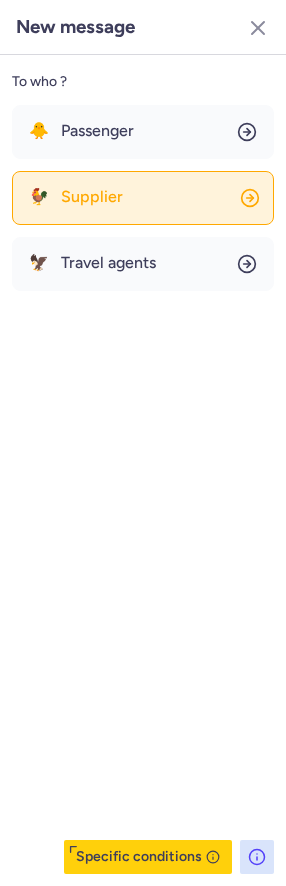click on "🐓 Supplier" 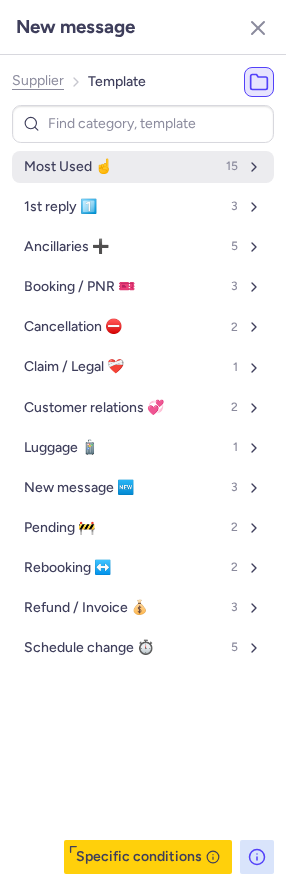 click on "Most Used ☝️" at bounding box center (68, 167) 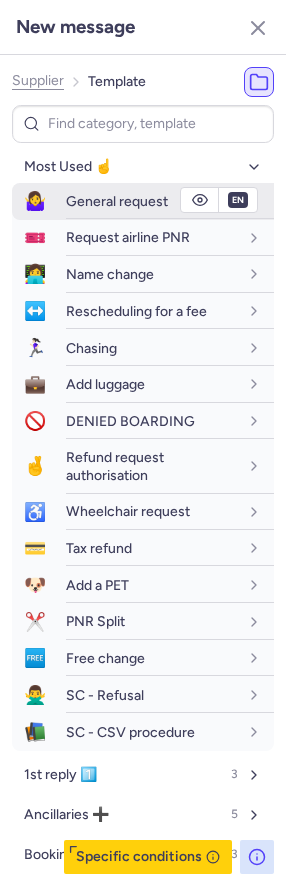 click on "General request" at bounding box center [170, 201] 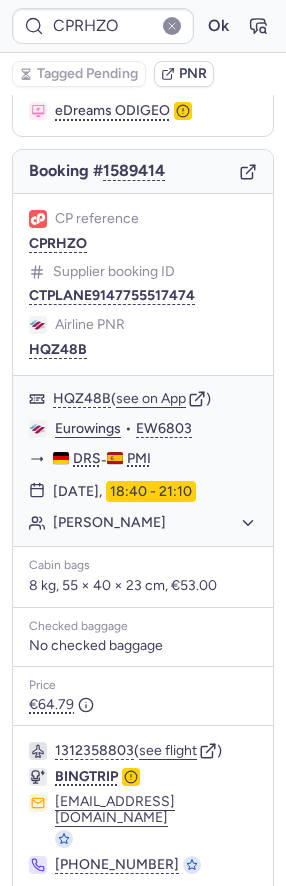 type on "CPNNUE" 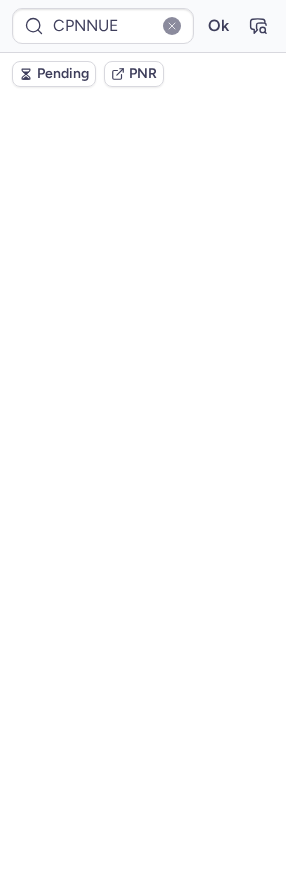 scroll, scrollTop: 218, scrollLeft: 0, axis: vertical 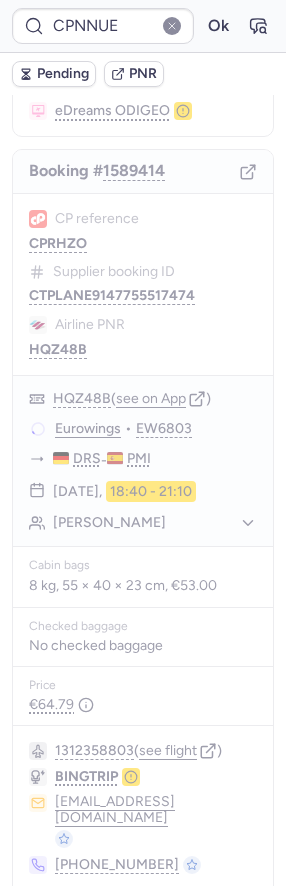 click on "CPNNUE  Ok" at bounding box center [143, 26] 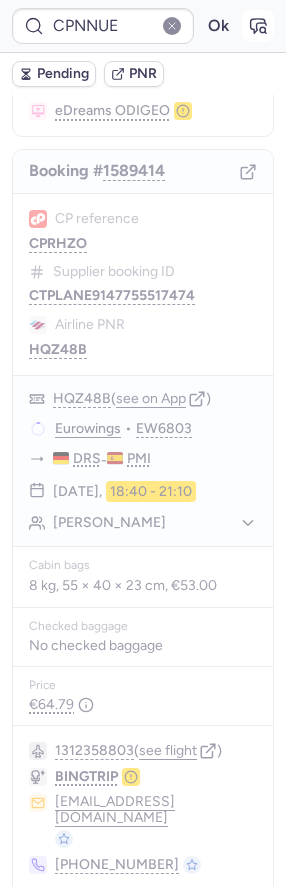 click 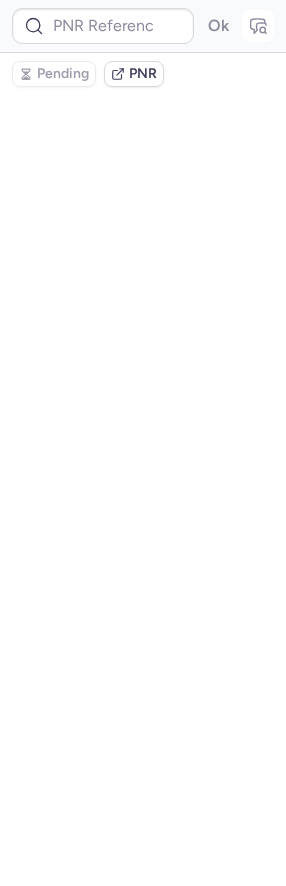 scroll, scrollTop: 0, scrollLeft: 0, axis: both 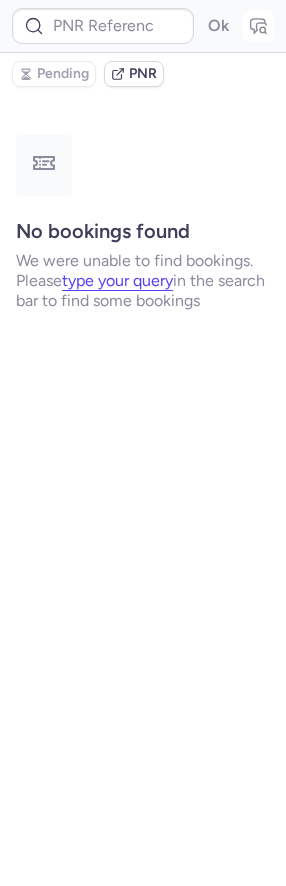 type on "CPNNUE" 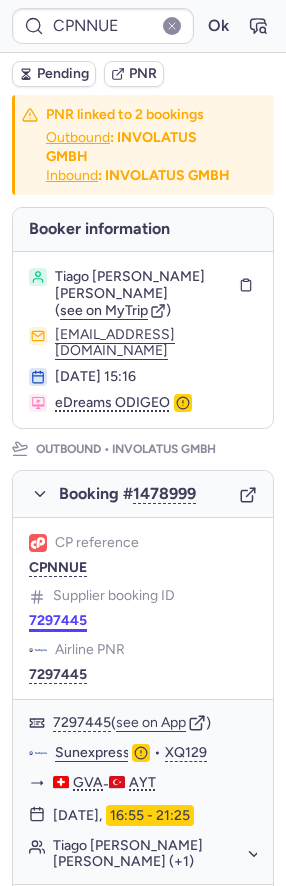 click on "7297445" at bounding box center (58, 621) 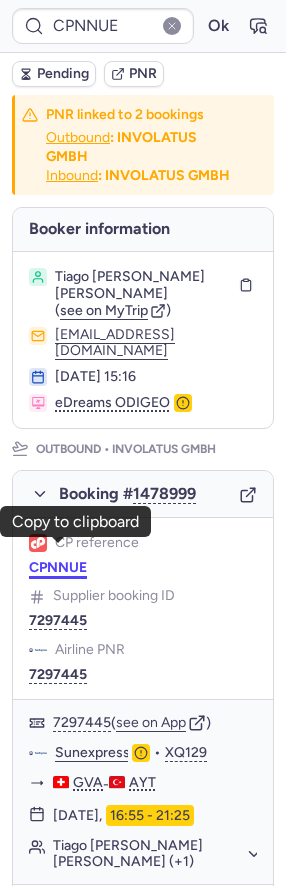 click on "CPNNUE" at bounding box center (58, 568) 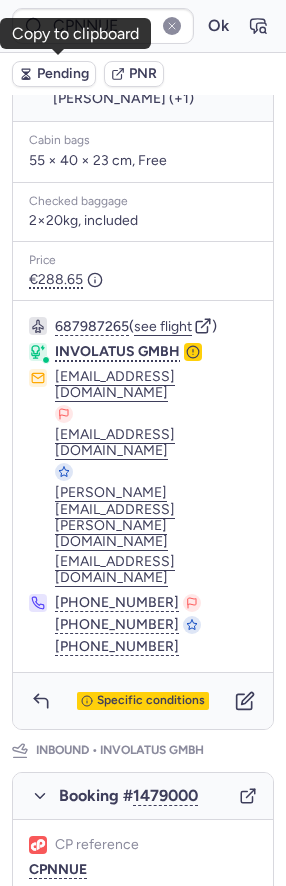 scroll, scrollTop: 936, scrollLeft: 0, axis: vertical 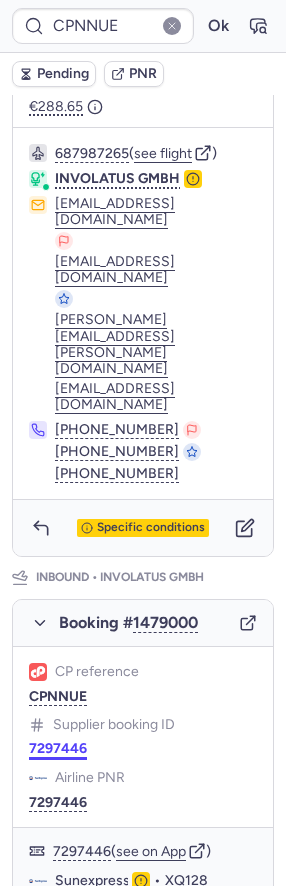 click on "7297446" at bounding box center [58, 749] 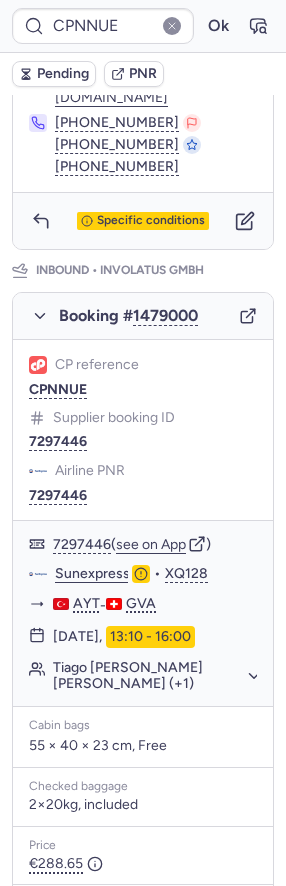 scroll, scrollTop: 1436, scrollLeft: 0, axis: vertical 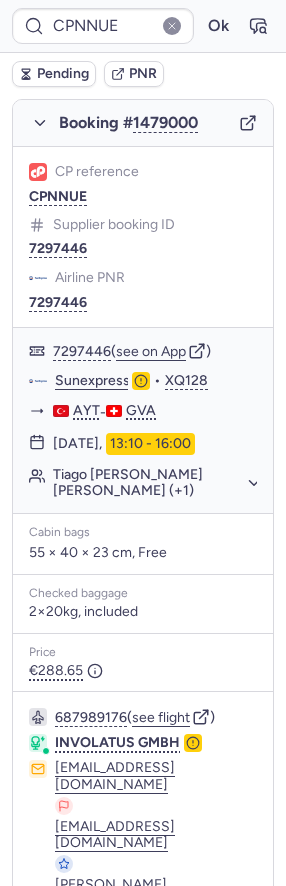 click on "CPNNUE  Ok" at bounding box center [143, 26] 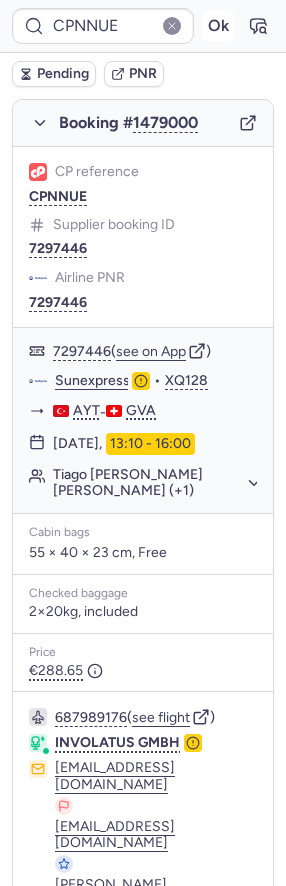 click on "Ok" at bounding box center (218, 26) 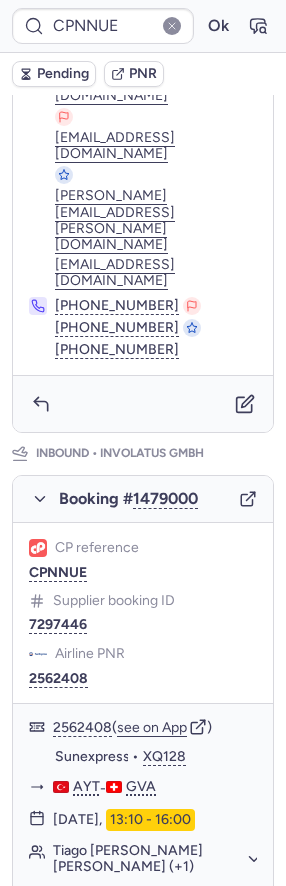 scroll, scrollTop: 996, scrollLeft: 0, axis: vertical 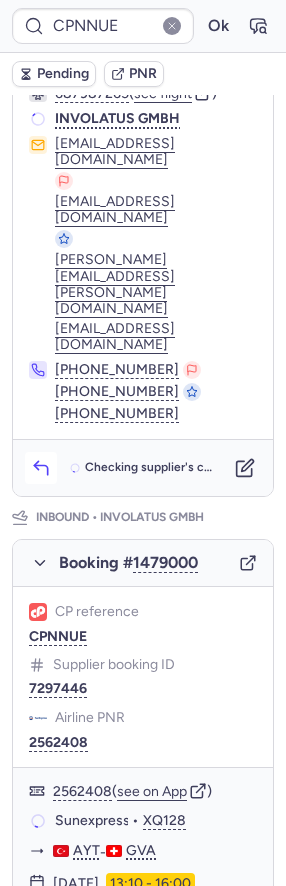 click at bounding box center [41, 468] 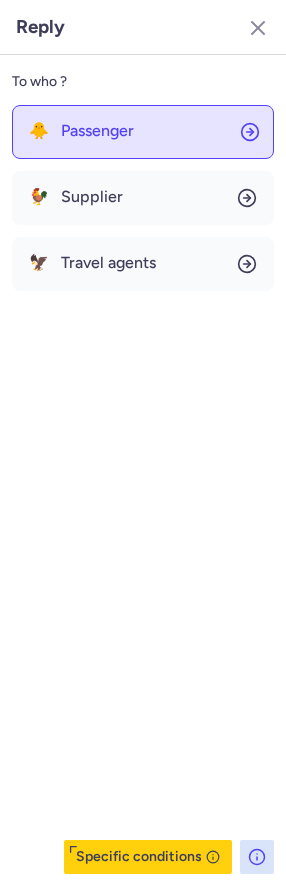 click on "🐥 Passenger" 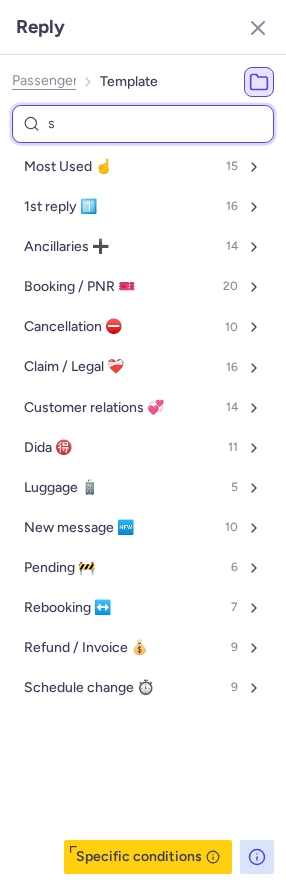 type on "su" 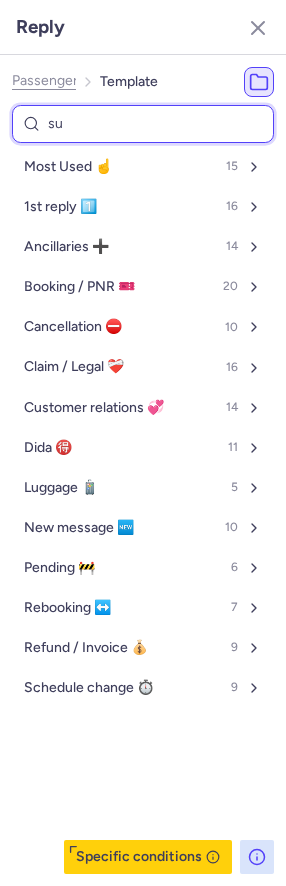 select on "en" 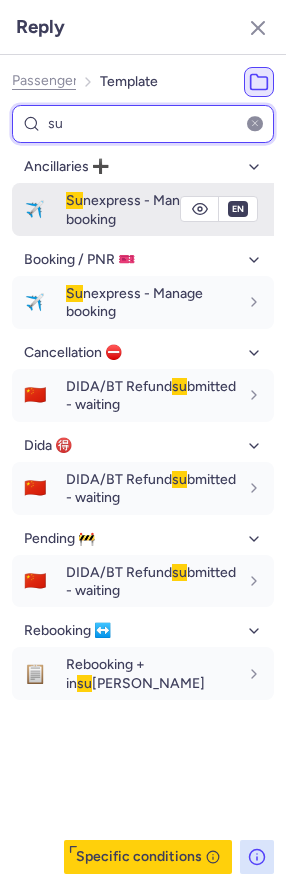type on "su" 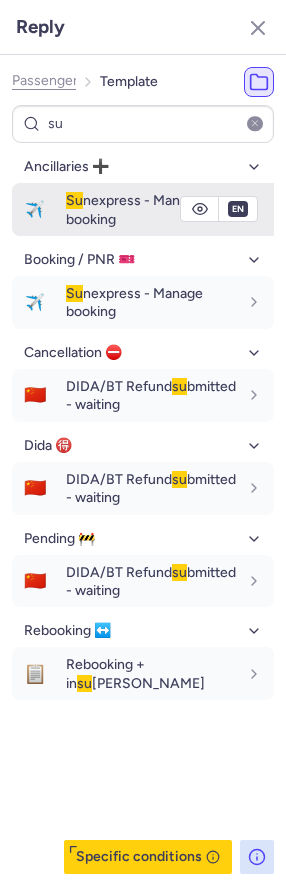 click on "Su nexpress - Manage booking" at bounding box center [134, 209] 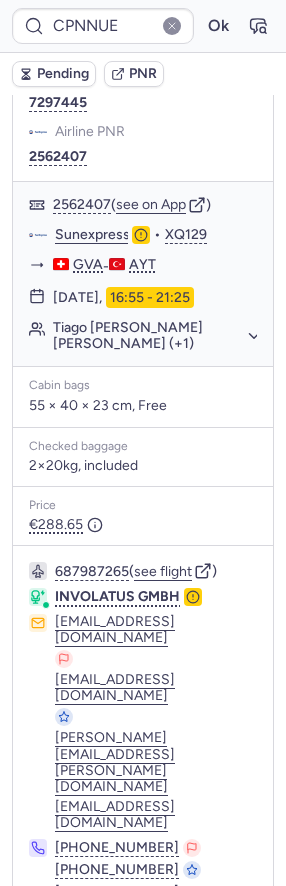 scroll, scrollTop: 433, scrollLeft: 0, axis: vertical 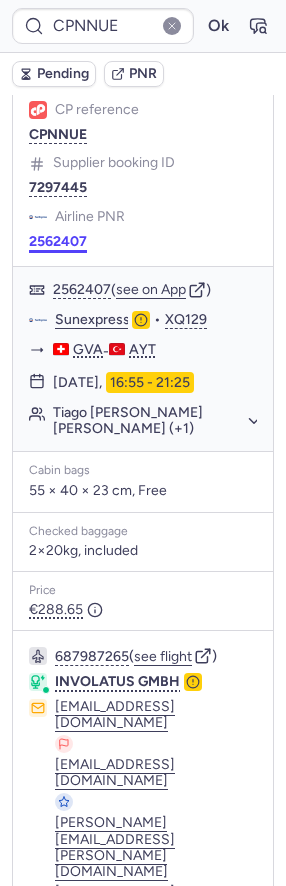 click on "2562407" at bounding box center [58, 242] 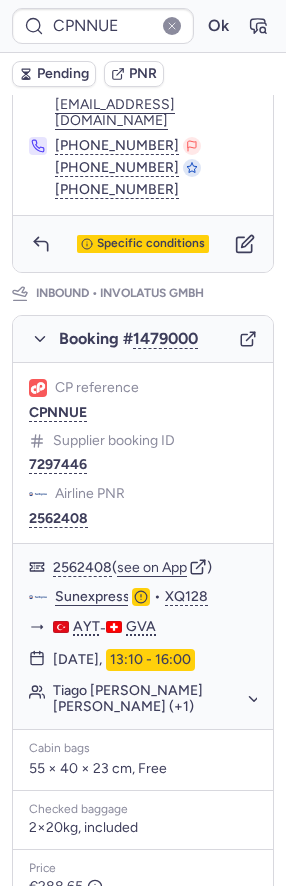 scroll, scrollTop: 1293, scrollLeft: 0, axis: vertical 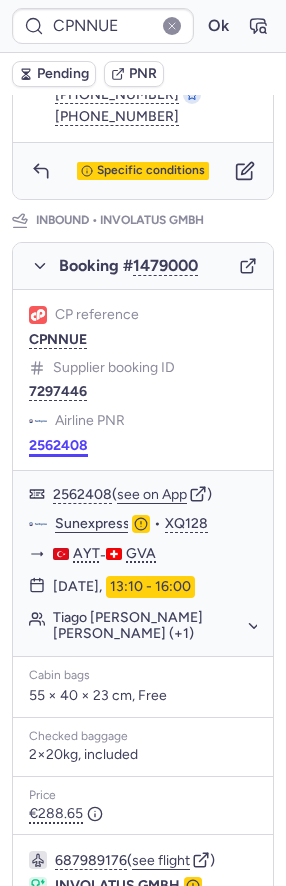 click on "2562408" at bounding box center [58, 446] 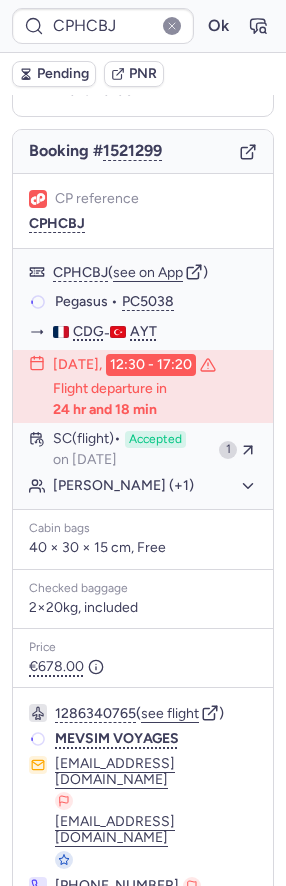 scroll, scrollTop: 182, scrollLeft: 0, axis: vertical 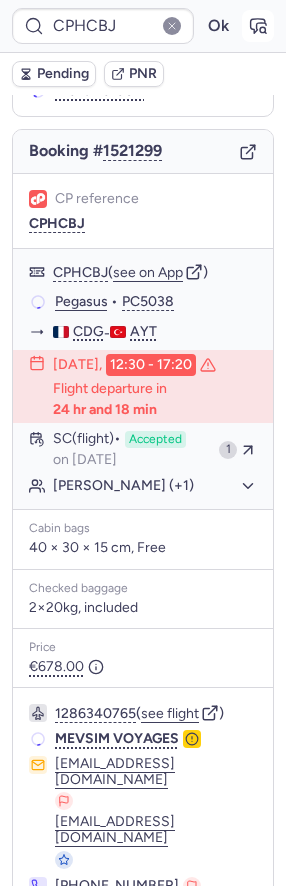 click 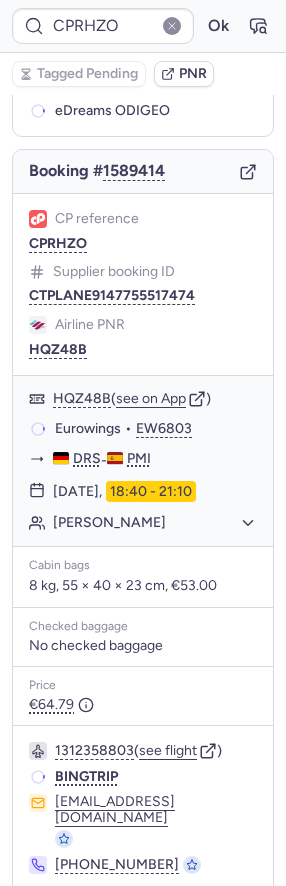 type on "CP96PD" 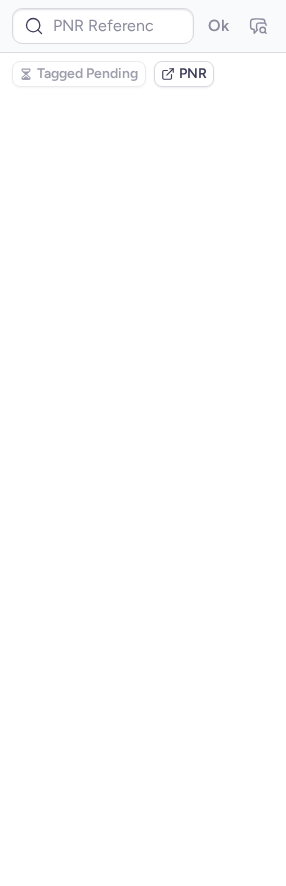scroll, scrollTop: 0, scrollLeft: 0, axis: both 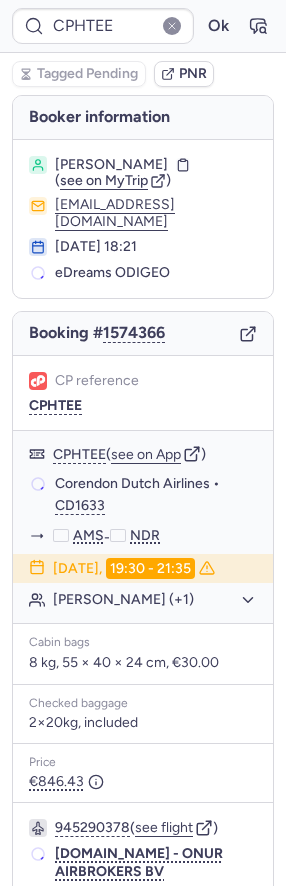 type on "CPOZEW" 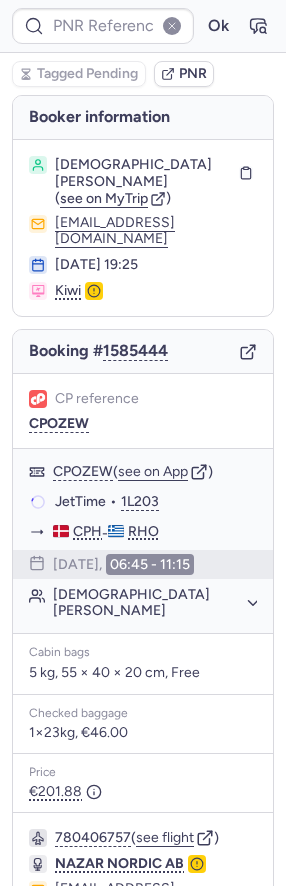 type on "CPOZEW" 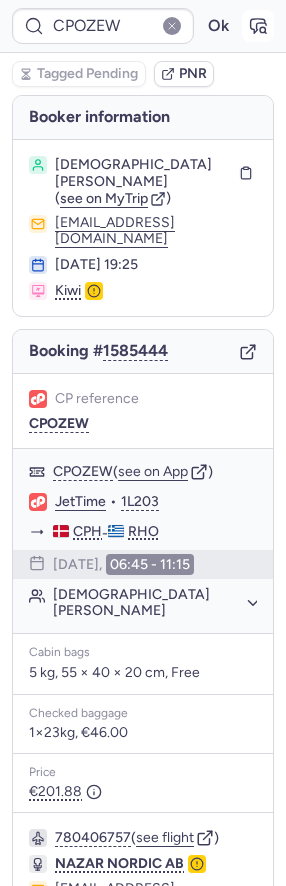 click 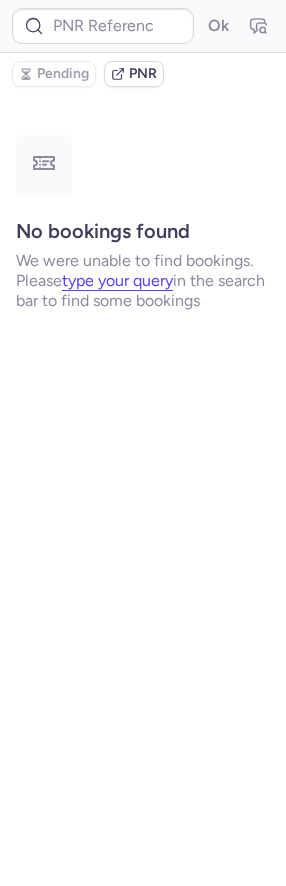 type on "CPOZEW" 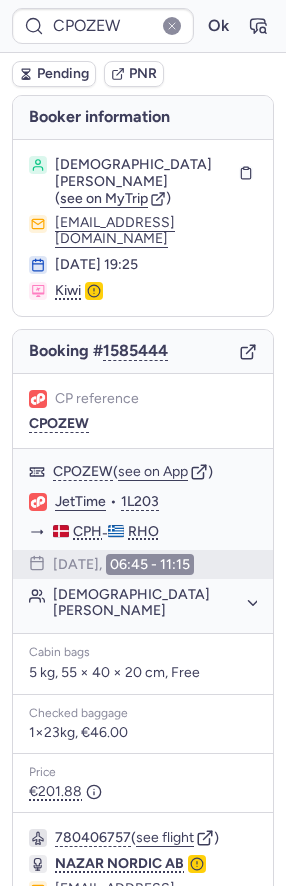 click on "Pending" at bounding box center (54, 74) 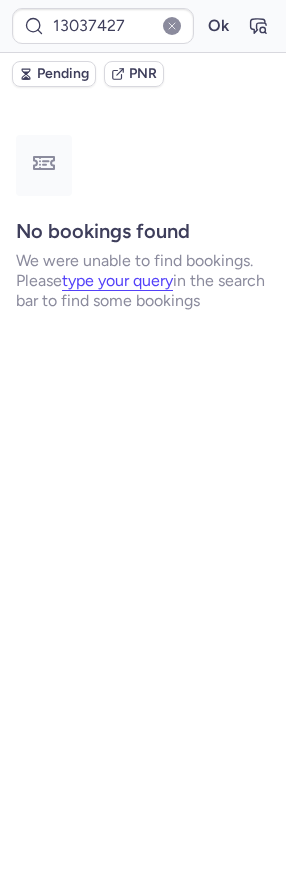 scroll, scrollTop: 0, scrollLeft: 0, axis: both 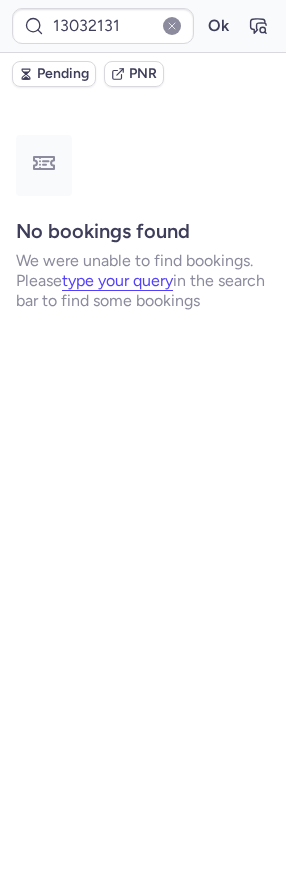 type on "CP9QMS" 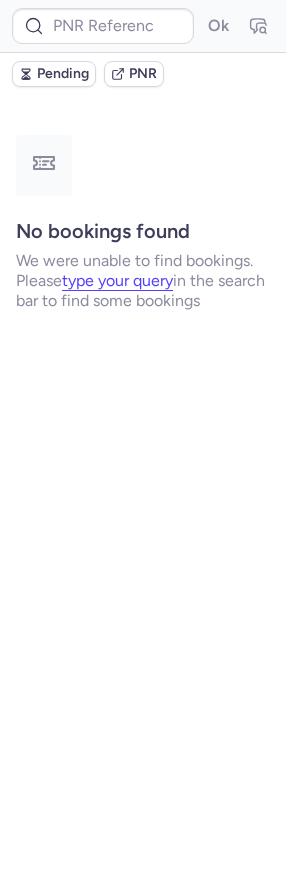 type on "CP3FTO" 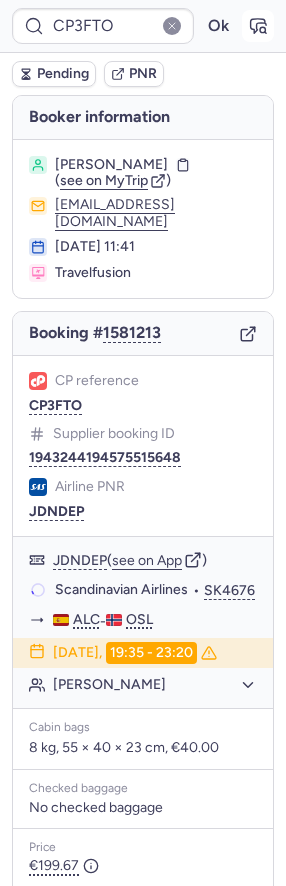 click 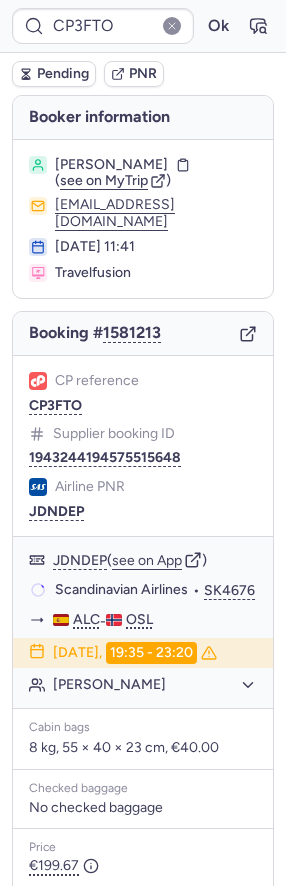 type 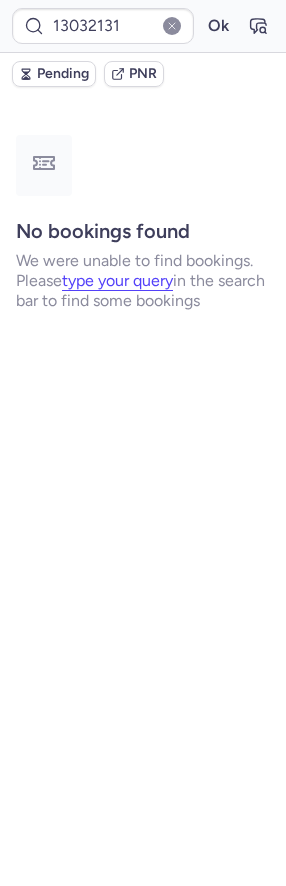 type on "CP6B53" 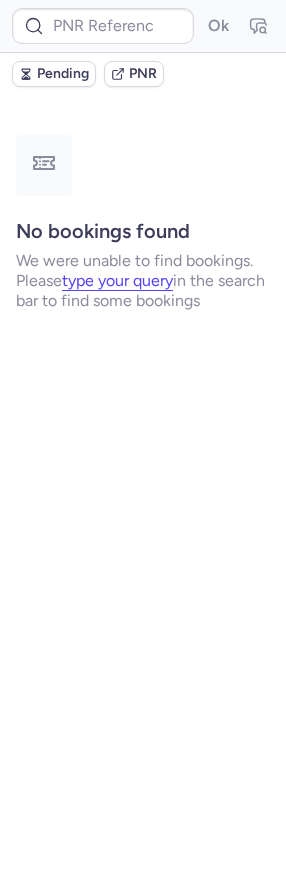 scroll, scrollTop: 0, scrollLeft: 0, axis: both 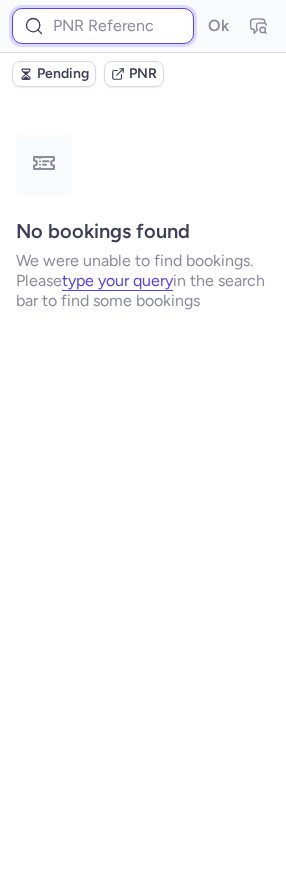 click at bounding box center [103, 26] 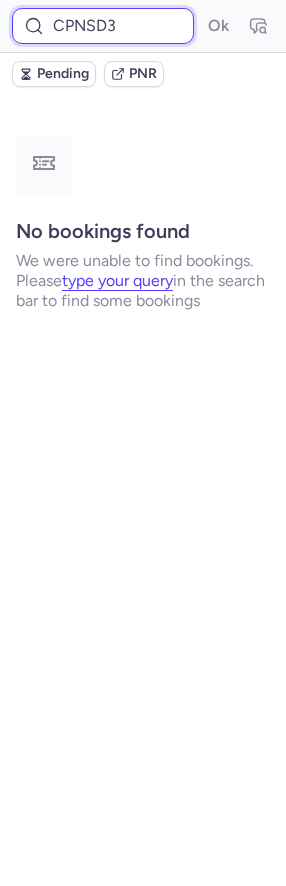 type on "CPNSD3" 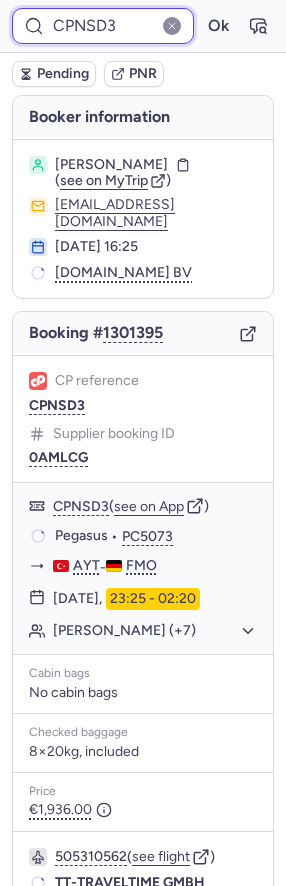 scroll, scrollTop: 146, scrollLeft: 0, axis: vertical 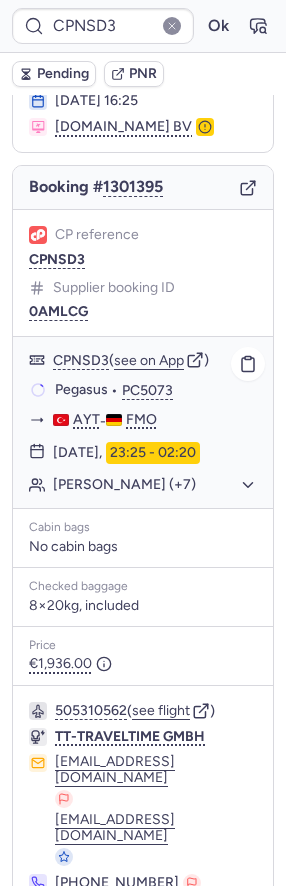 click on "[PERSON_NAME] (+7)" 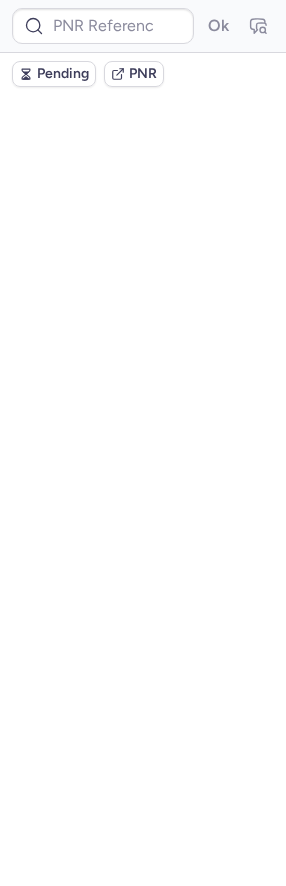 scroll, scrollTop: 0, scrollLeft: 0, axis: both 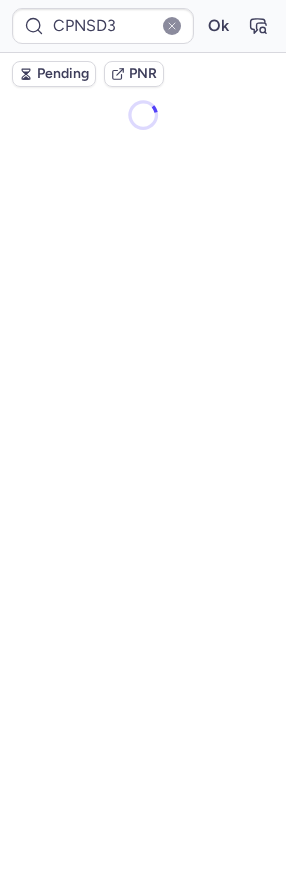 type on "CZ040162" 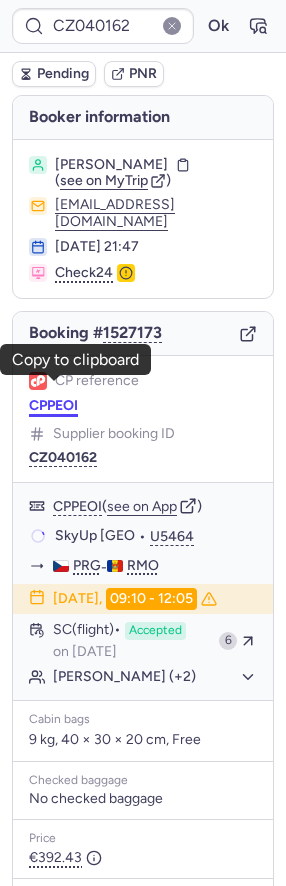 click on "CPPEOI" at bounding box center [53, 406] 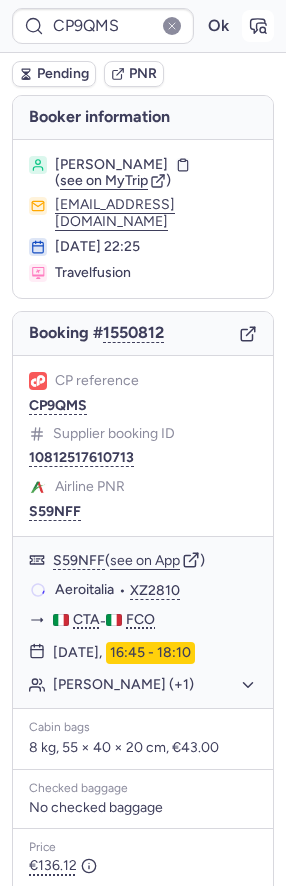 click 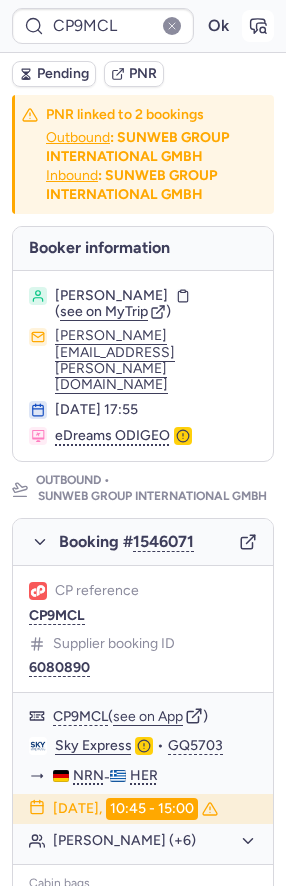click at bounding box center (258, 26) 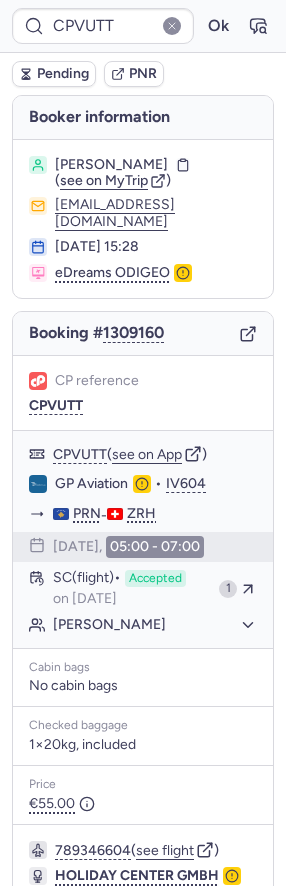 type on "CPT7HT" 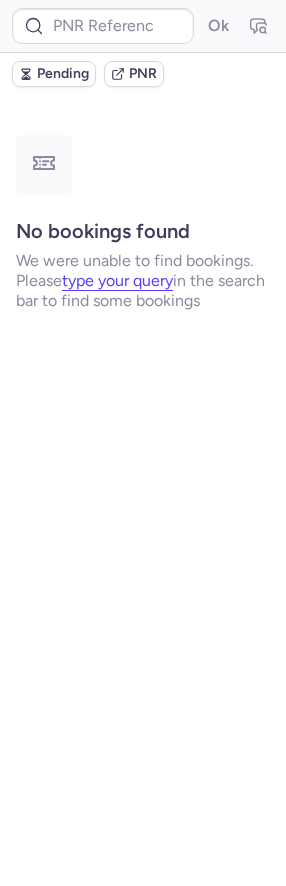 scroll, scrollTop: 0, scrollLeft: 0, axis: both 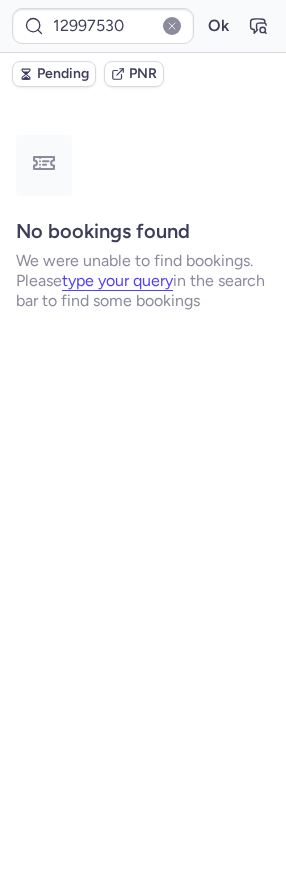 type on "CP3FTO" 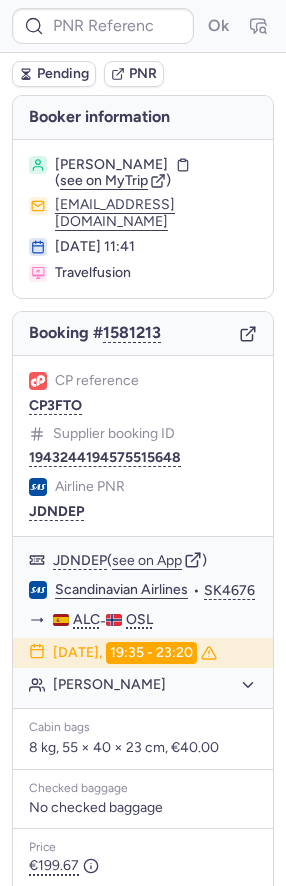 type on "CP3FTO" 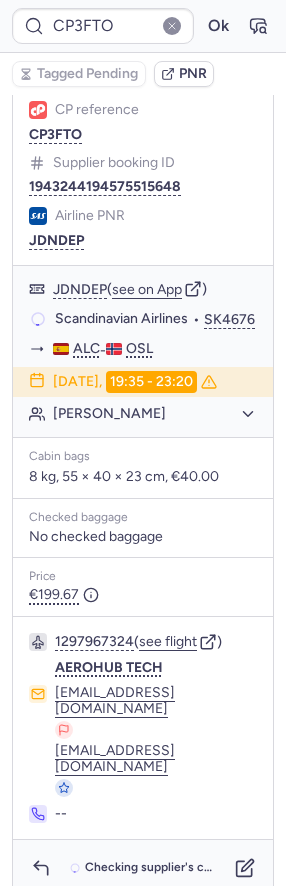 scroll, scrollTop: 231, scrollLeft: 0, axis: vertical 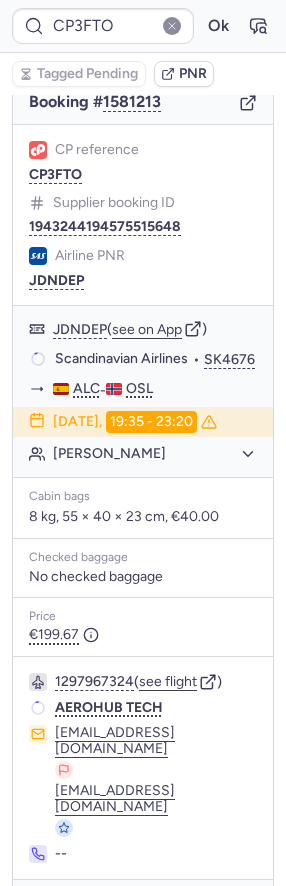 click 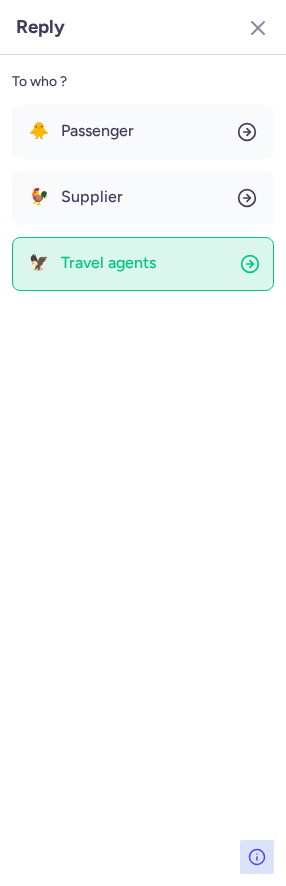 click on "🦅 Travel agents" 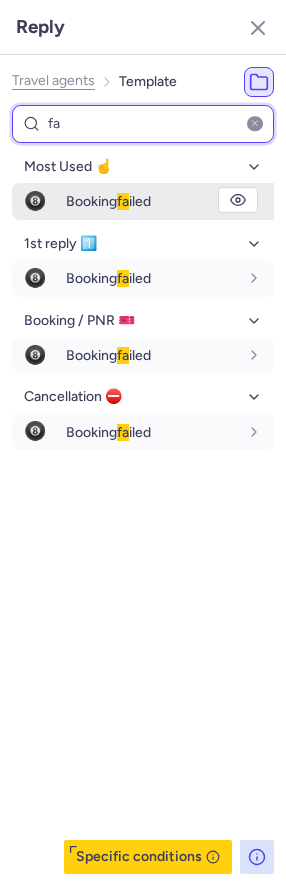 type on "fa" 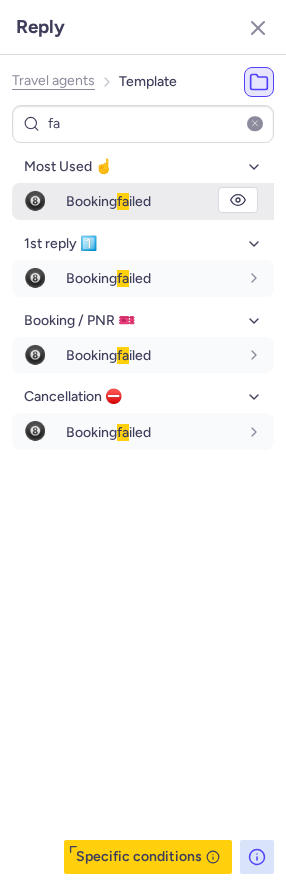 click on "🎱 Booking  fa iled" at bounding box center [143, 201] 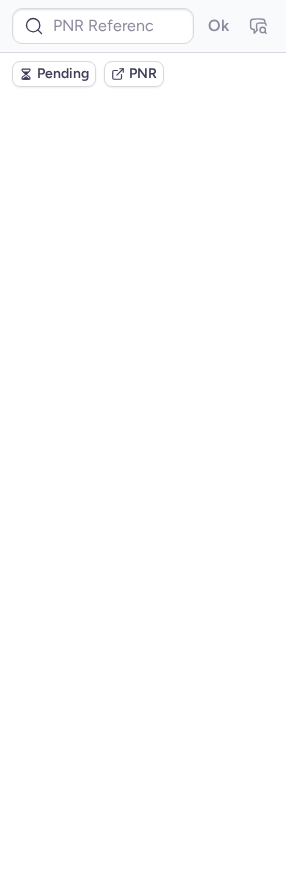 scroll, scrollTop: 0, scrollLeft: 0, axis: both 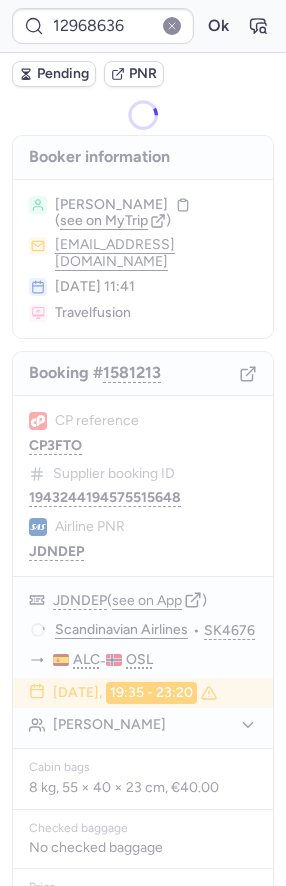 type on "CP3FTO" 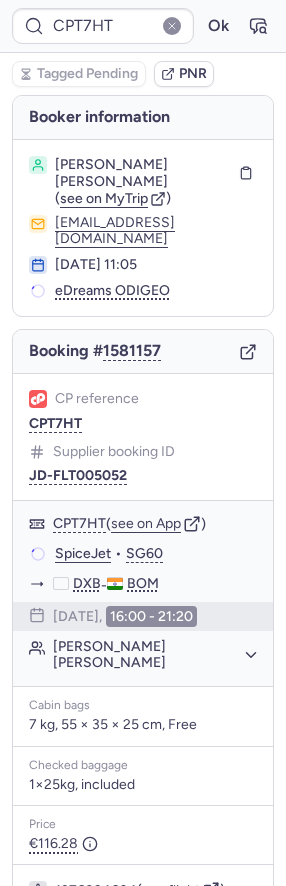 type on "CPNIWR" 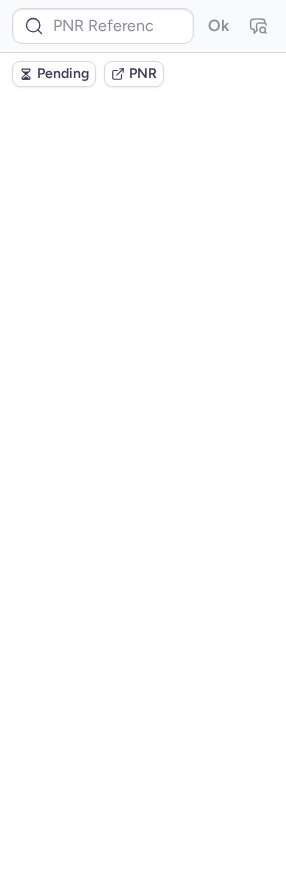scroll, scrollTop: 0, scrollLeft: 0, axis: both 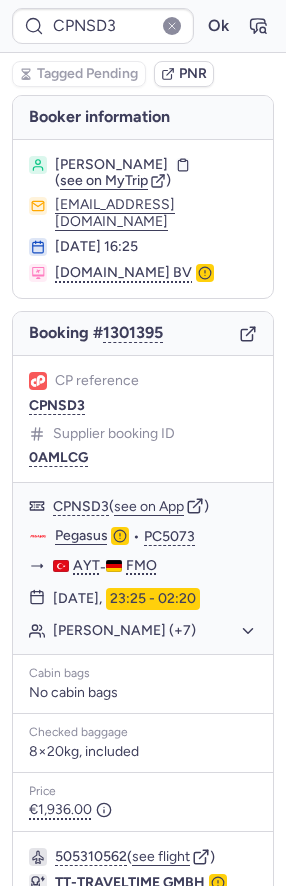type on "13002105" 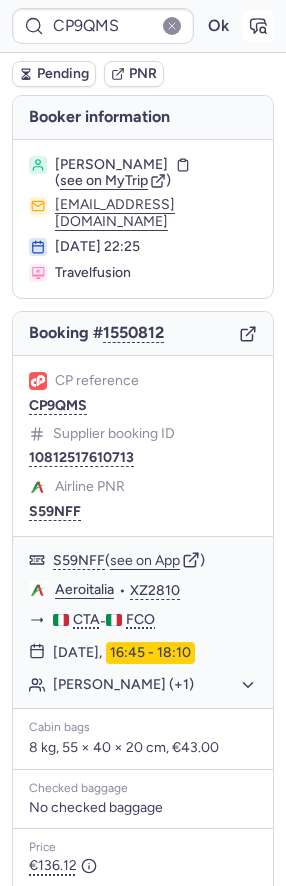 click at bounding box center [258, 26] 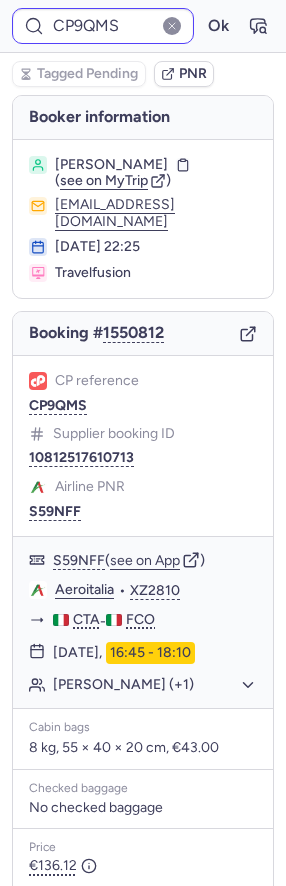 type on "12915474" 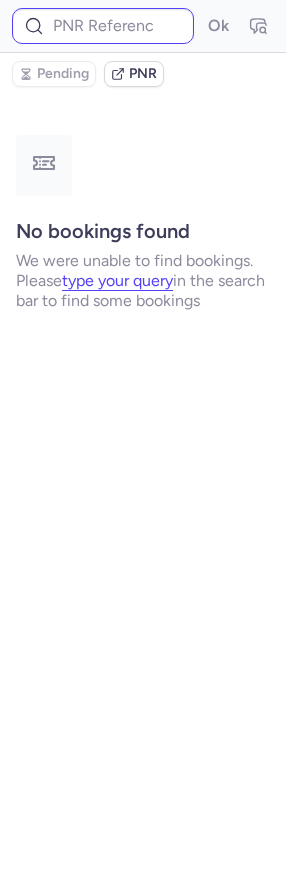 type on "CP3FTO" 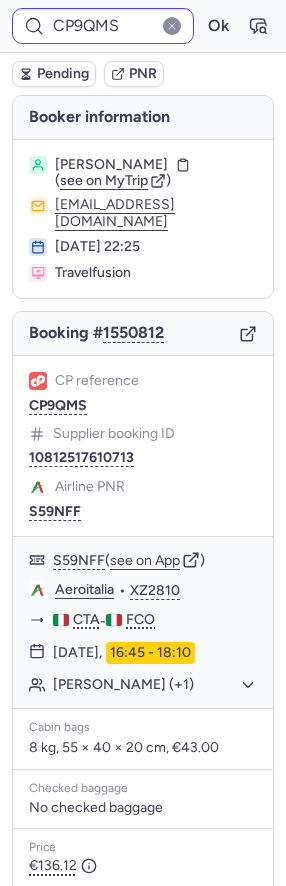 type on "CPKHSS" 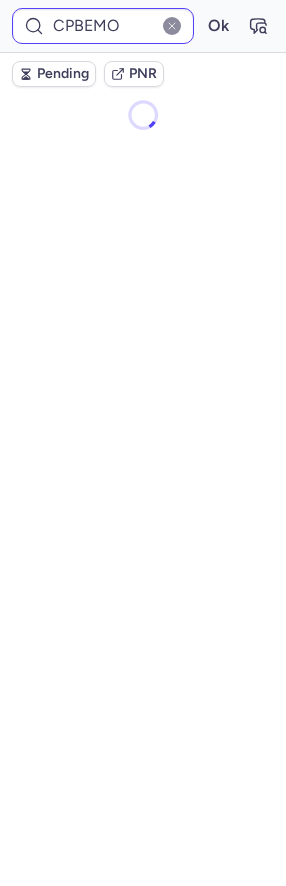 type on "CP9XTH" 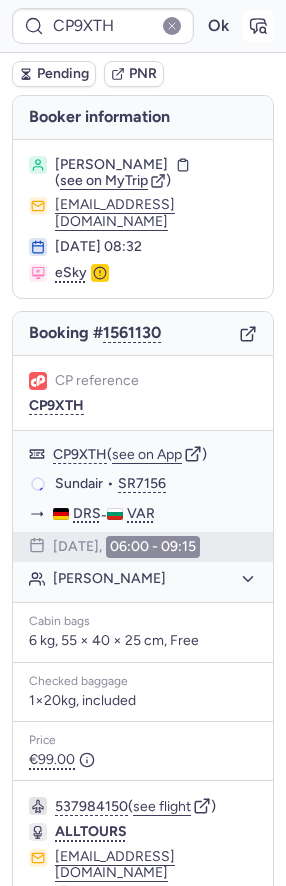 click at bounding box center [258, 26] 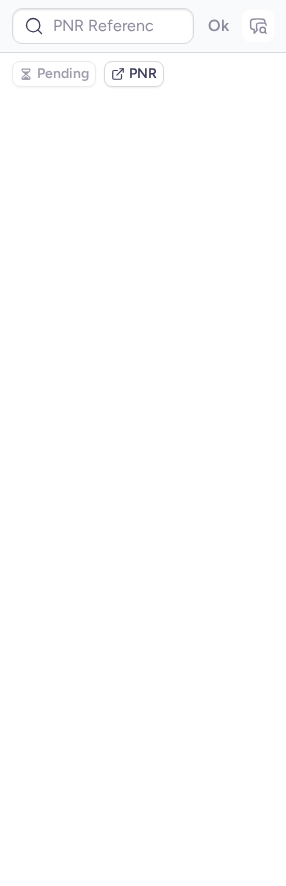 type on "CP9XTH" 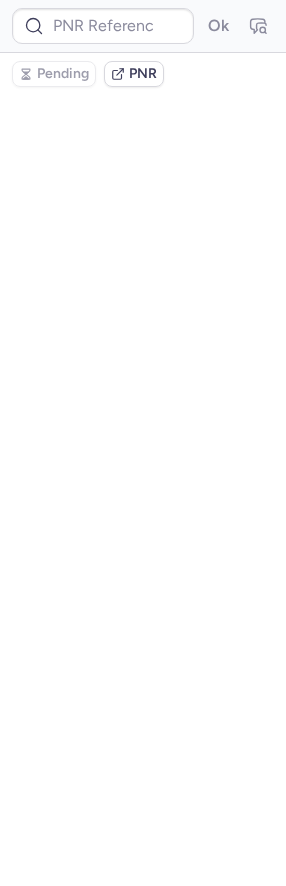 type on "CP9XTH" 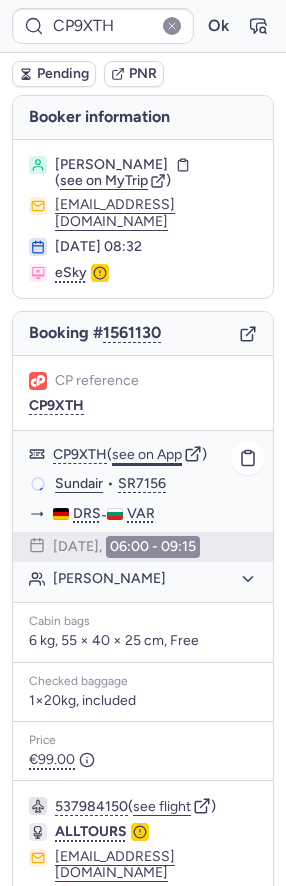 click on "see on App" 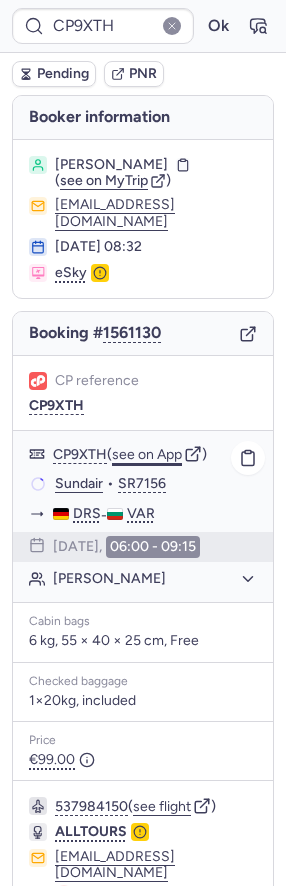 type 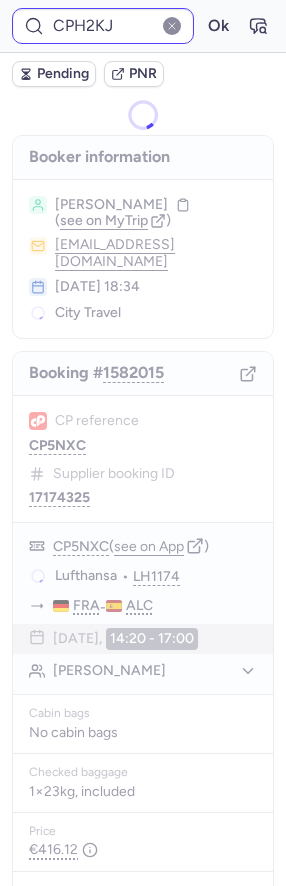 type on "CPJ4J6" 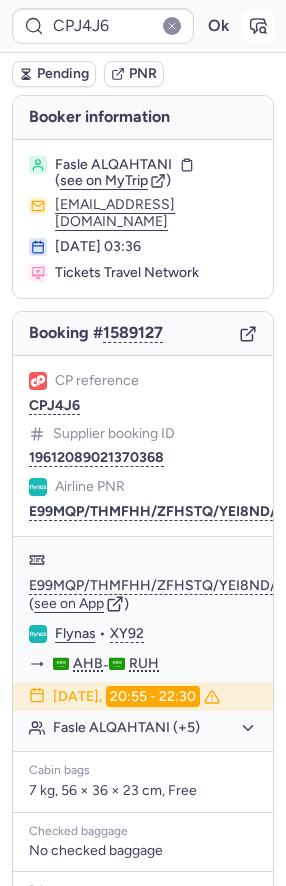 click 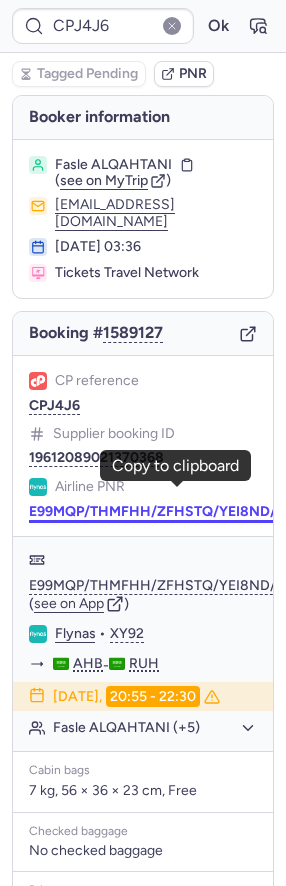 click on "E99MQP/THMFHH/ZFHSTQ/YEI8ND/DCI8HT" at bounding box center [178, 512] 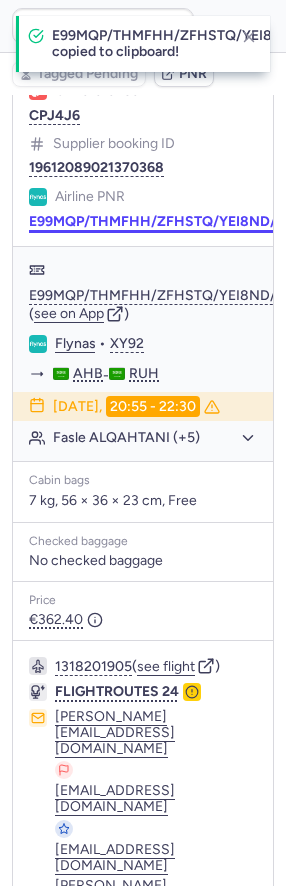scroll, scrollTop: 346, scrollLeft: 0, axis: vertical 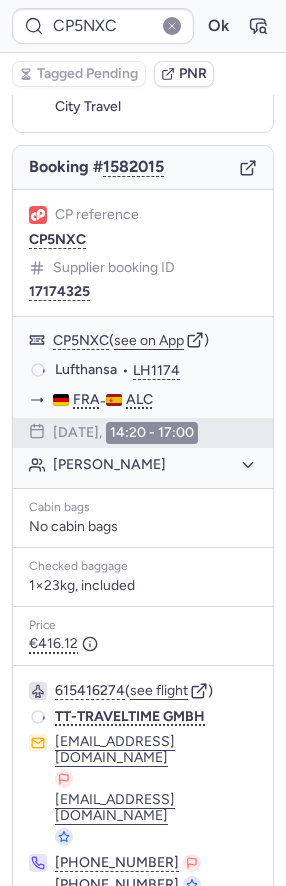 type on "CP9QMS" 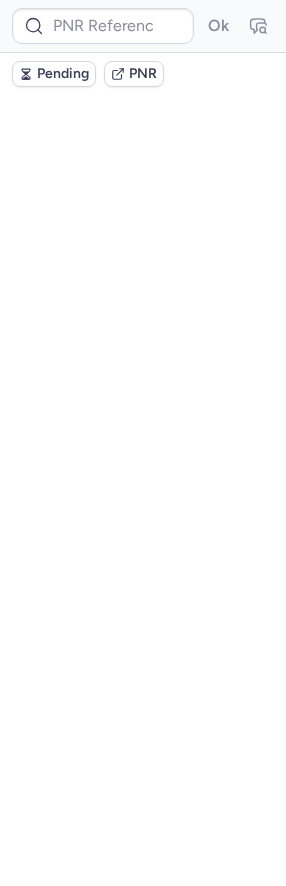 scroll, scrollTop: 0, scrollLeft: 0, axis: both 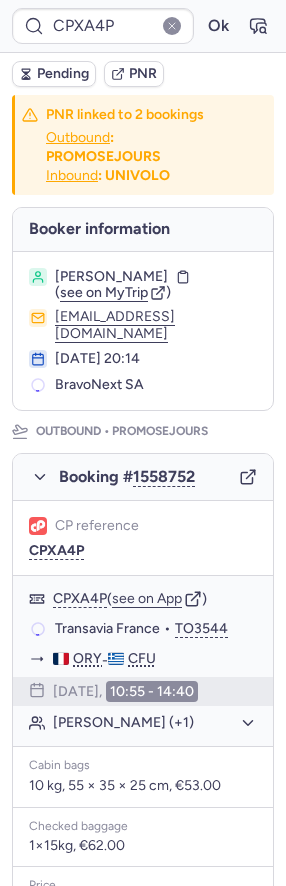 type on "CPKHSS" 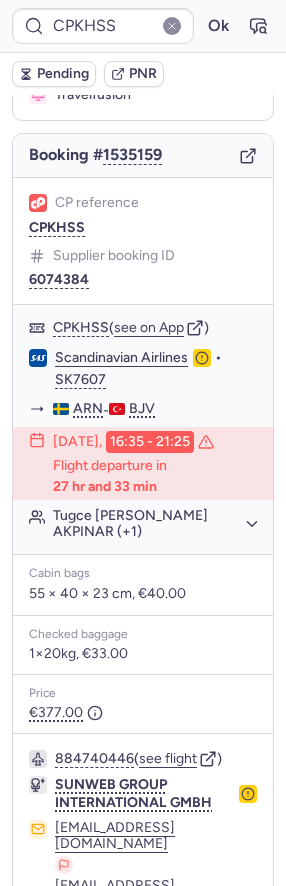 scroll, scrollTop: 282, scrollLeft: 0, axis: vertical 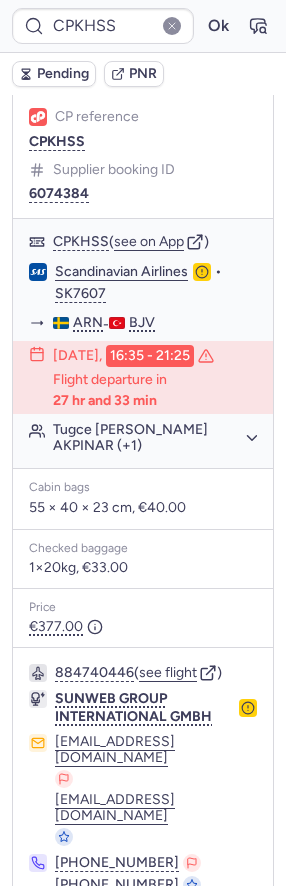 click 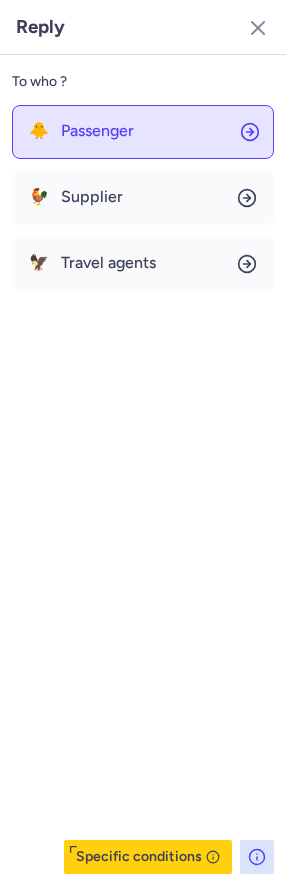 click on "🐥 Passenger" 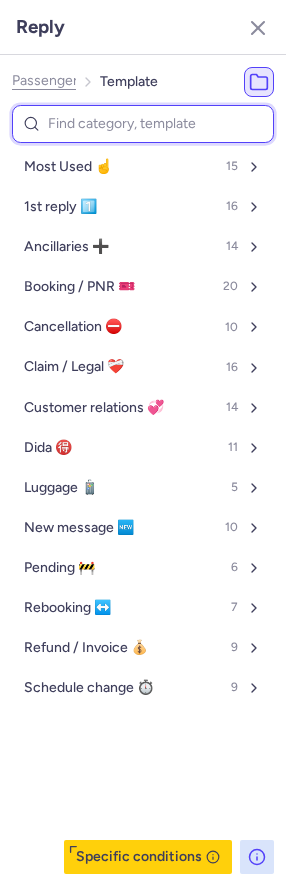 type on "r" 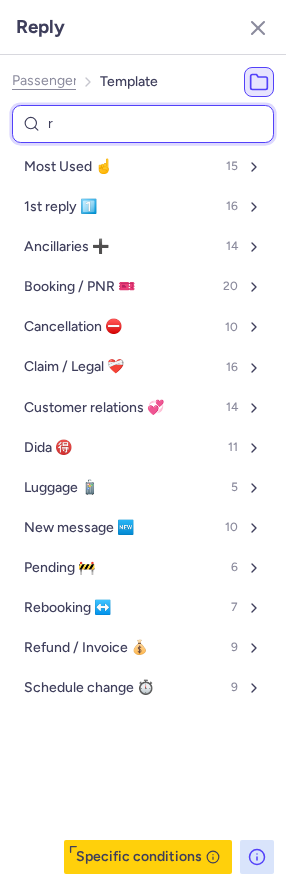 select on "en" 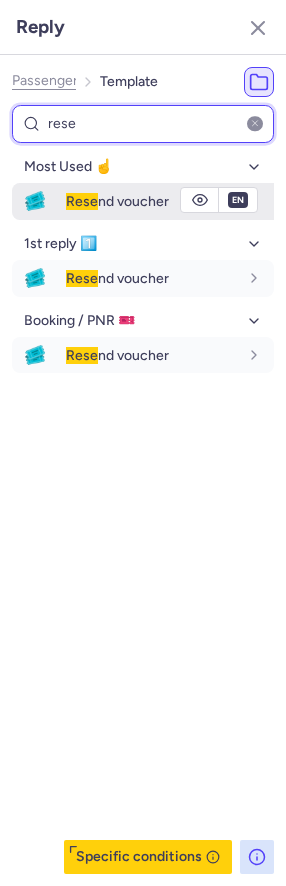 type on "rese" 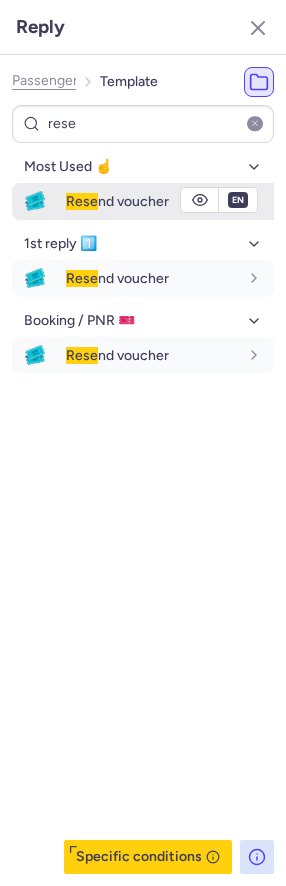 click on "Rese nd voucher" at bounding box center (117, 201) 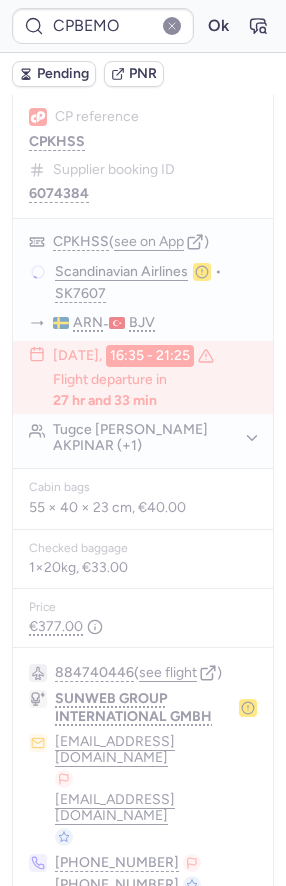 type on "CPFG28" 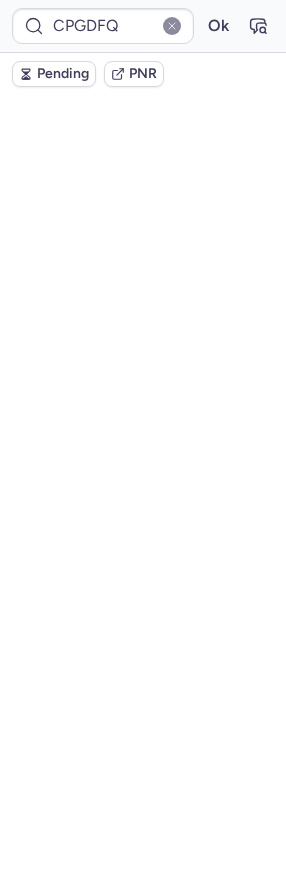 scroll, scrollTop: 0, scrollLeft: 0, axis: both 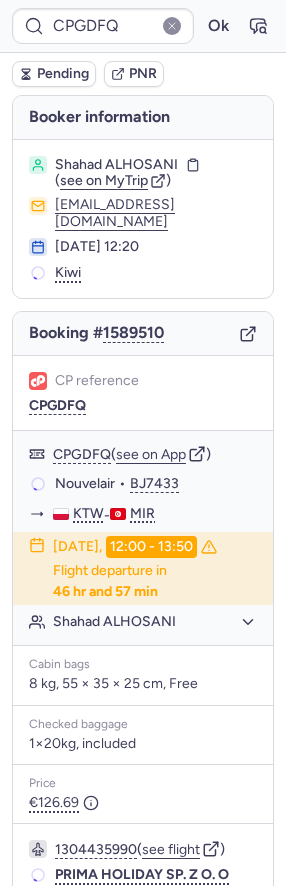 type on "CP3MXY" 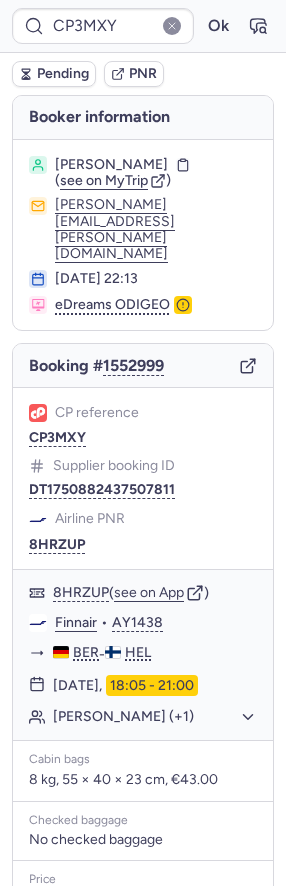scroll, scrollTop: 178, scrollLeft: 0, axis: vertical 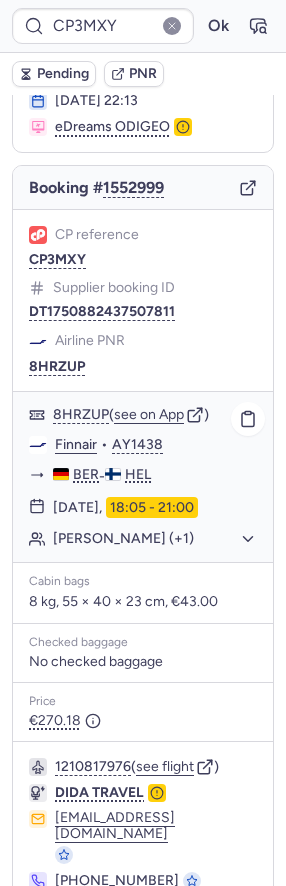 click on "[PERSON_NAME] (+1)" 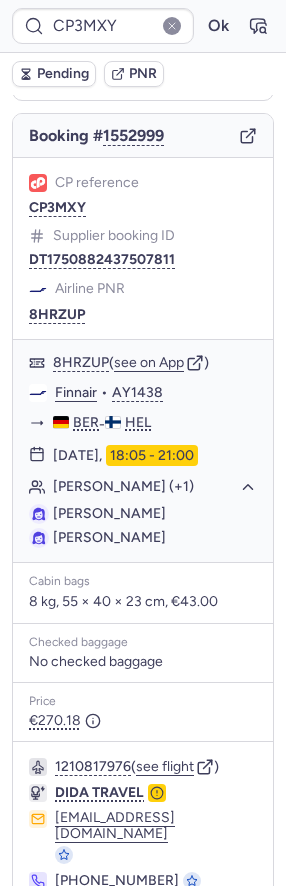 scroll, scrollTop: 0, scrollLeft: 0, axis: both 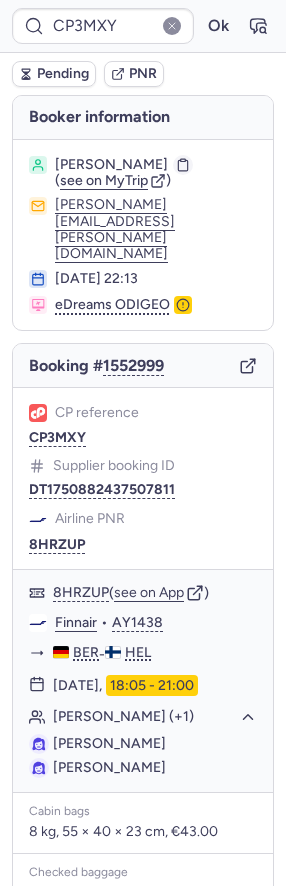 click 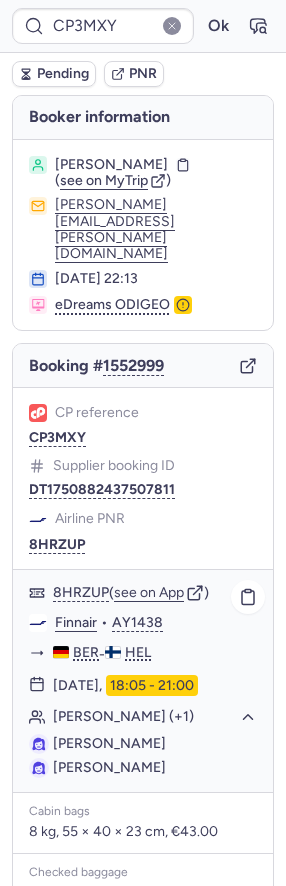 scroll, scrollTop: 230, scrollLeft: 0, axis: vertical 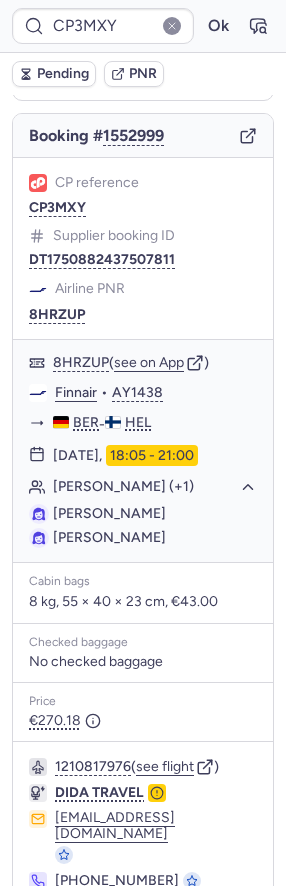 click 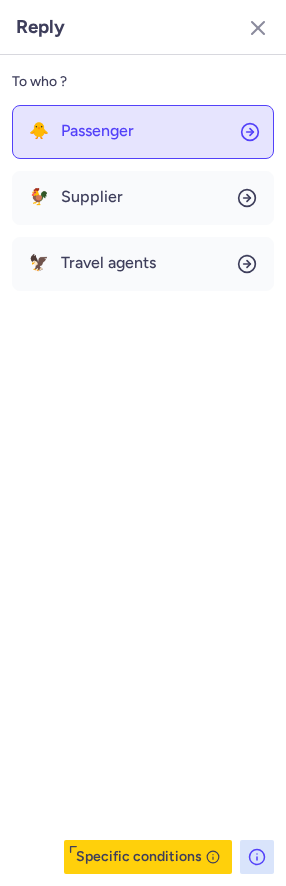 click on "🐥 Passenger" 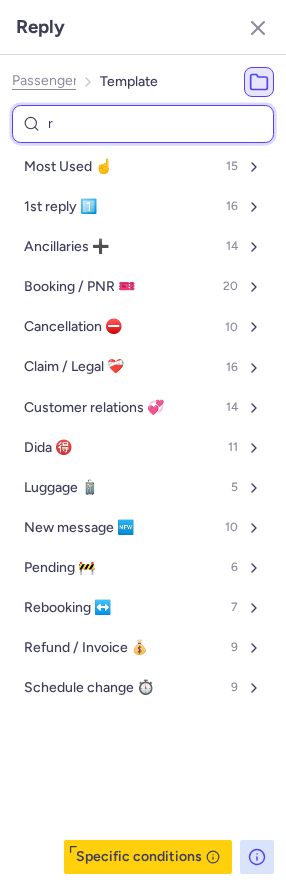 type on "re" 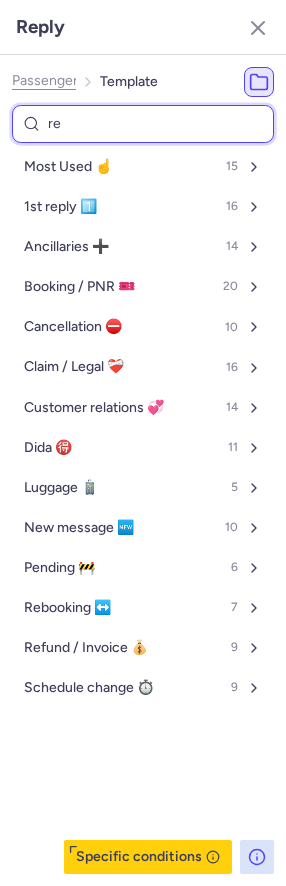 select on "de" 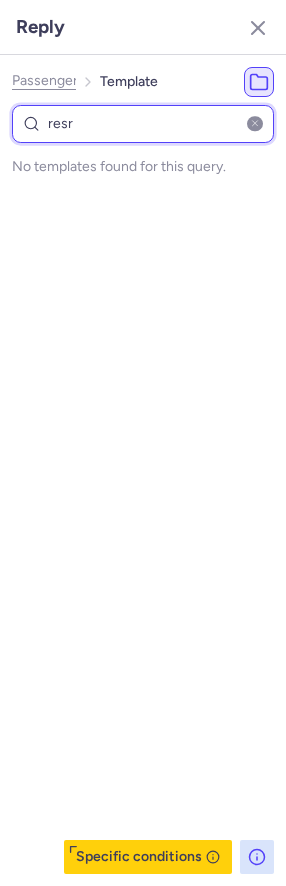 type on "res" 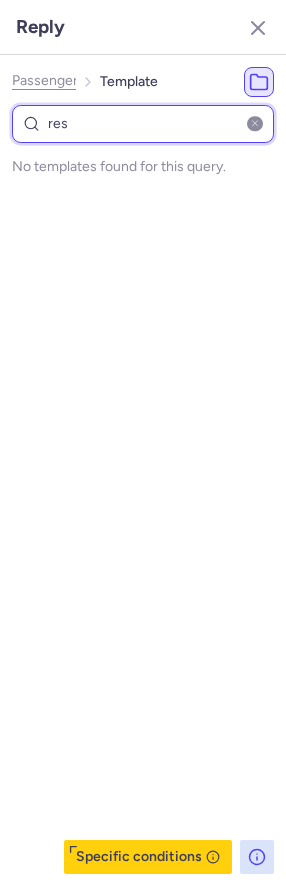 select on "de" 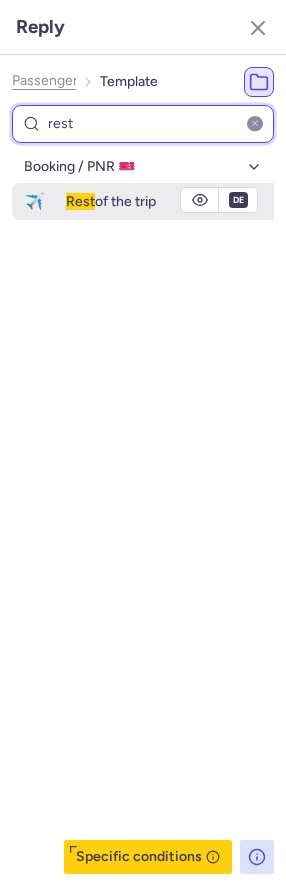 type on "rest" 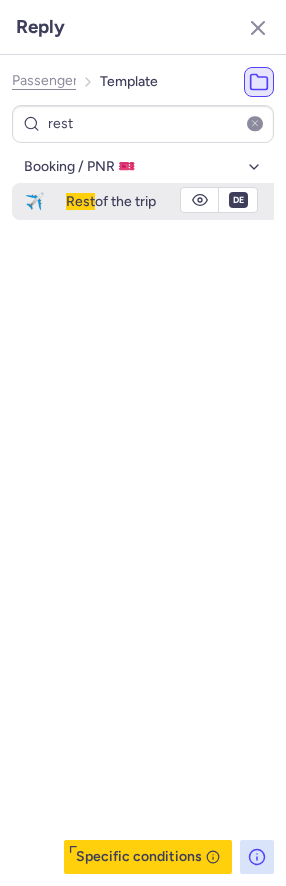 click on "Rest  of the trip" at bounding box center (170, 201) 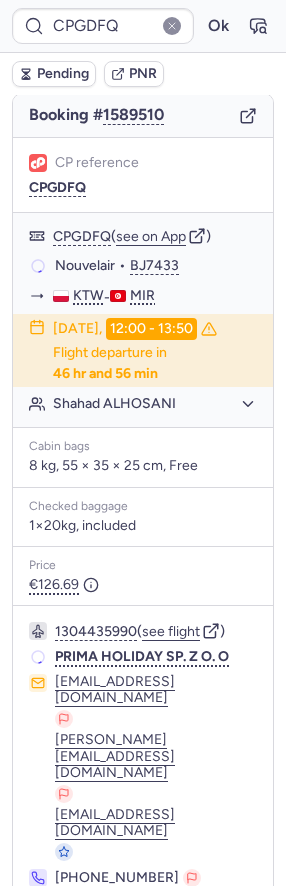 scroll, scrollTop: 178, scrollLeft: 0, axis: vertical 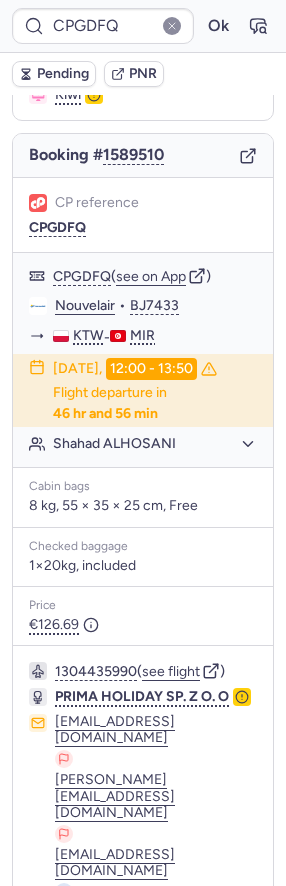 type on "CPXA4P" 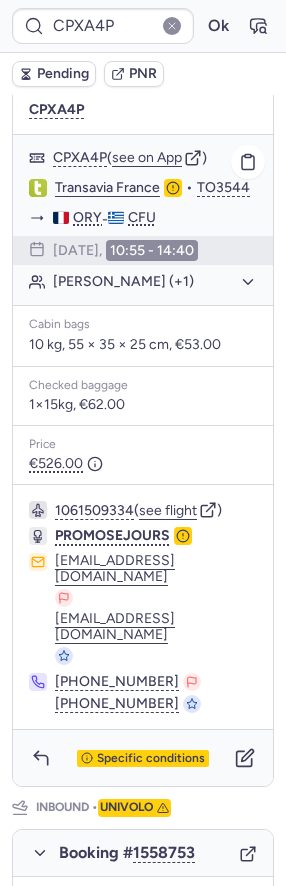 scroll, scrollTop: 1166, scrollLeft: 0, axis: vertical 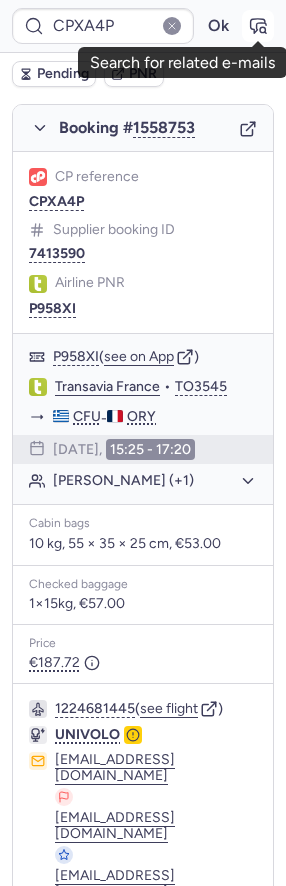 click 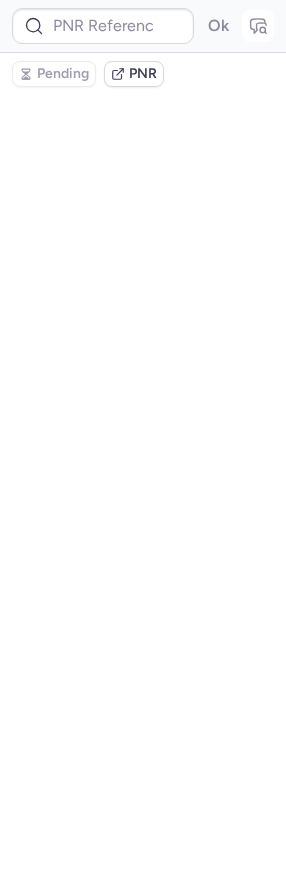 type on "CPXA4P" 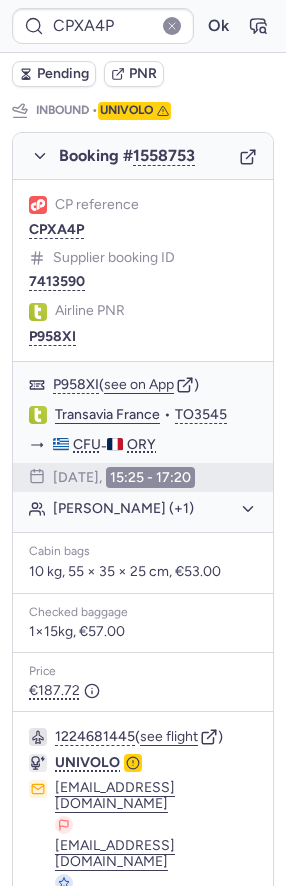 scroll, scrollTop: 1166, scrollLeft: 0, axis: vertical 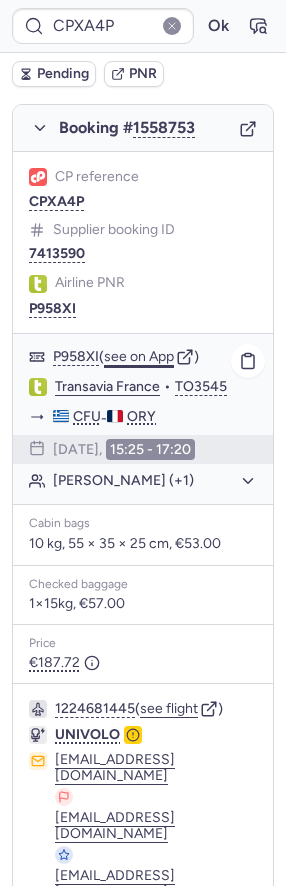 click on "see on App" 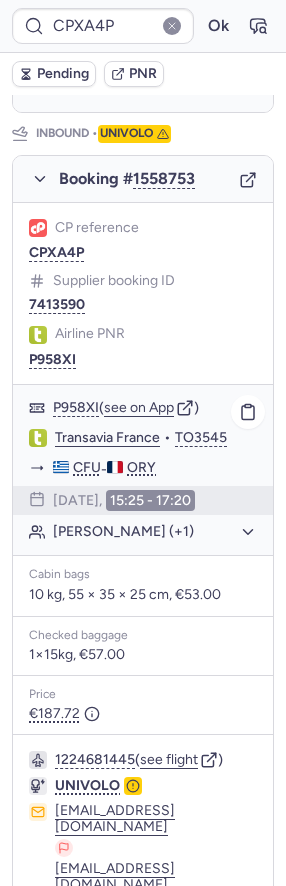scroll, scrollTop: 1166, scrollLeft: 0, axis: vertical 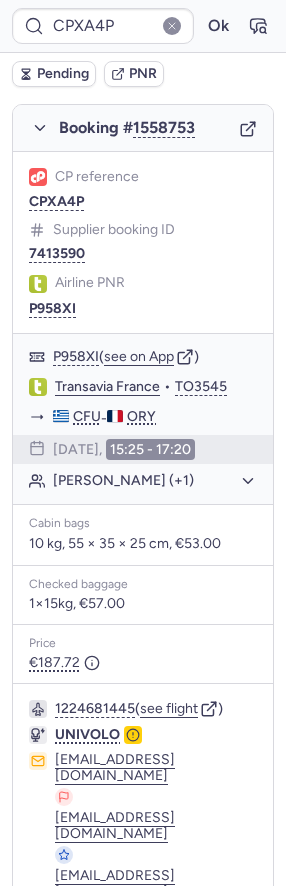 click at bounding box center (41, 1024) 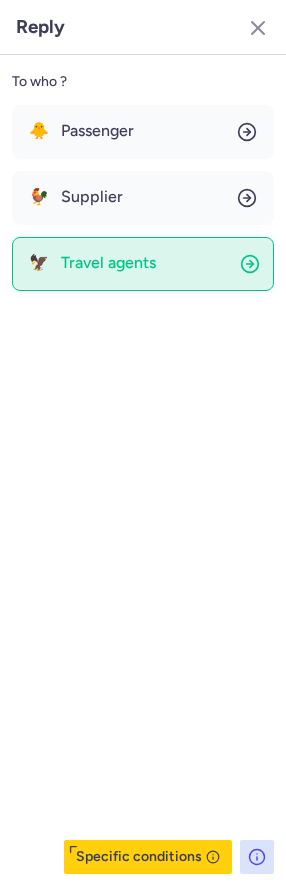 click on "🦅 Travel agents" 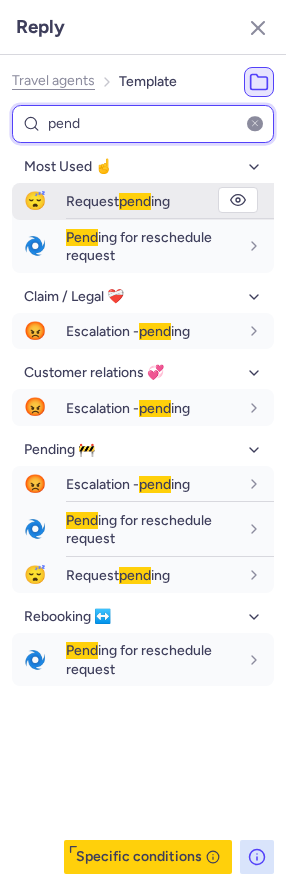 type on "pend" 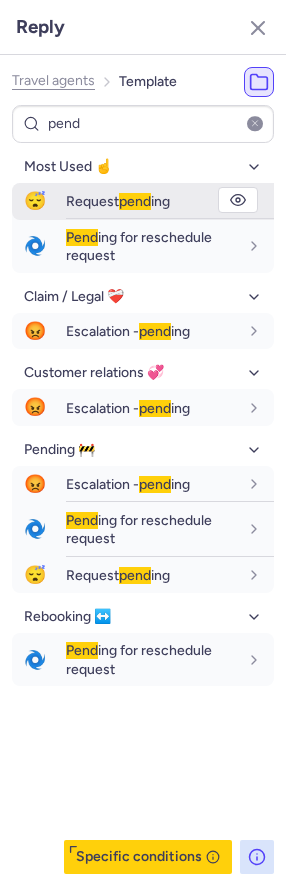 click on "Request  pend ing" at bounding box center [118, 201] 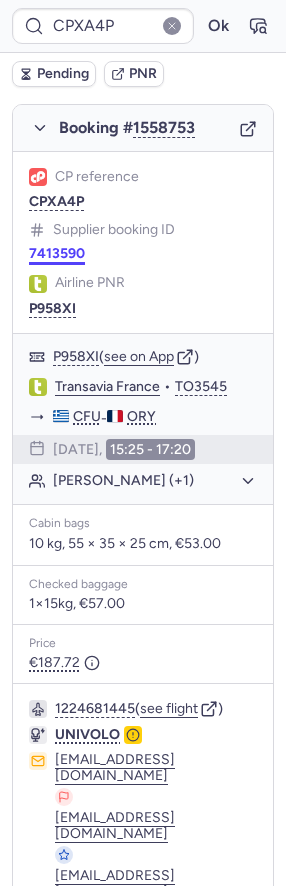 click on "7413590" at bounding box center [57, 254] 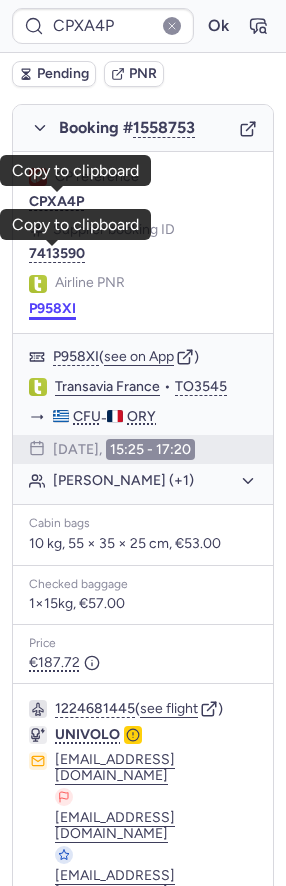 click on "P958XI" at bounding box center [52, 309] 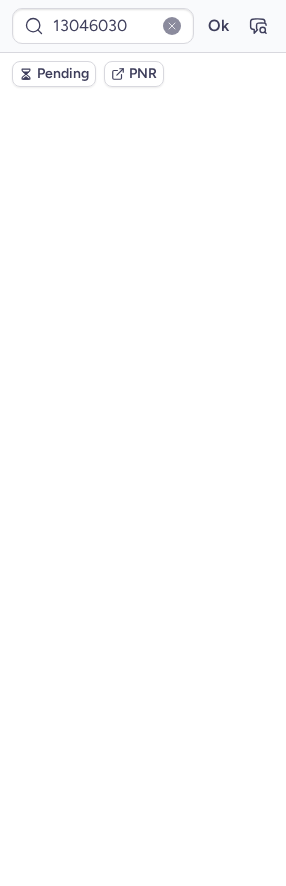 scroll, scrollTop: 0, scrollLeft: 0, axis: both 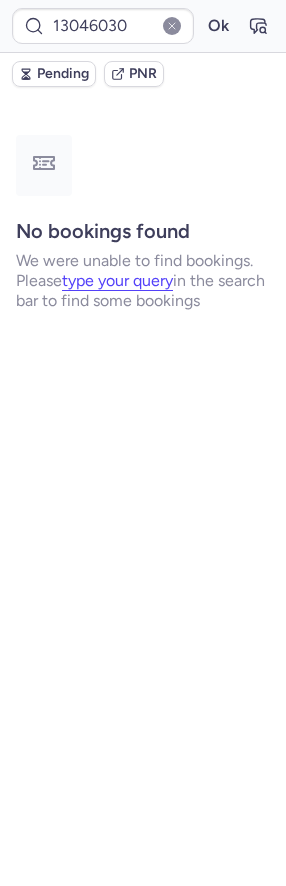 type on "CP8LEX" 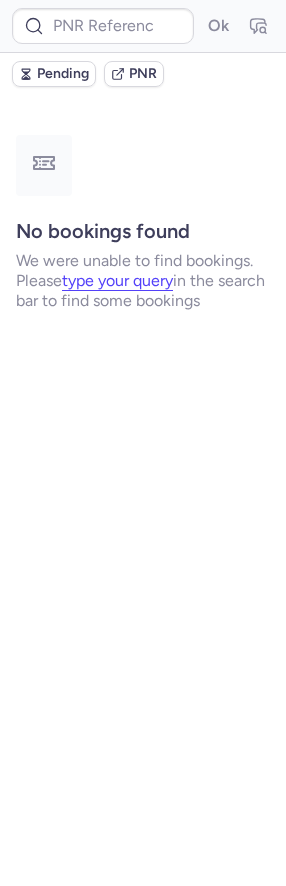 scroll, scrollTop: 0, scrollLeft: 0, axis: both 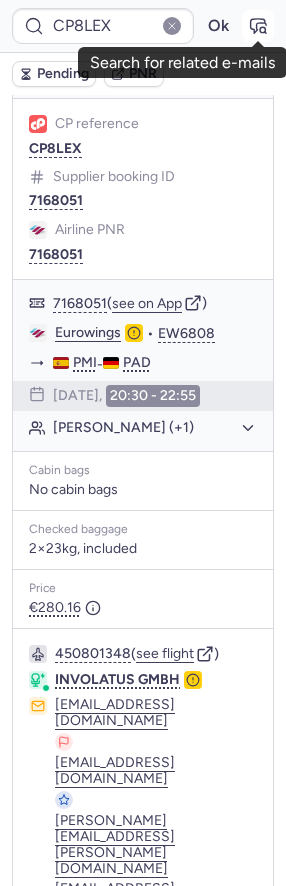 click at bounding box center [258, 26] 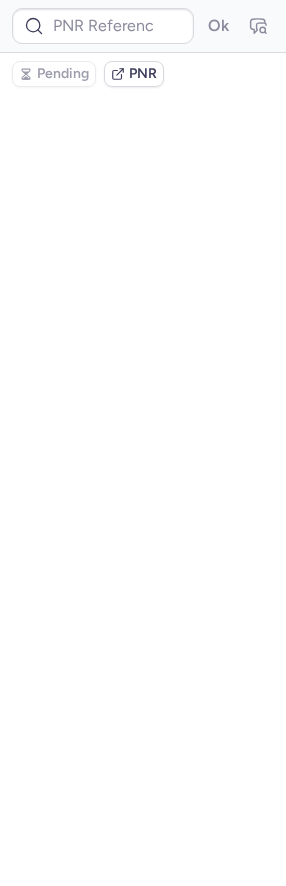 type on "CP8LEX" 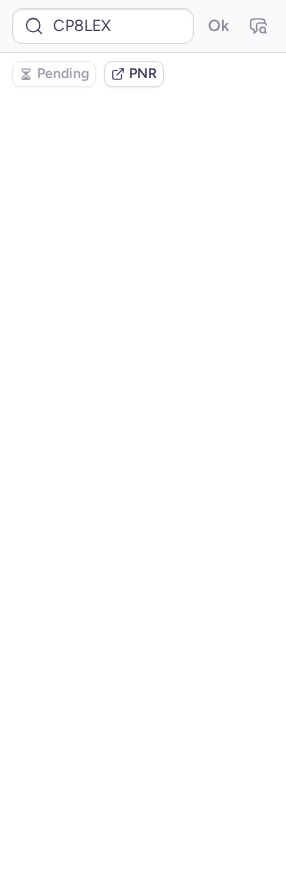 scroll, scrollTop: 0, scrollLeft: 0, axis: both 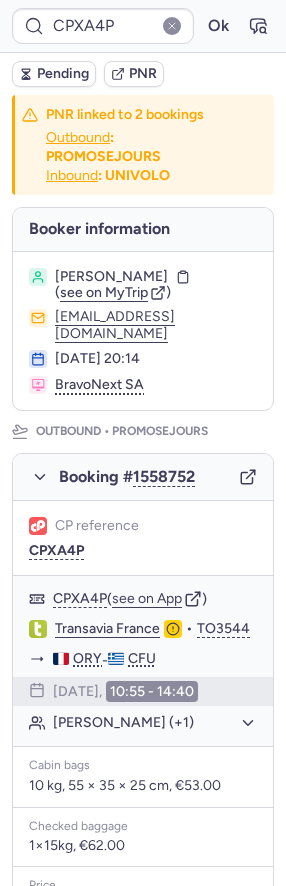 type on "CPGDFQ" 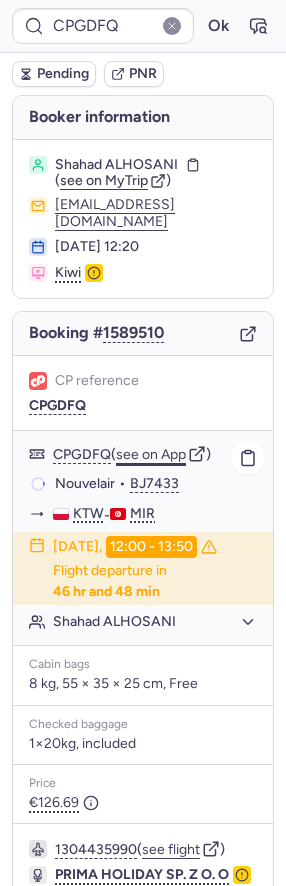 click on "see on App" 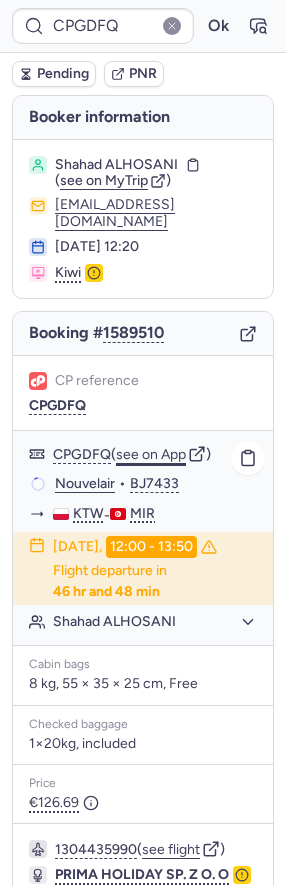 type 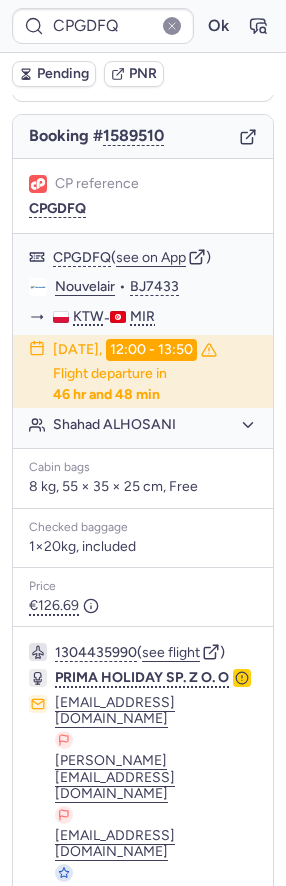 scroll, scrollTop: 203, scrollLeft: 0, axis: vertical 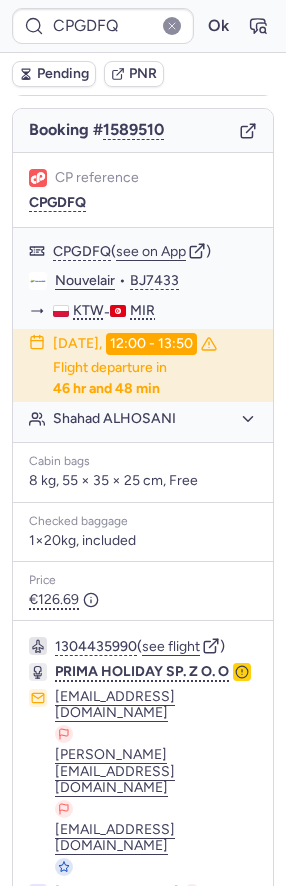 click on "Pending" at bounding box center [63, 74] 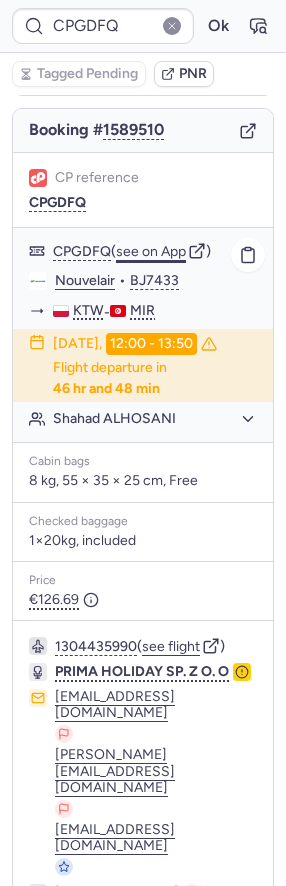 click on "see on App" 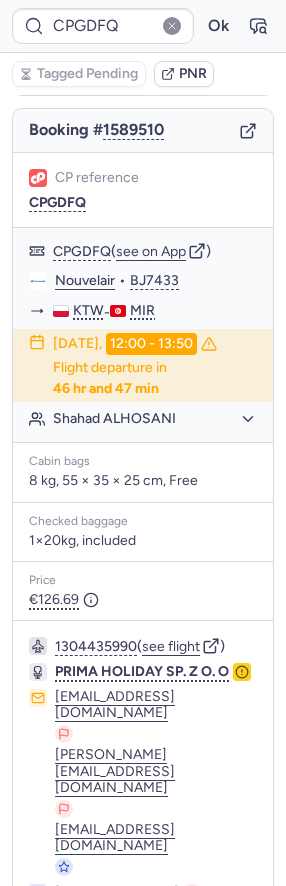 click 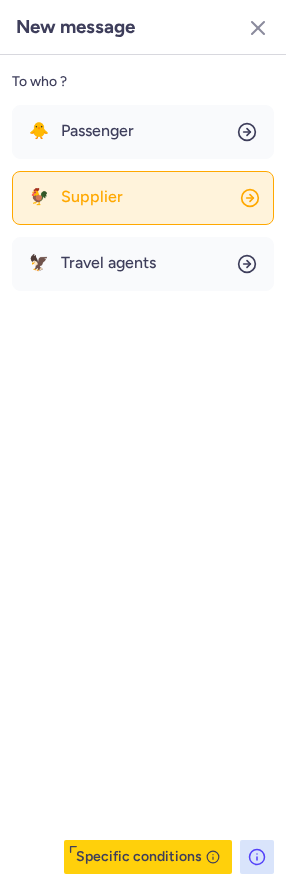 click on "🐓 Supplier" 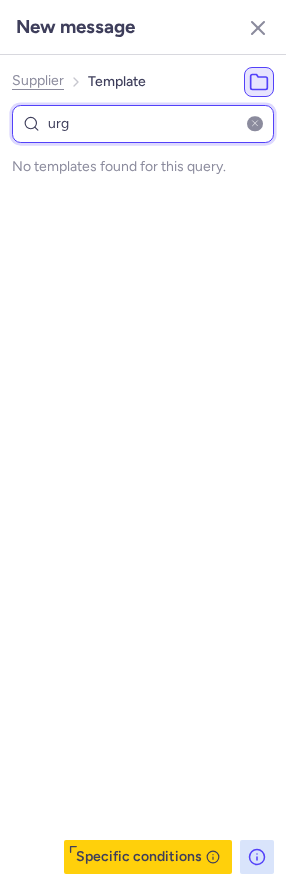 type on "urg" 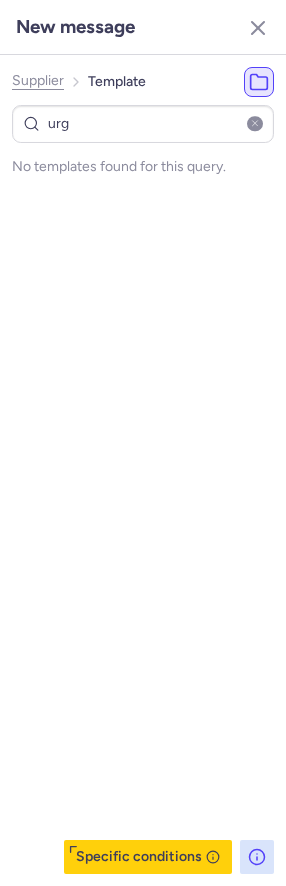 click on "Supplier" 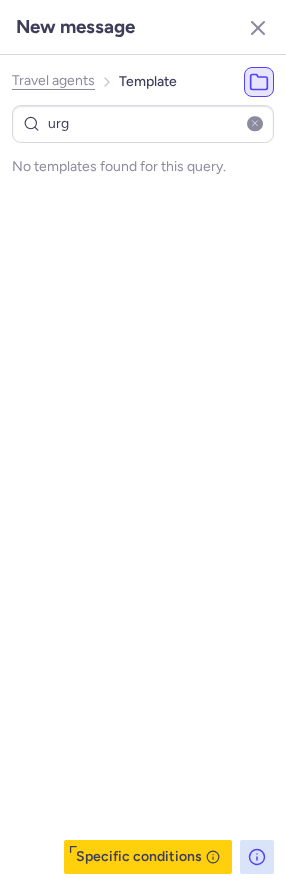 click on "Travel agents" 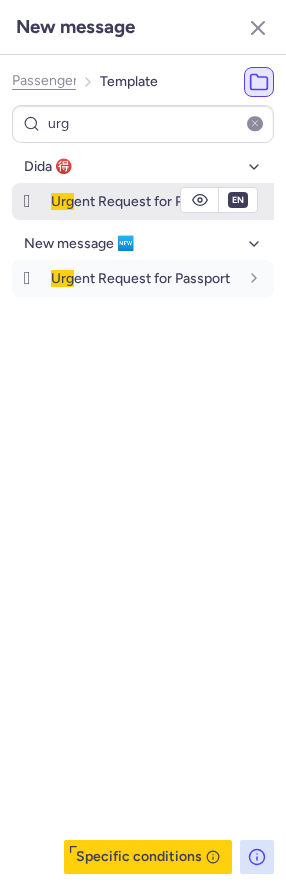 click on "Urg ent Request for Passport" at bounding box center (140, 201) 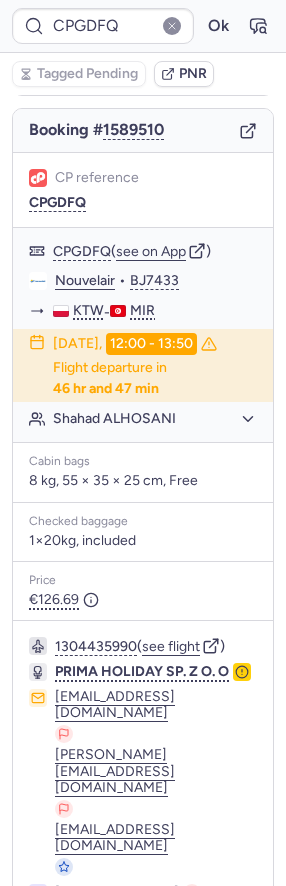type on "CPFG28" 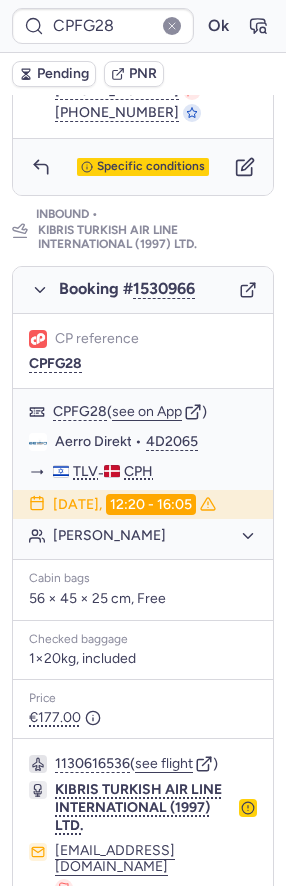 scroll, scrollTop: 1319, scrollLeft: 0, axis: vertical 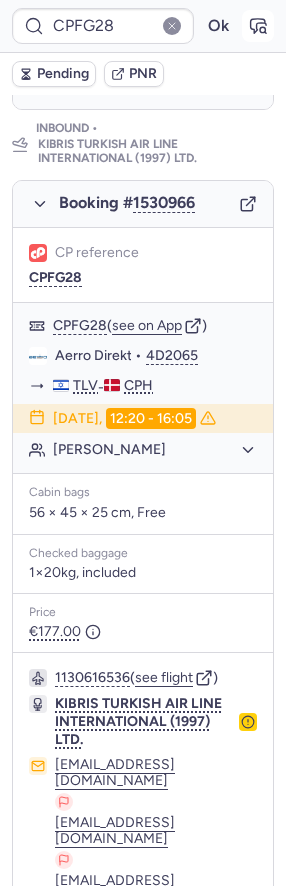 click 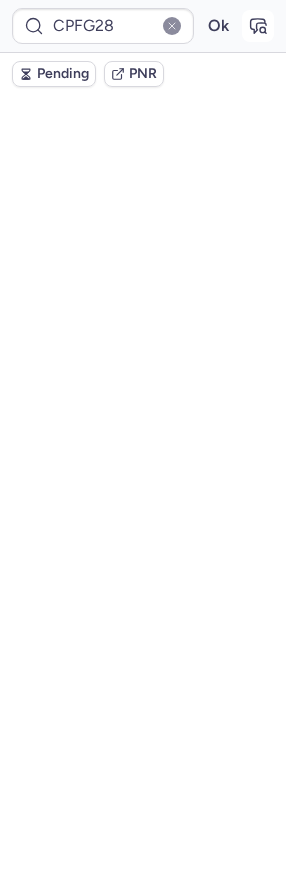 scroll, scrollTop: 0, scrollLeft: 0, axis: both 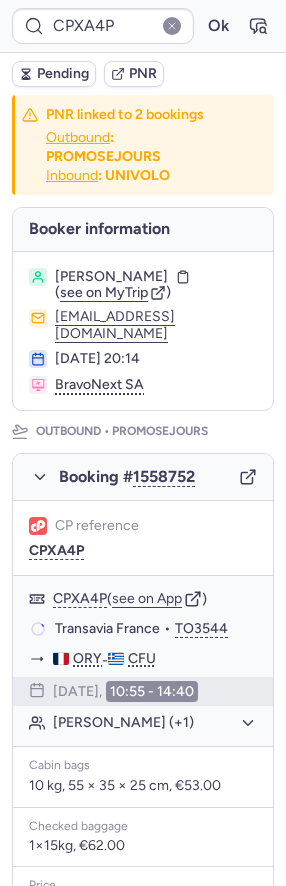 click on "Pending" at bounding box center [63, 74] 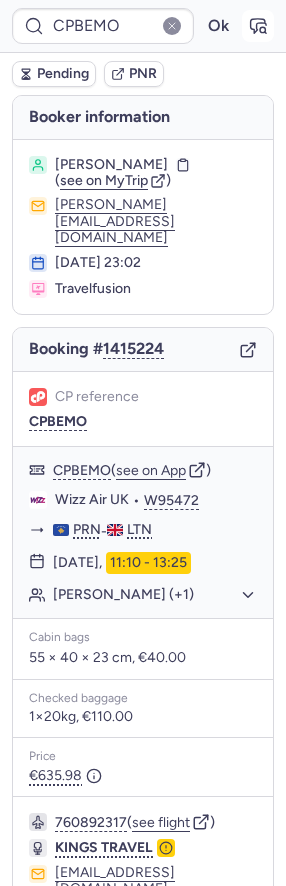 click 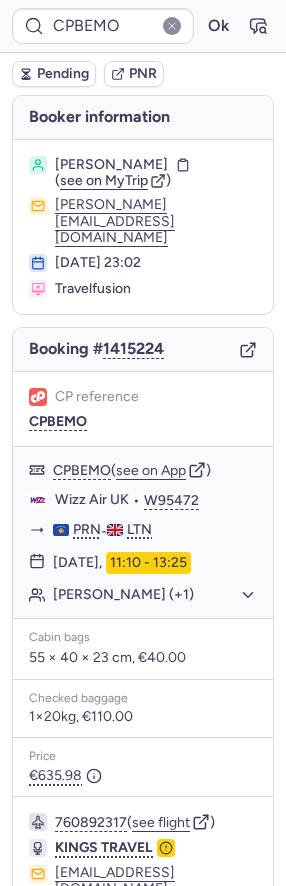 type on "CPMTNA" 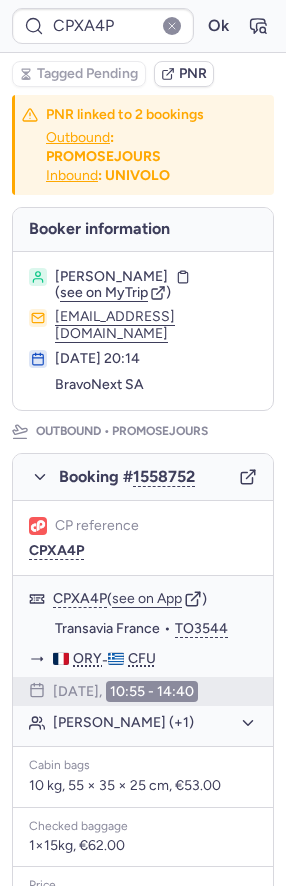 type on "CPMTNA" 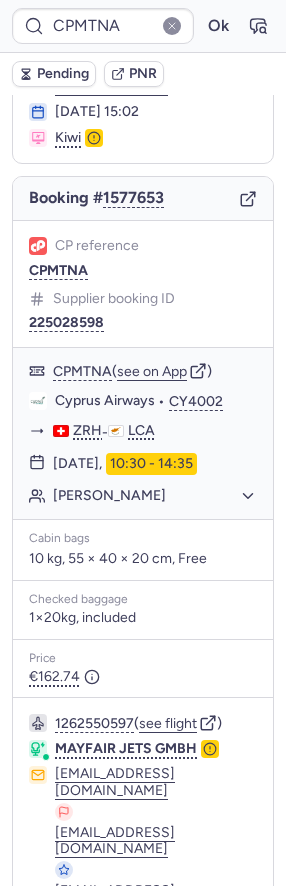 scroll, scrollTop: 236, scrollLeft: 0, axis: vertical 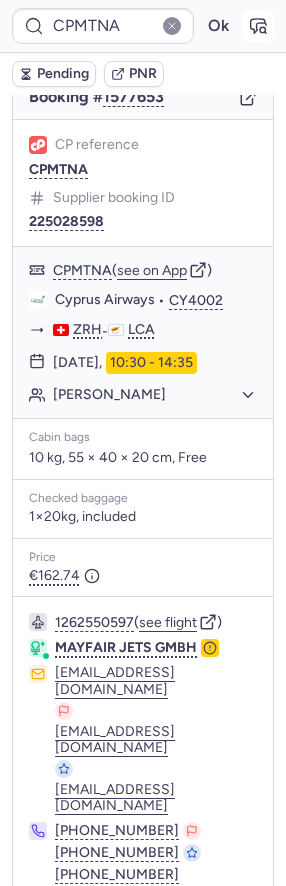 click at bounding box center (258, 26) 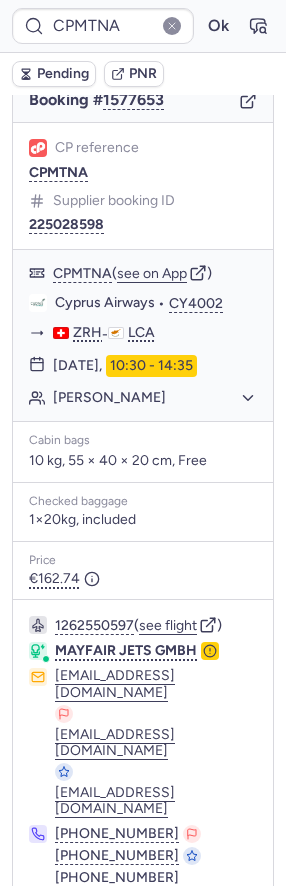 scroll, scrollTop: 236, scrollLeft: 0, axis: vertical 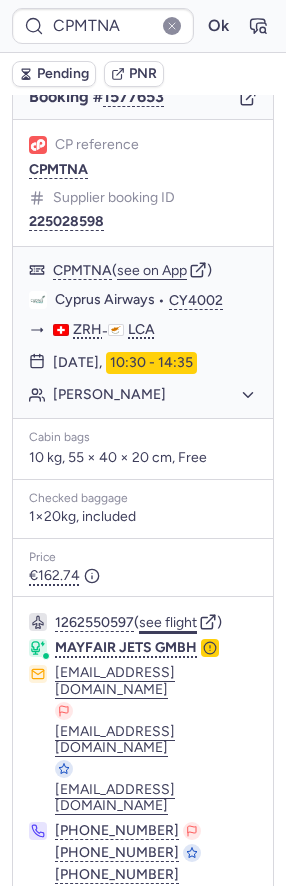 click on "see flight" 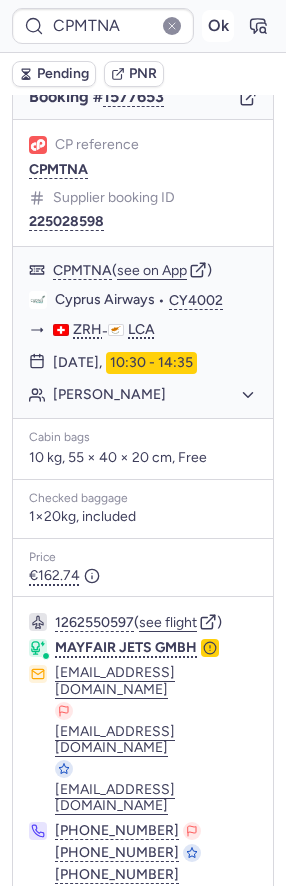 click on "Ok" at bounding box center (218, 26) 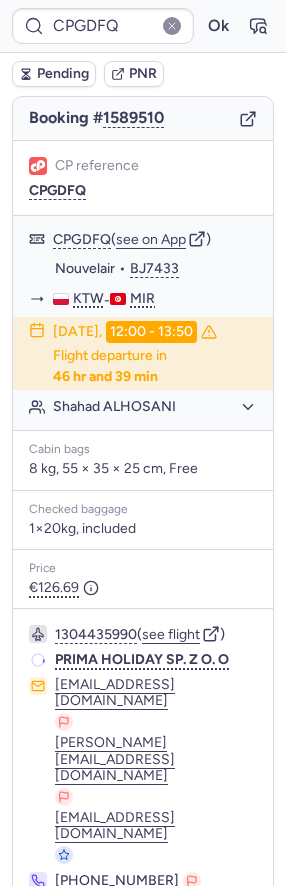 scroll, scrollTop: 203, scrollLeft: 0, axis: vertical 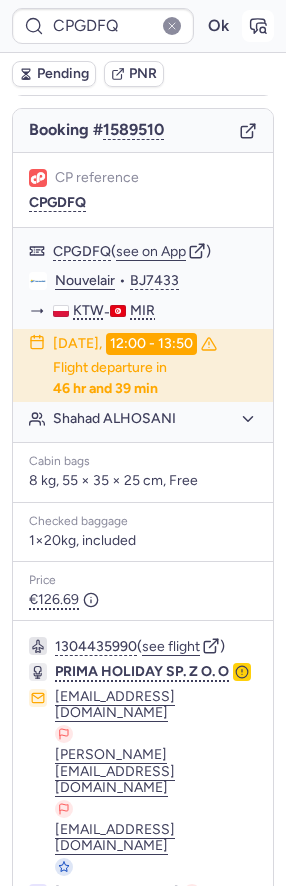 click 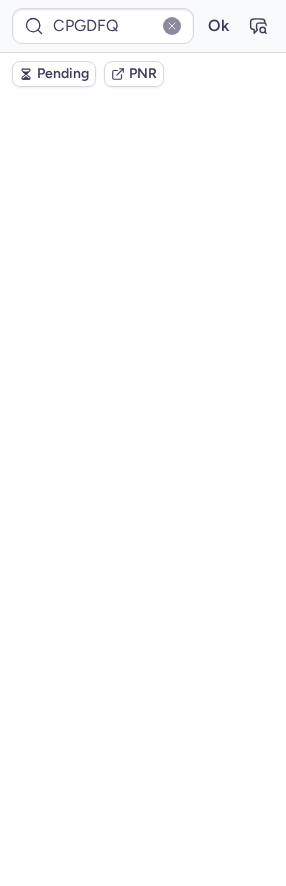 scroll, scrollTop: 0, scrollLeft: 0, axis: both 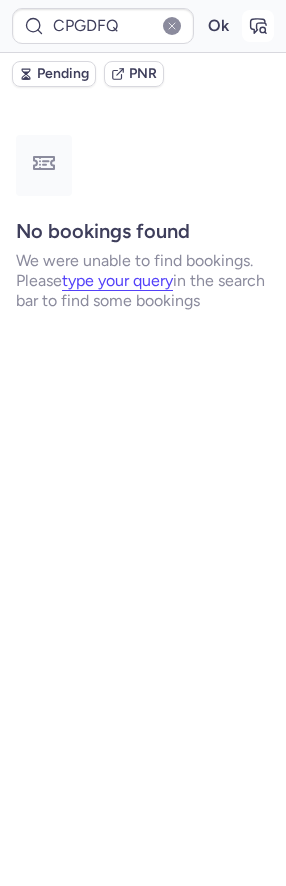 click 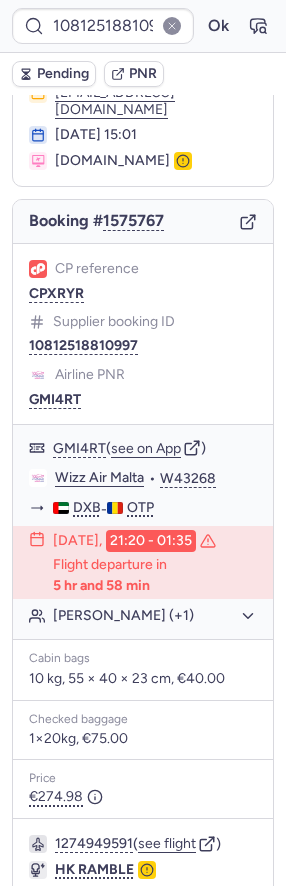 scroll, scrollTop: 351, scrollLeft: 0, axis: vertical 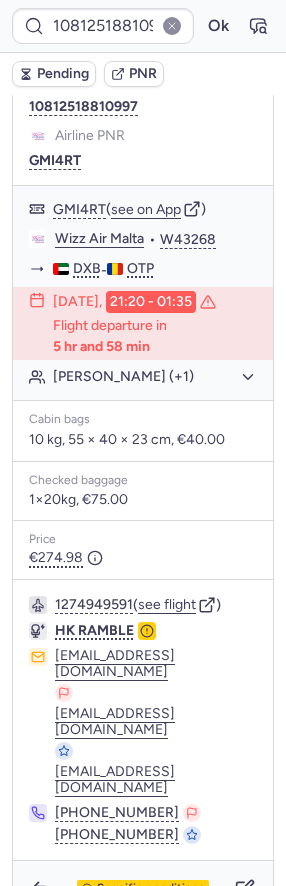 click on "1274949591  ( see flight )  HK RAMBLE [EMAIL_ADDRESS][DOMAIN_NAME] [EMAIL_ADDRESS][DOMAIN_NAME] [DOMAIN_NAME][EMAIL_ADDRESS][DOMAIN_NAME] [PHONE_NUMBER] [PHONE_NUMBER]" at bounding box center [143, 720] 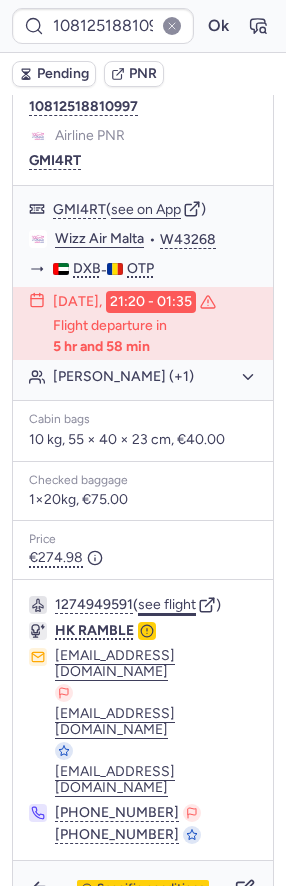 click on "see flight" 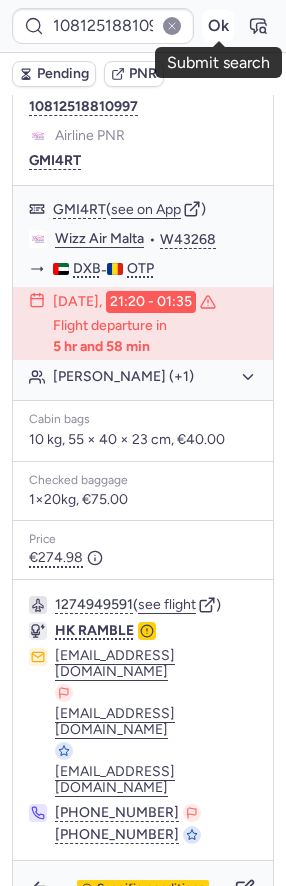 click on "Ok" at bounding box center (218, 26) 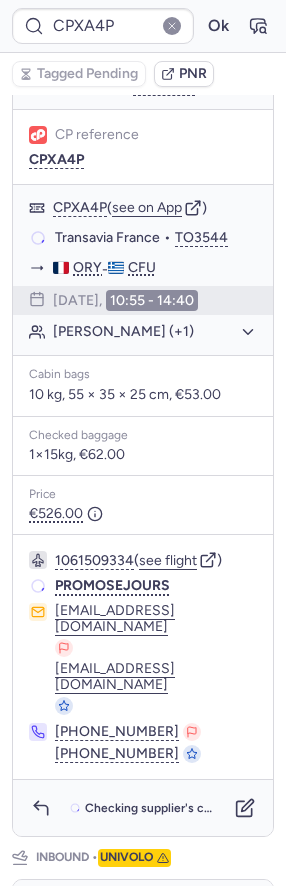 scroll, scrollTop: 351, scrollLeft: 0, axis: vertical 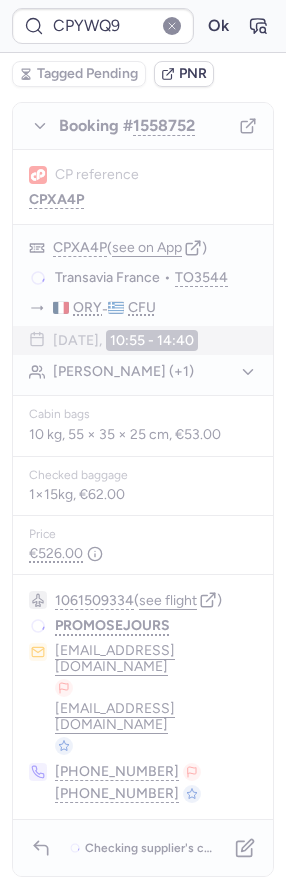 type on "CPGBE8" 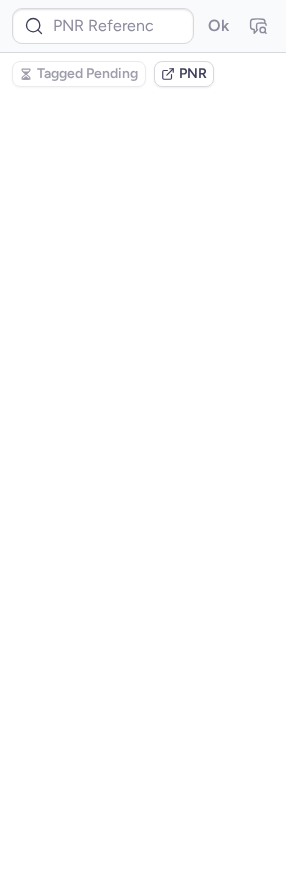 scroll, scrollTop: 0, scrollLeft: 0, axis: both 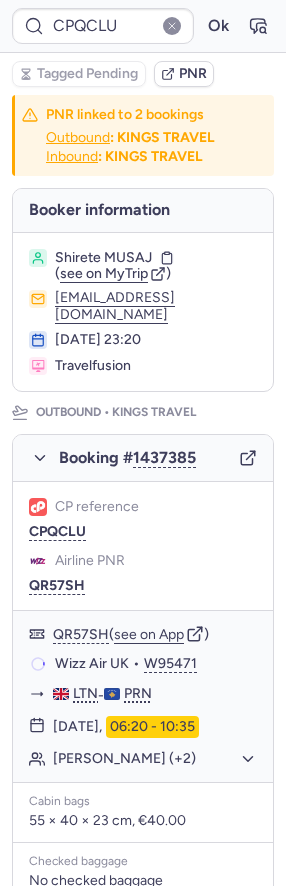 type on "CP5NXC" 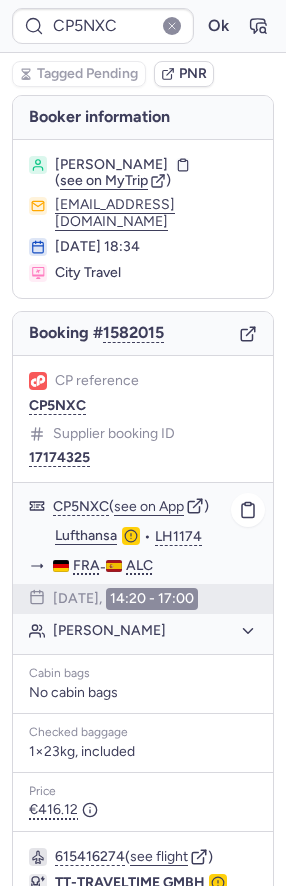 scroll, scrollTop: 166, scrollLeft: 0, axis: vertical 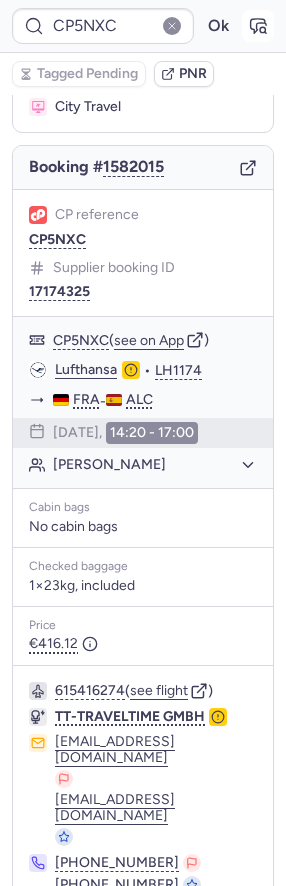 click 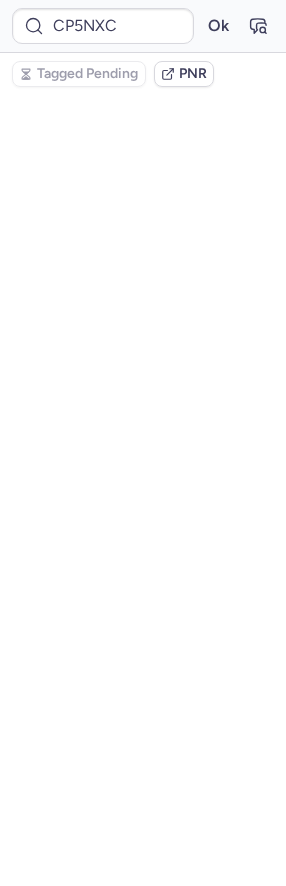 scroll, scrollTop: 0, scrollLeft: 0, axis: both 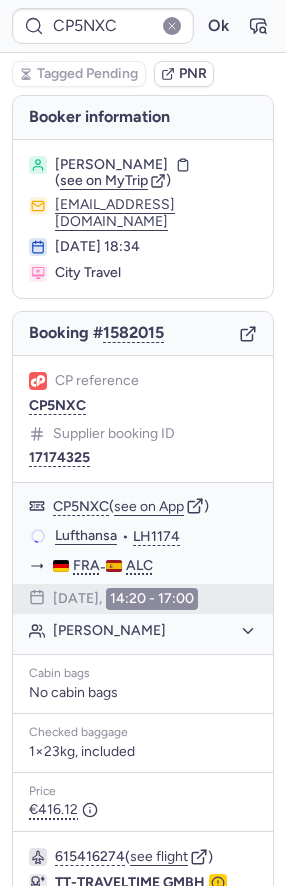 type on "CP3MJ4" 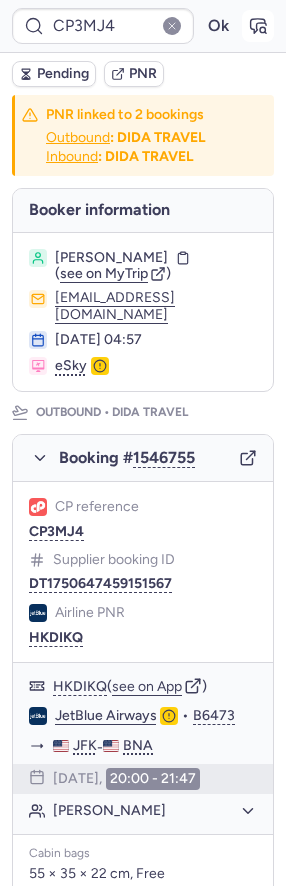click 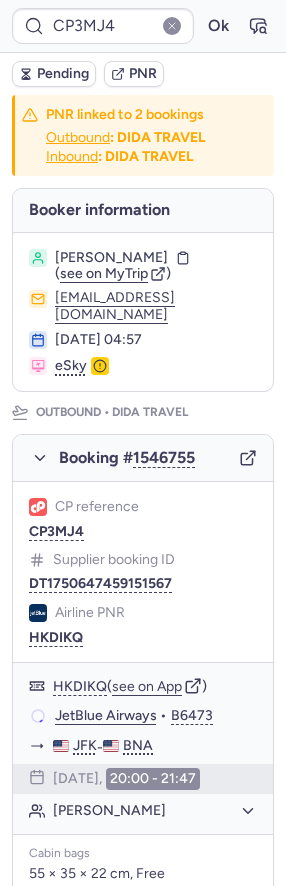 scroll, scrollTop: 1106, scrollLeft: 0, axis: vertical 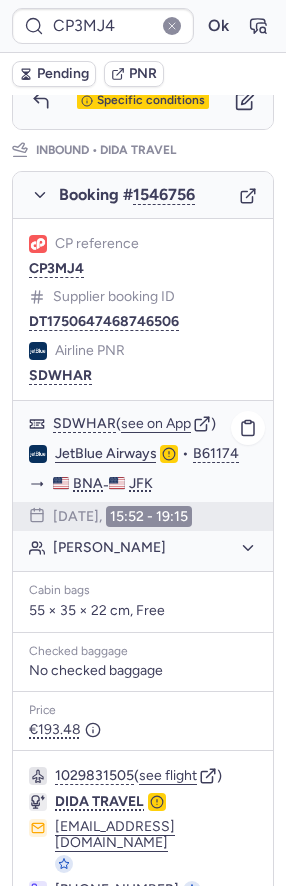 type on "CPXA4P" 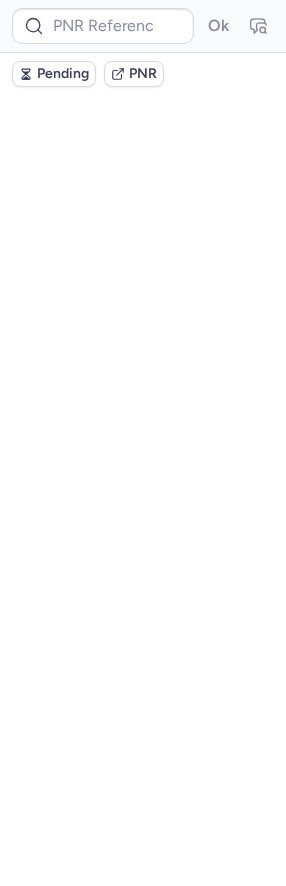 scroll, scrollTop: 0, scrollLeft: 0, axis: both 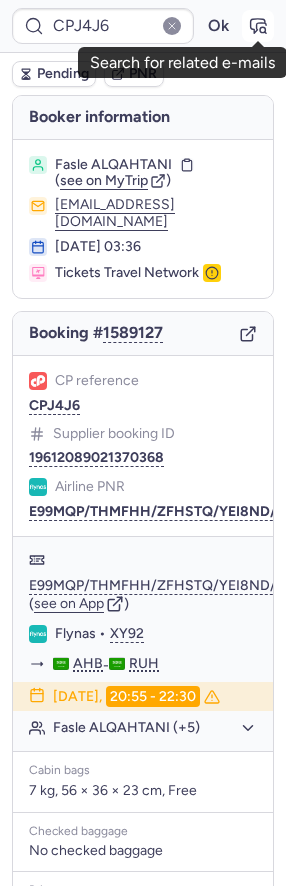click 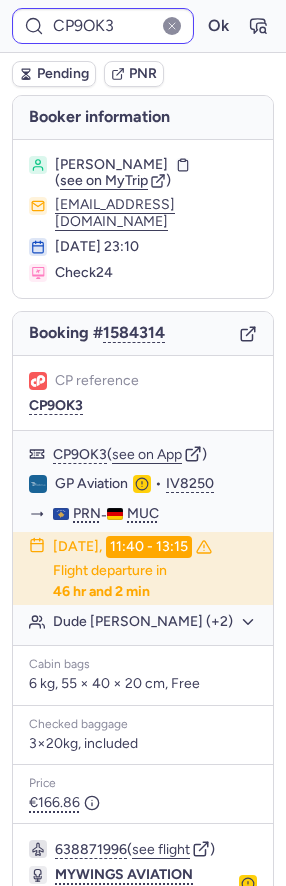 type on "CP3MJ4" 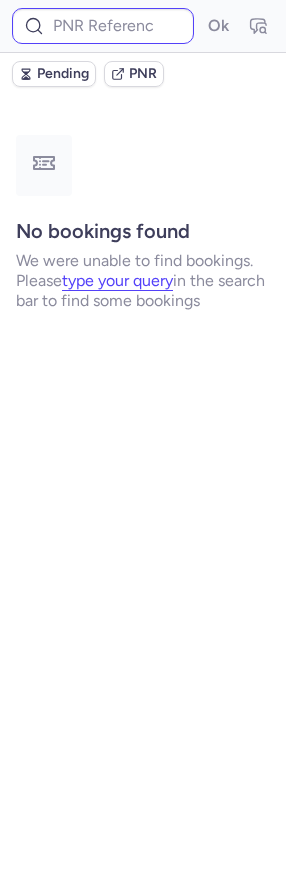 type on "CPGDFQ" 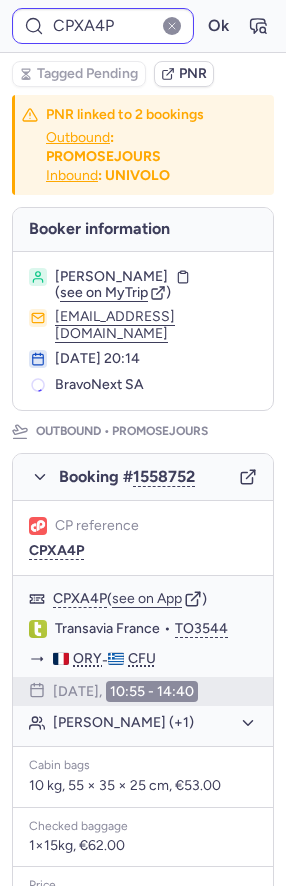 type on "CPR4VV" 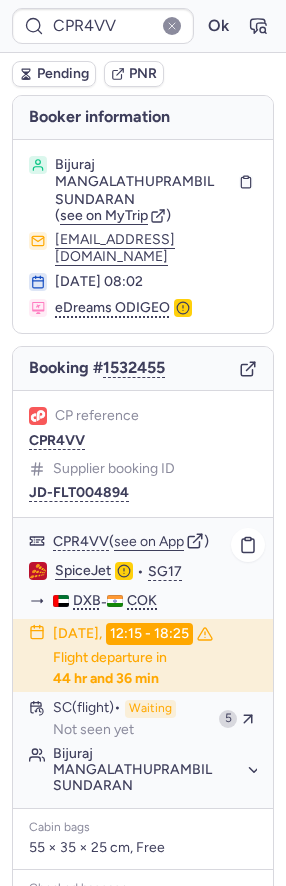 click on "Bijuraj MANGALATHUPRAMBIL SUNDARAN" 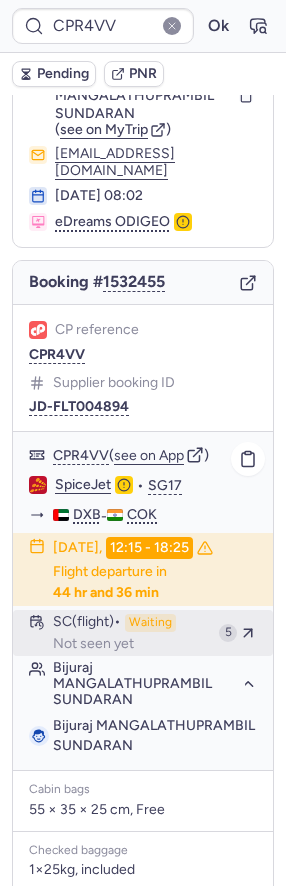 scroll, scrollTop: 96, scrollLeft: 0, axis: vertical 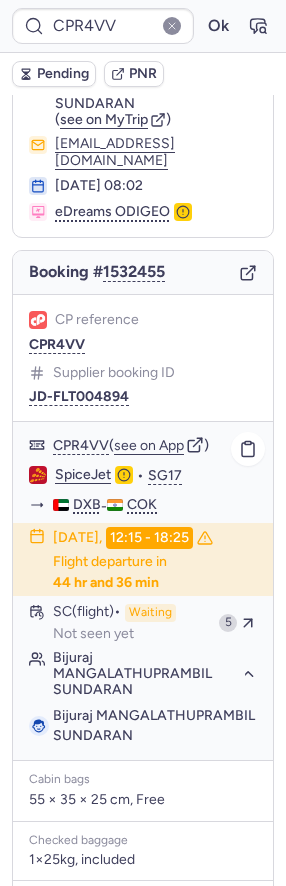 click on "Bijuraj MANGALATHUPRAMBIL SUNDARAN" at bounding box center [154, 725] 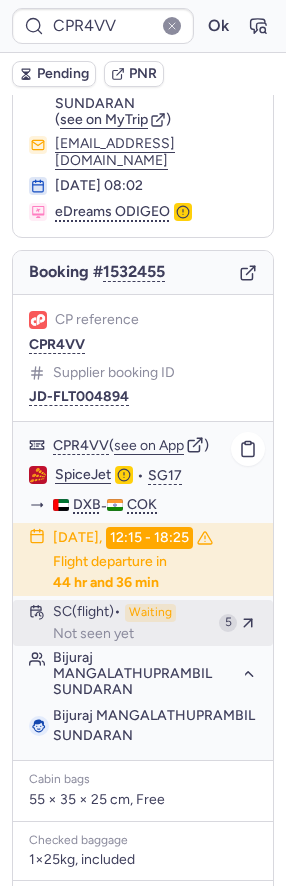 scroll, scrollTop: 326, scrollLeft: 0, axis: vertical 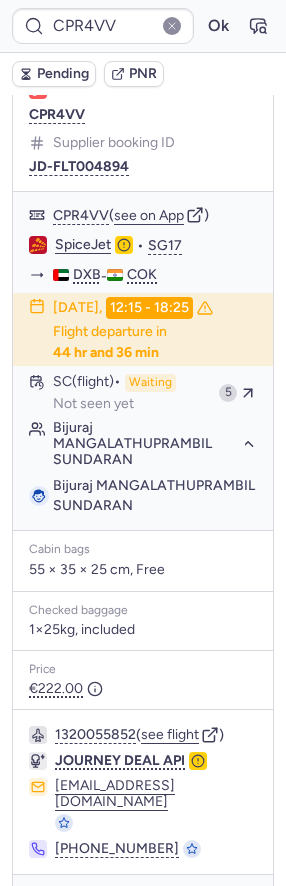 click 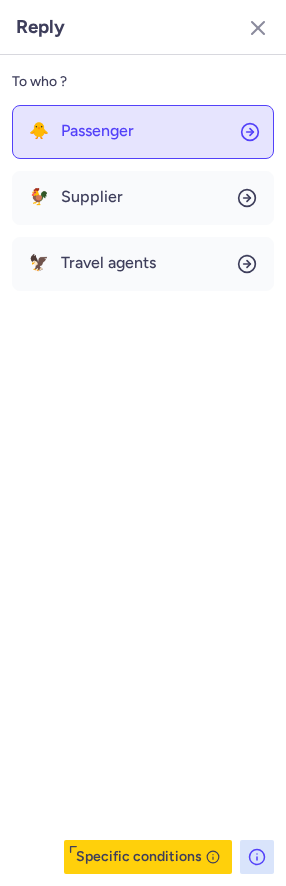 click on "Passenger" at bounding box center (97, 131) 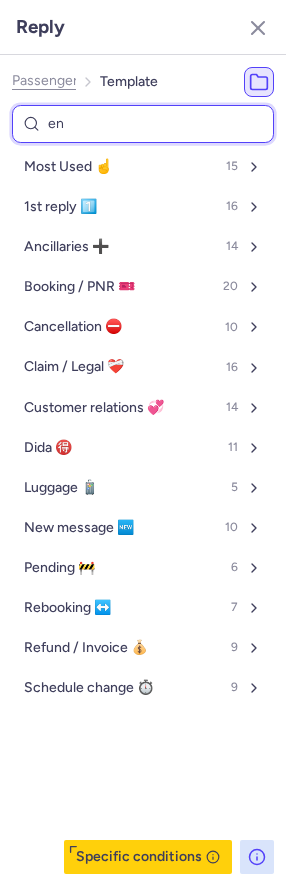 type on "end" 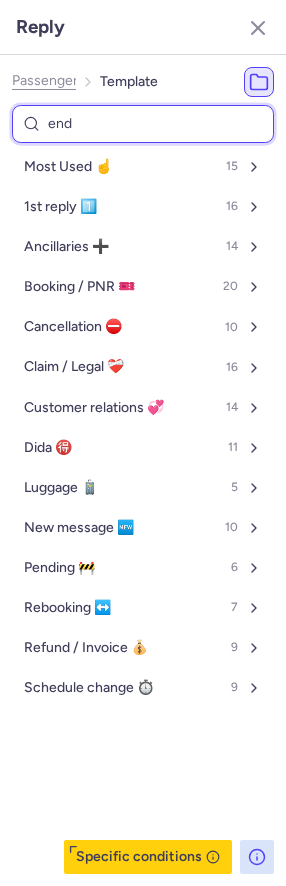 select on "en" 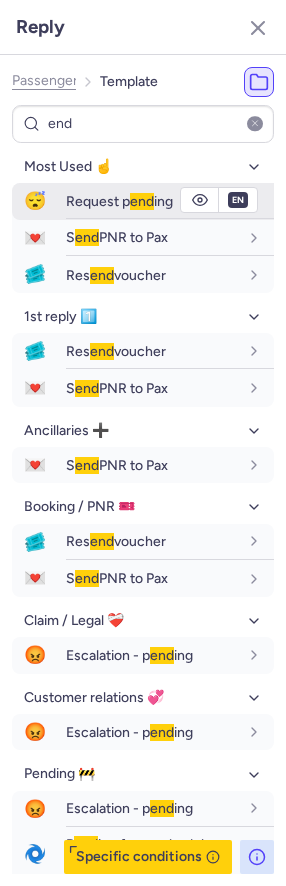 click on "Request p end ing" at bounding box center [119, 201] 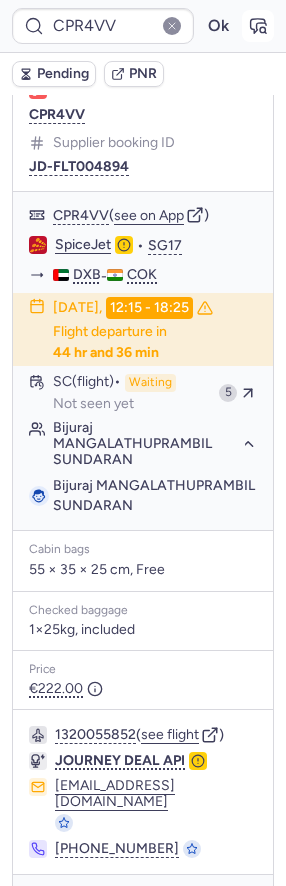 click 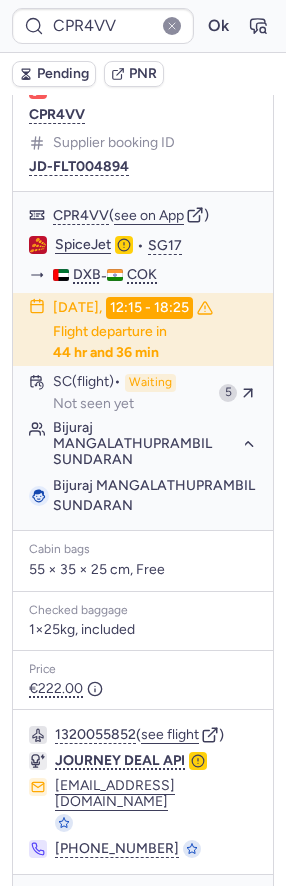 click on "Pending" at bounding box center [63, 74] 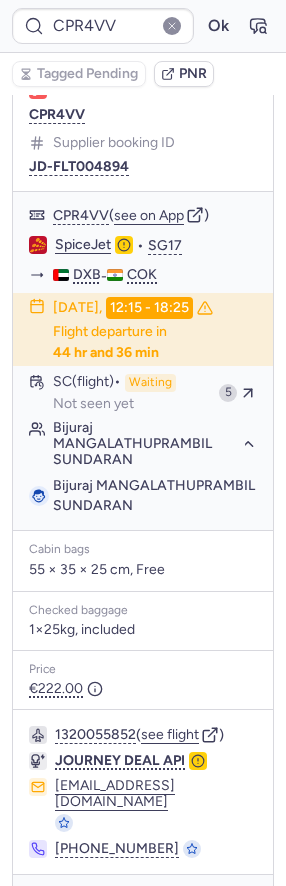 click at bounding box center (245, 903) 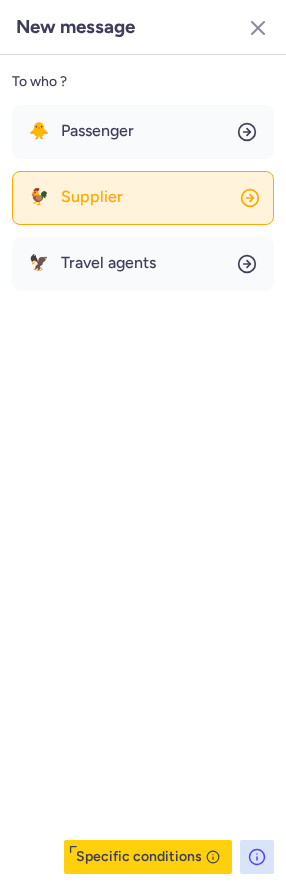 click on "🐓 Supplier" 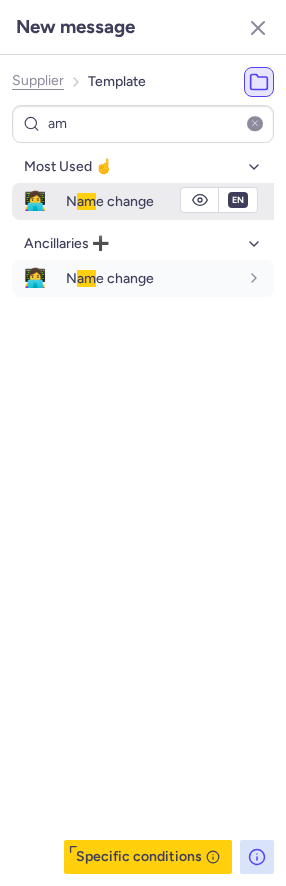click on "am" at bounding box center [86, 201] 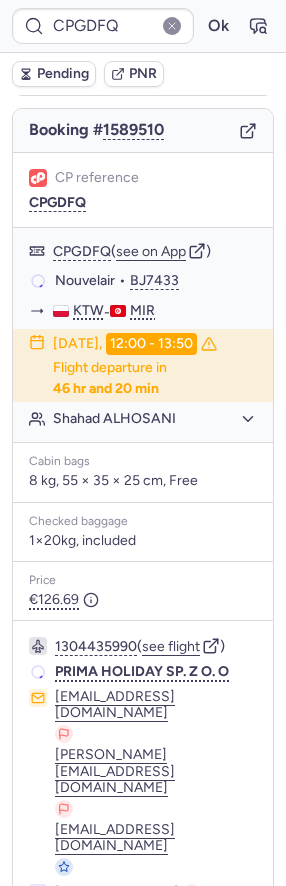 scroll, scrollTop: 203, scrollLeft: 0, axis: vertical 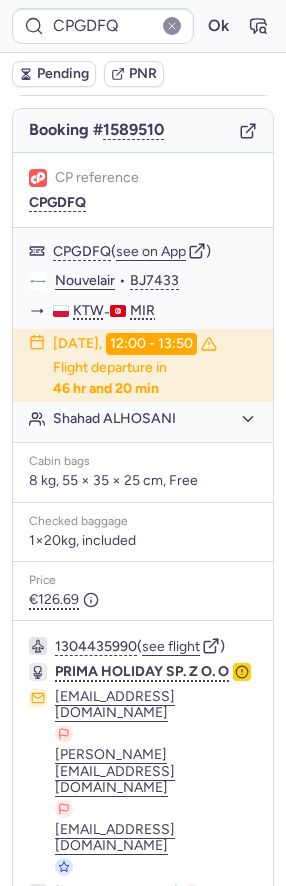 click on "Pending" at bounding box center [63, 74] 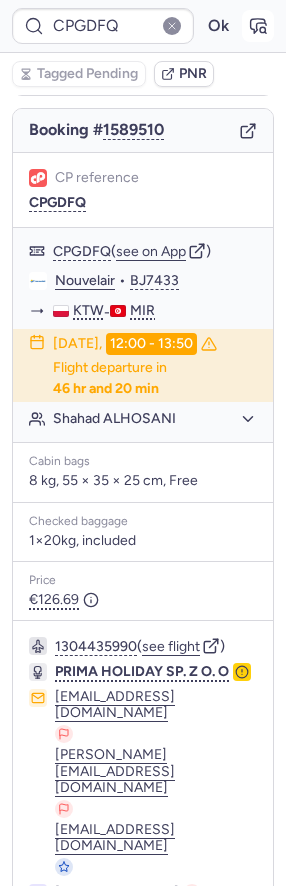 click 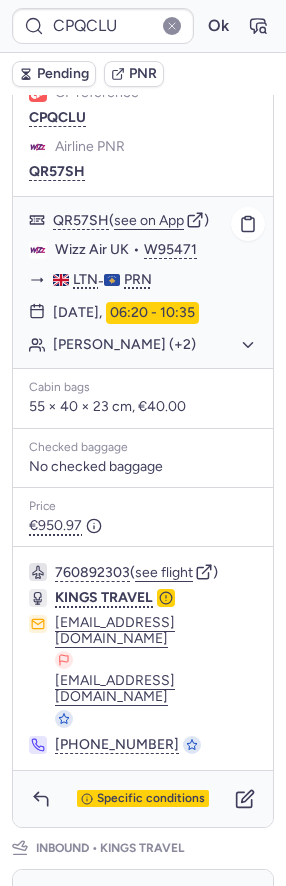 scroll, scrollTop: 373, scrollLeft: 0, axis: vertical 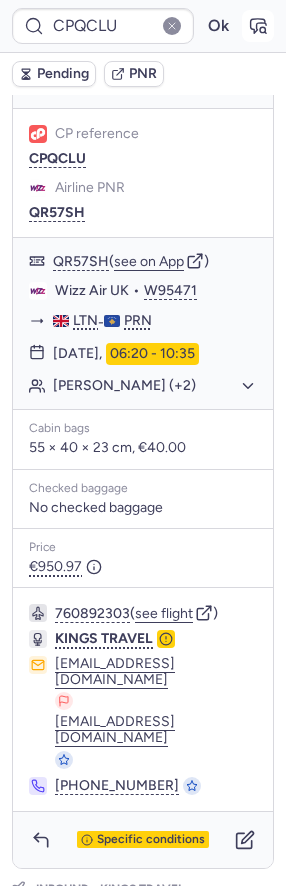 click 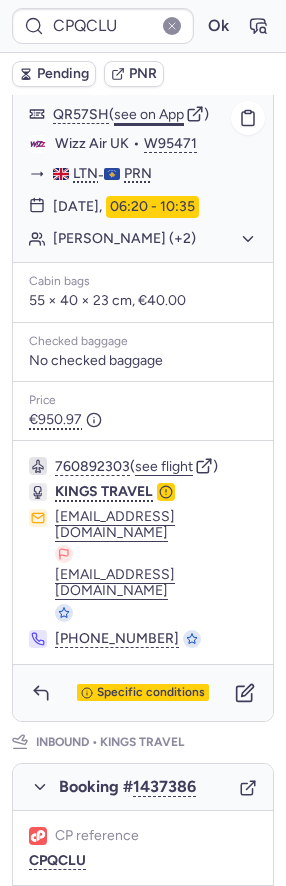 scroll, scrollTop: 321, scrollLeft: 0, axis: vertical 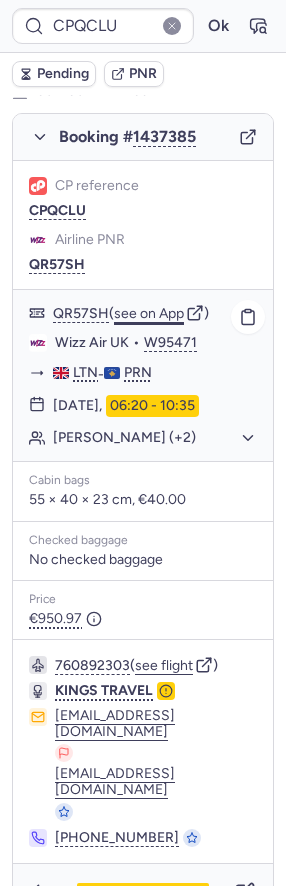 click on "see on App" 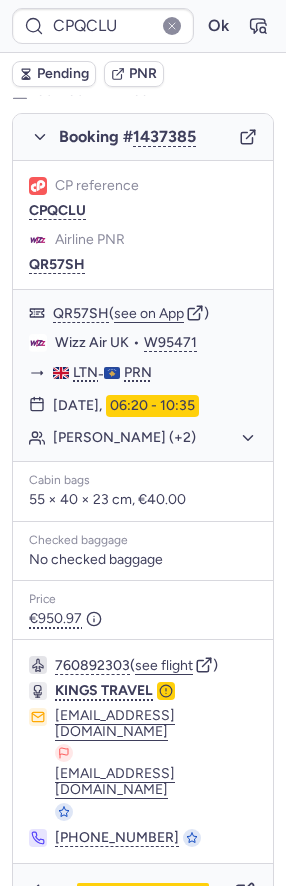 scroll, scrollTop: 1018, scrollLeft: 0, axis: vertical 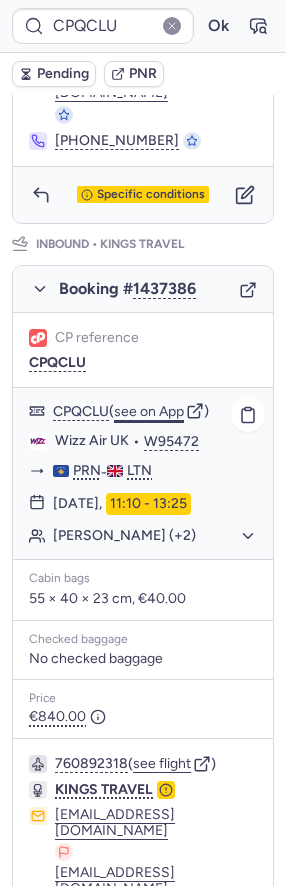 click on "see on App" 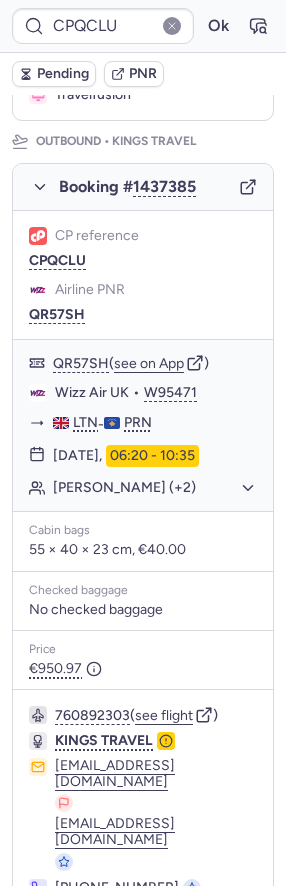 scroll, scrollTop: 103, scrollLeft: 0, axis: vertical 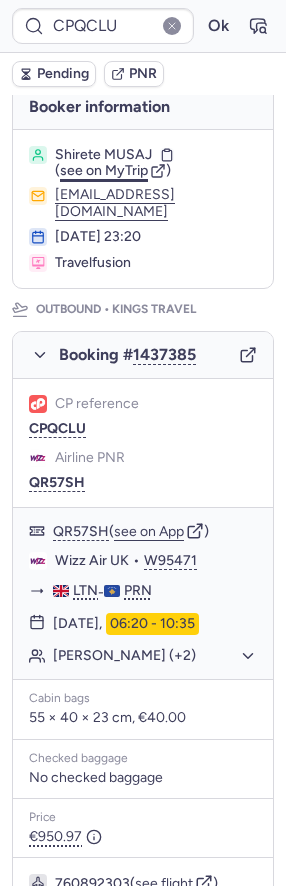 click on "see on MyTrip" at bounding box center [104, 170] 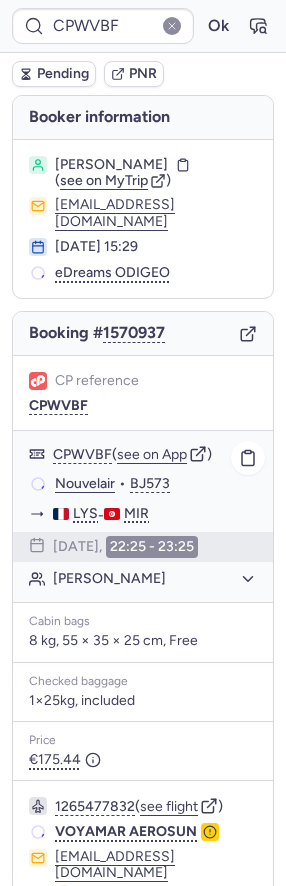 scroll, scrollTop: 115, scrollLeft: 0, axis: vertical 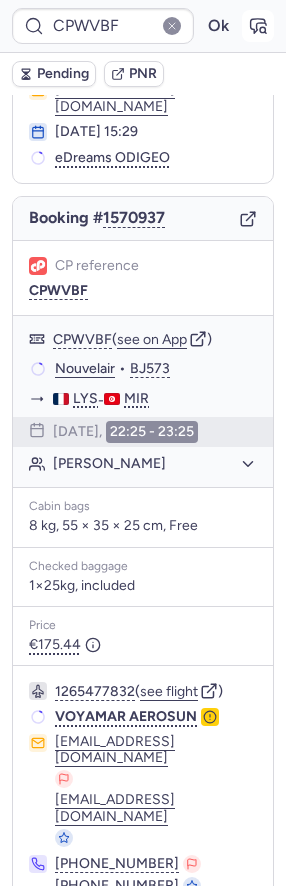 click 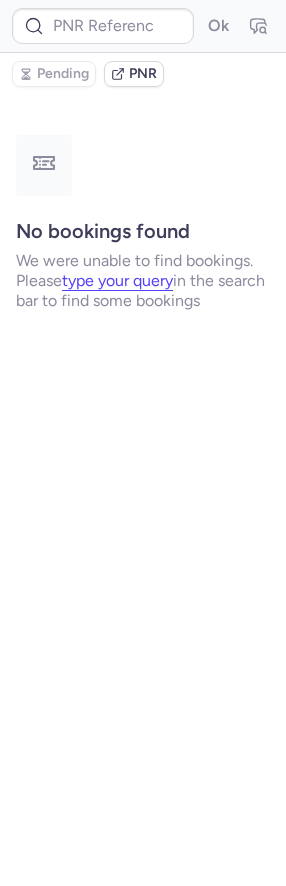 scroll, scrollTop: 0, scrollLeft: 0, axis: both 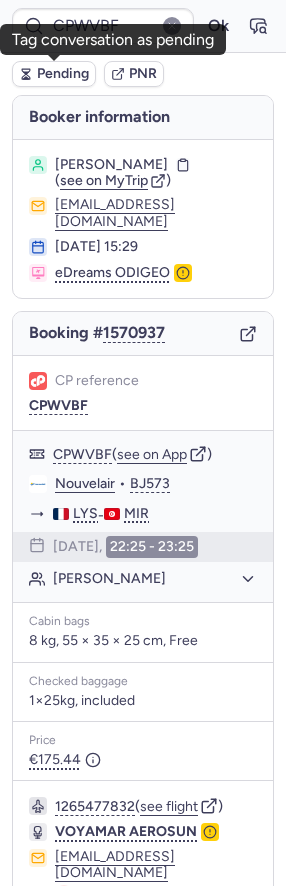 click on "Pending" at bounding box center (63, 74) 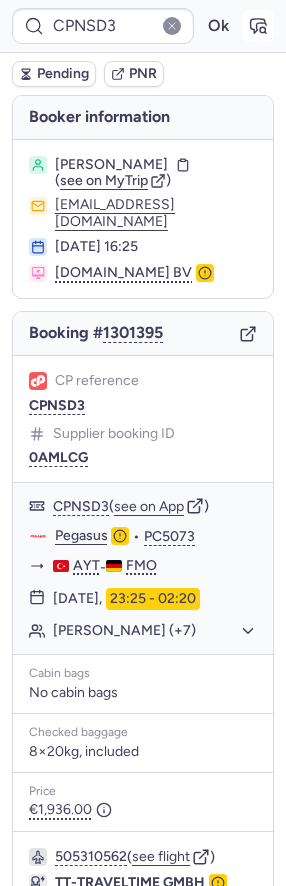click at bounding box center (258, 26) 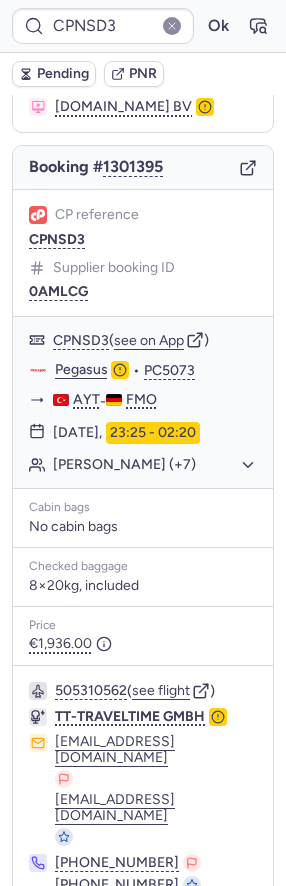 scroll, scrollTop: 62, scrollLeft: 0, axis: vertical 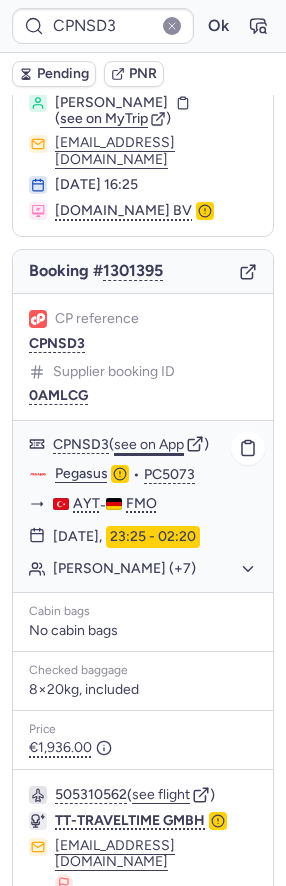 click on "see on App" 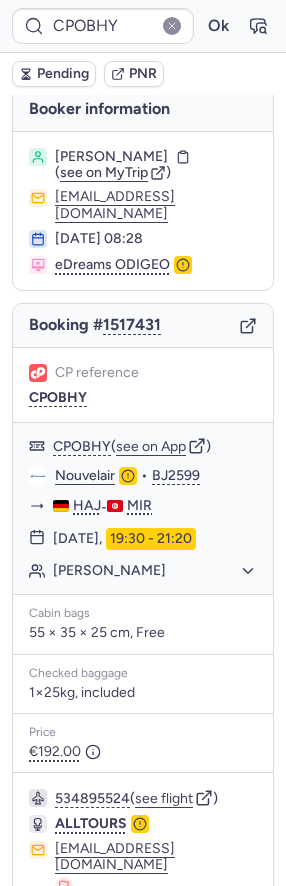 scroll, scrollTop: 115, scrollLeft: 0, axis: vertical 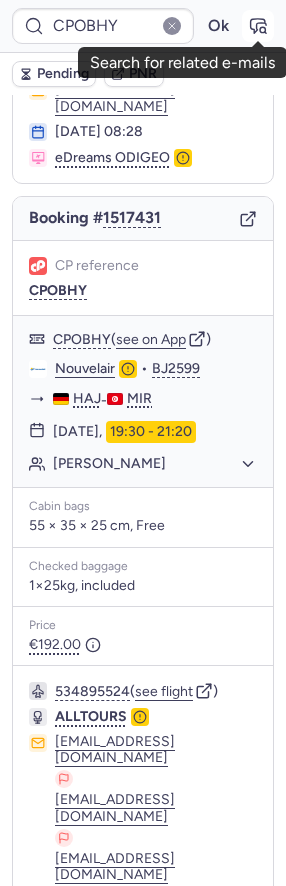 click 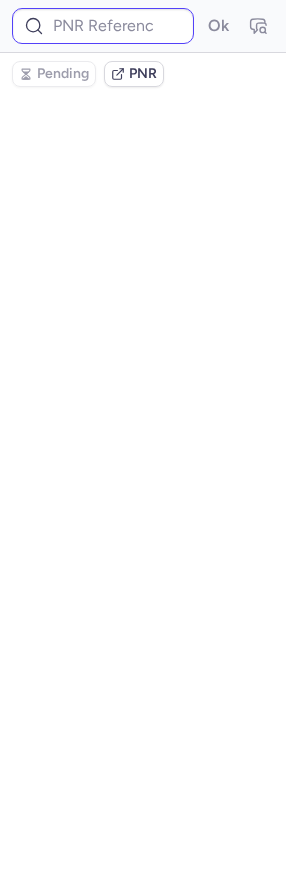 scroll, scrollTop: 0, scrollLeft: 0, axis: both 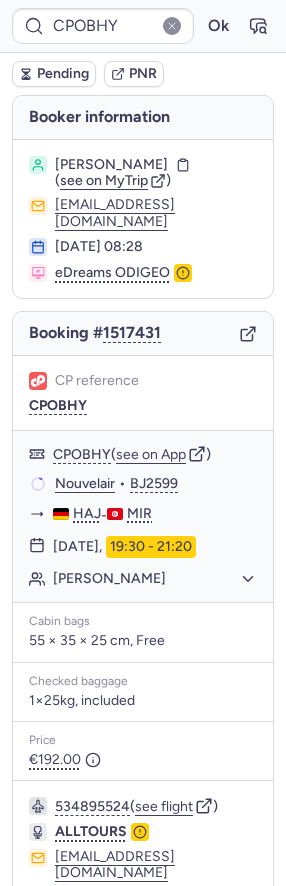click on "Pending" at bounding box center (63, 74) 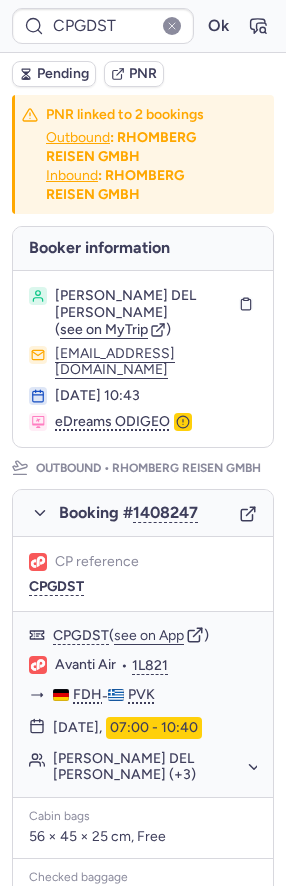 click on "CPGDST  Ok" at bounding box center (143, 26) 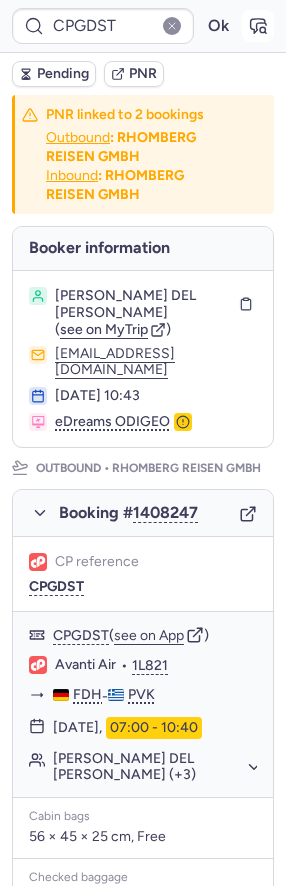 click at bounding box center [258, 26] 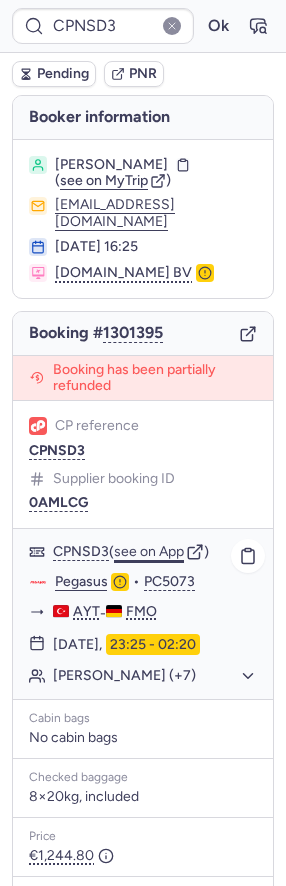 click on "see on App" 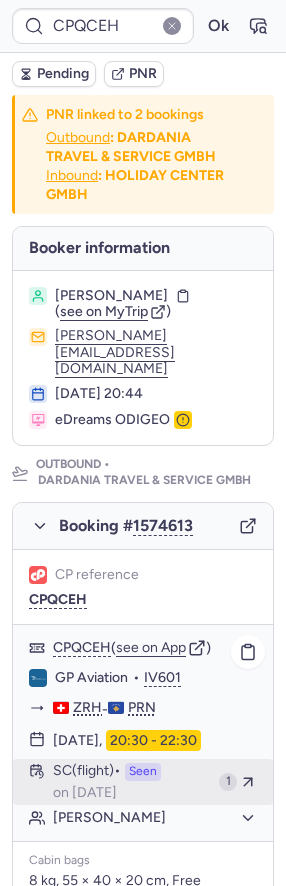 click on "SC   (flight)  Seen  on [DATE] 1" 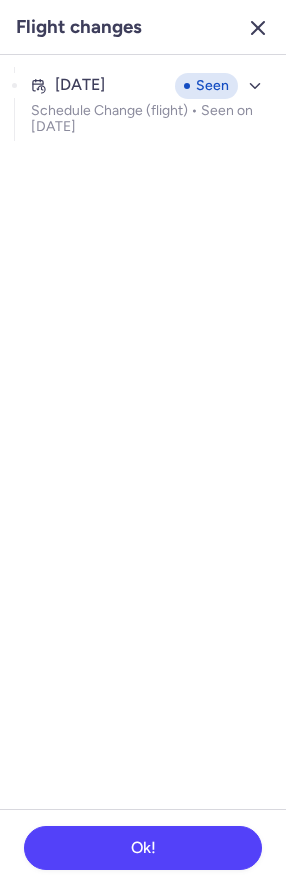 click 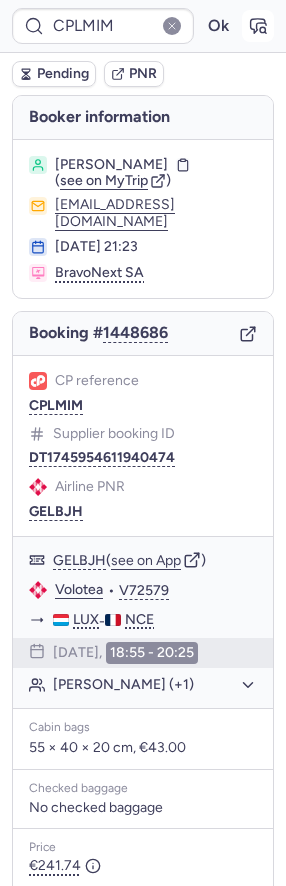 click 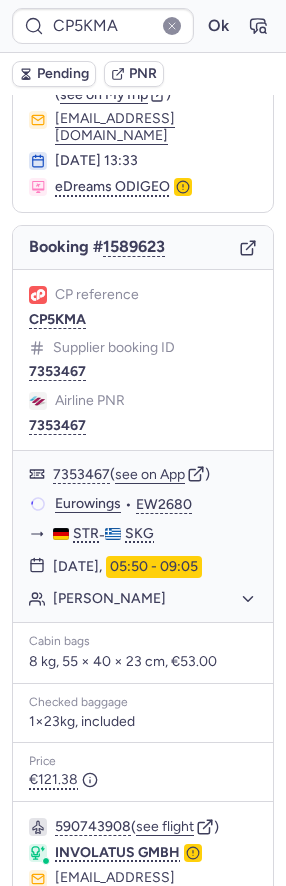 scroll, scrollTop: 310, scrollLeft: 0, axis: vertical 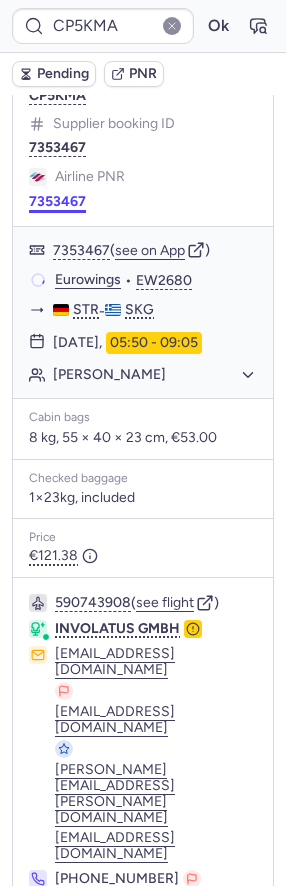 click on "7353467" at bounding box center [57, 202] 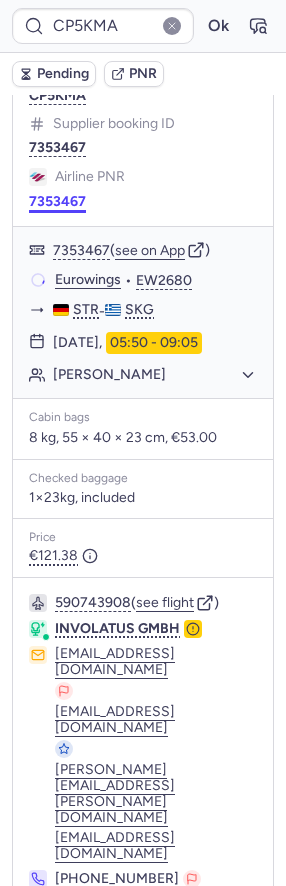 click on "7353467" at bounding box center [57, 202] 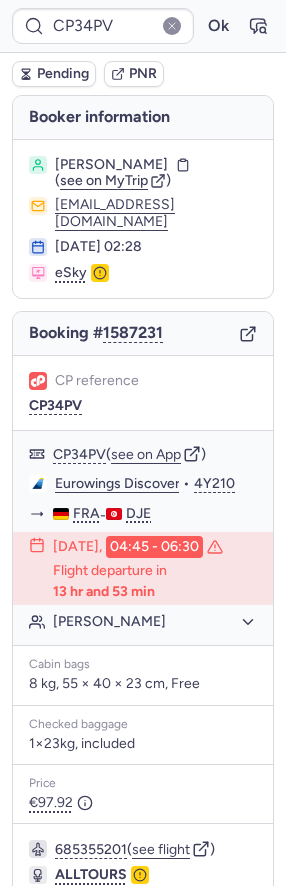 scroll, scrollTop: 158, scrollLeft: 0, axis: vertical 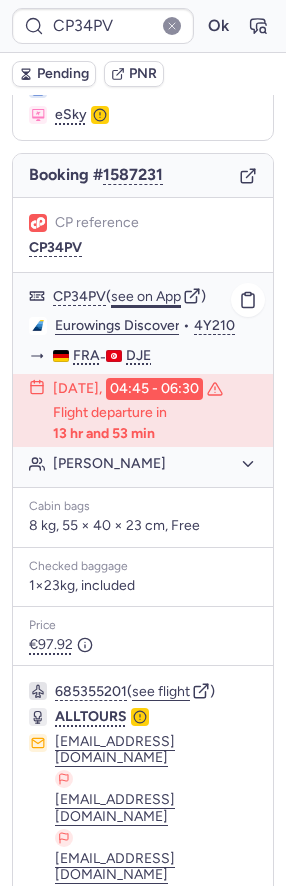 click on "see on App" 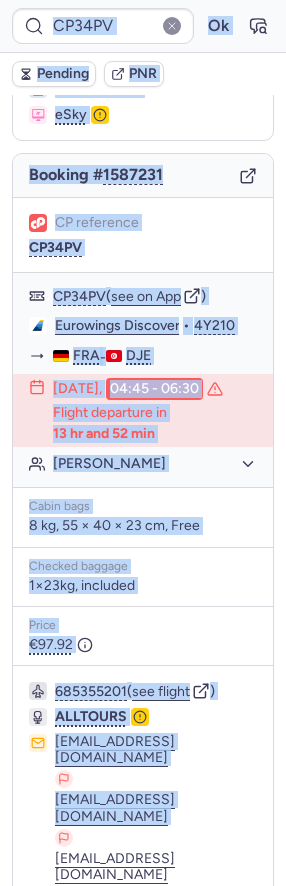 drag, startPoint x: 42, startPoint y: 765, endPoint x: 291, endPoint y: 765, distance: 249 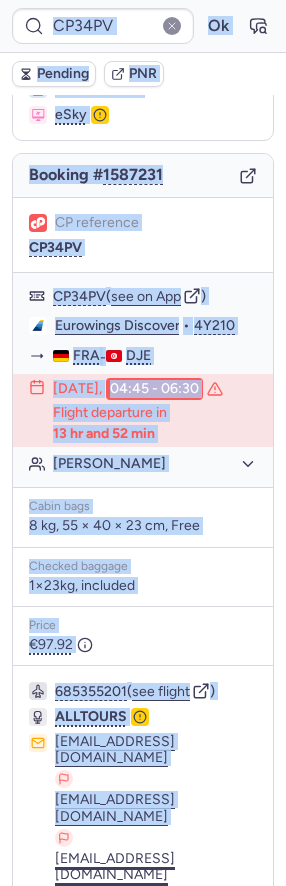 click on "[EMAIL_ADDRESS][DOMAIN_NAME]" at bounding box center [156, 867] 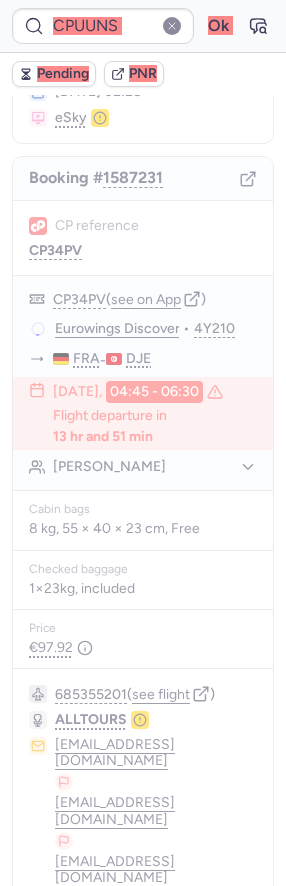 scroll, scrollTop: 198, scrollLeft: 0, axis: vertical 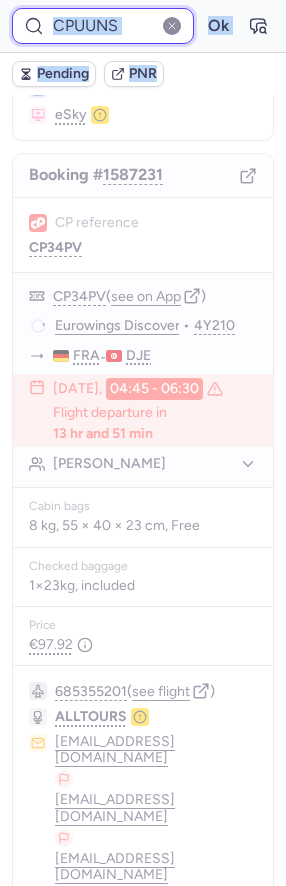 click on "CPUUNS" at bounding box center (103, 26) 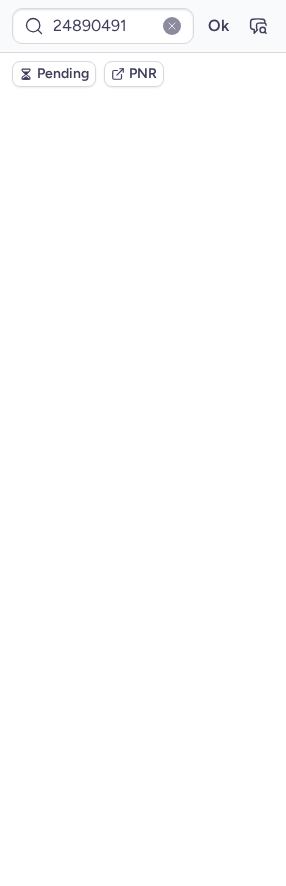 scroll, scrollTop: 0, scrollLeft: 0, axis: both 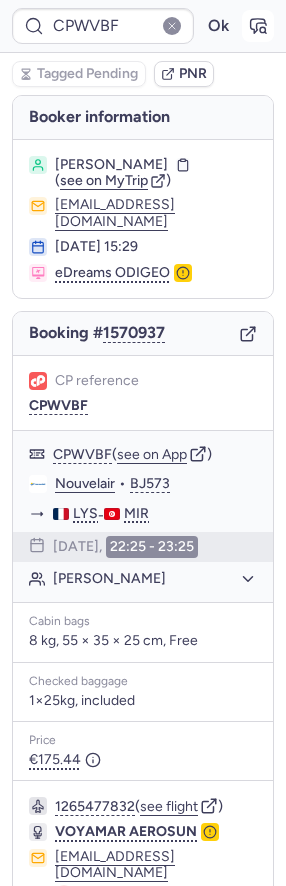 click 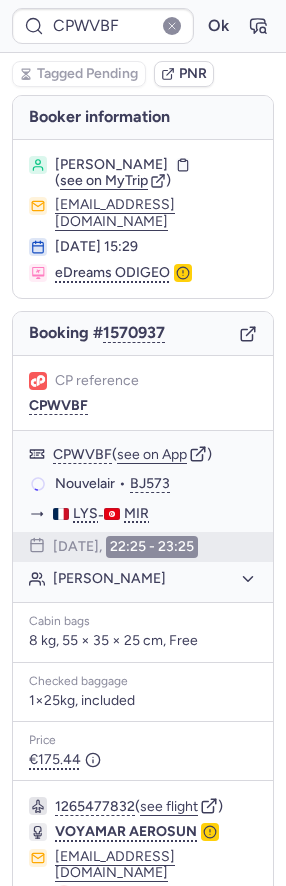 scroll, scrollTop: 115, scrollLeft: 0, axis: vertical 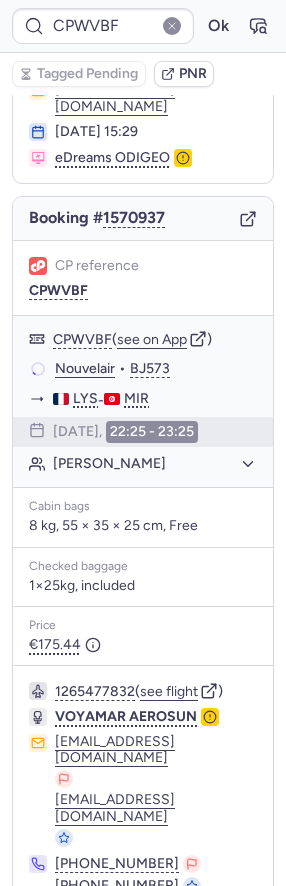 click 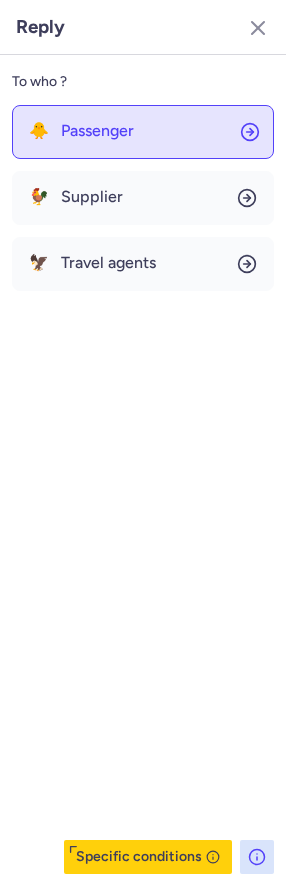 click on "Passenger" at bounding box center (97, 131) 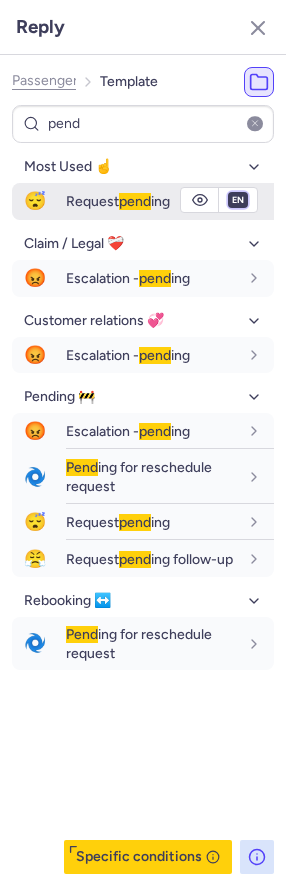 click on "fr en de nl pt es it ru" at bounding box center [238, 200] 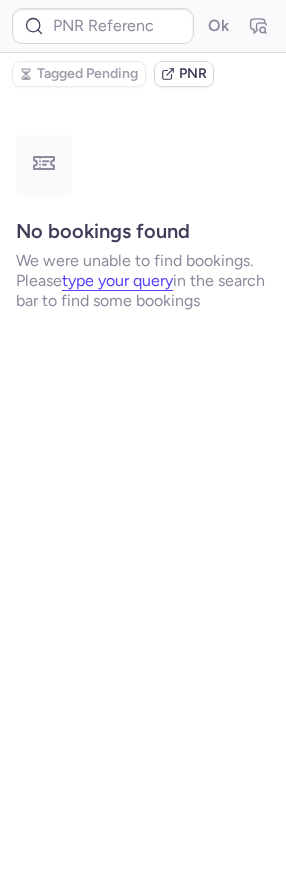 scroll, scrollTop: 0, scrollLeft: 0, axis: both 